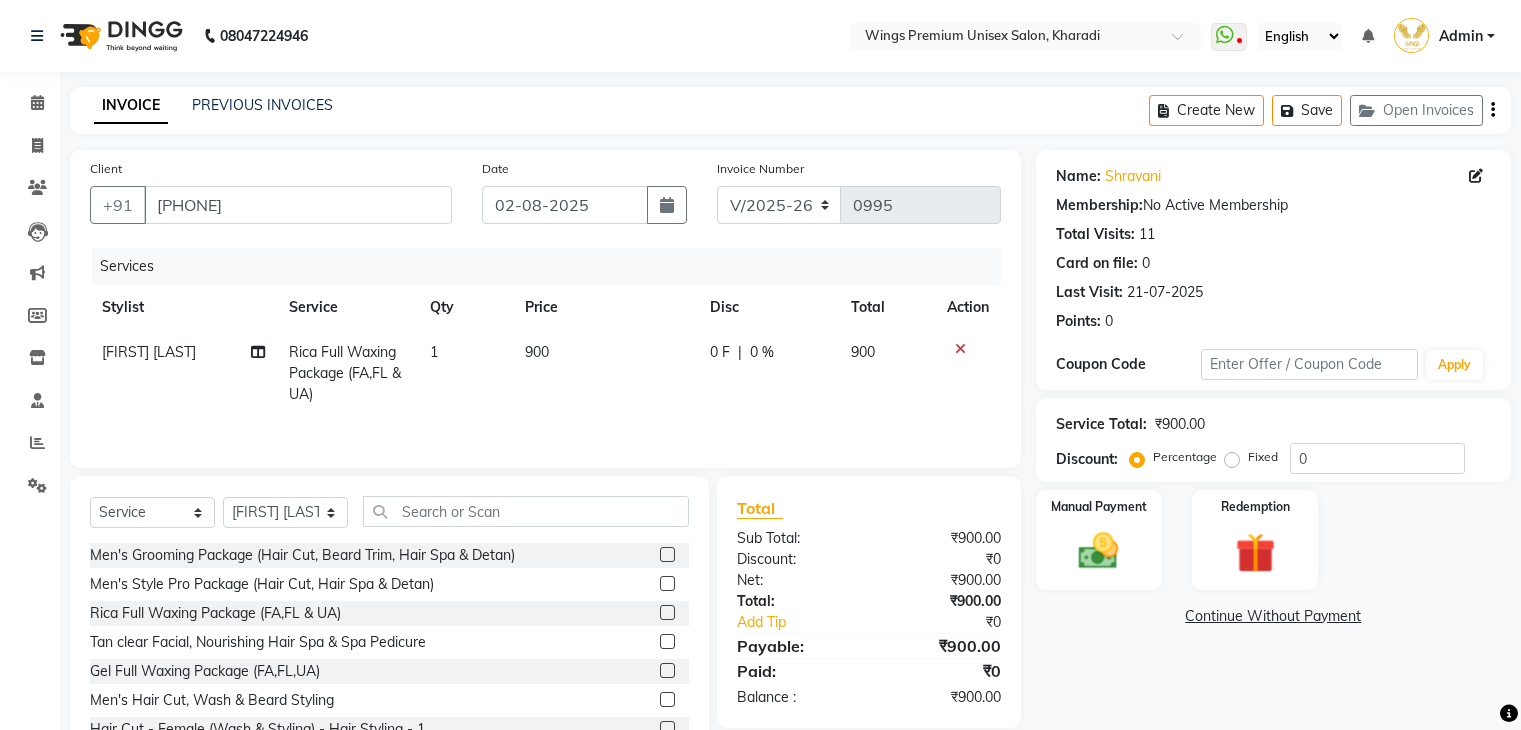select on "674" 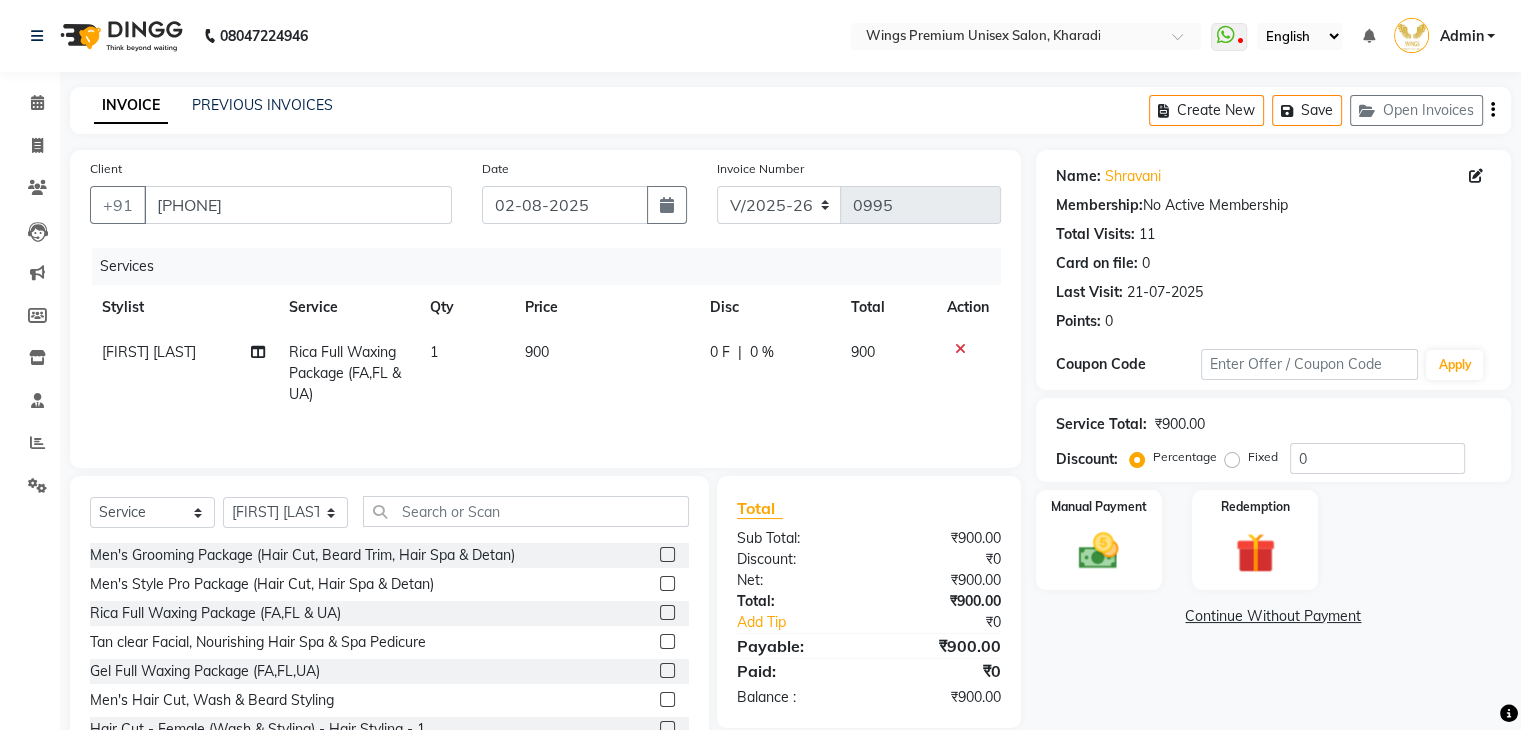 scroll, scrollTop: 0, scrollLeft: 0, axis: both 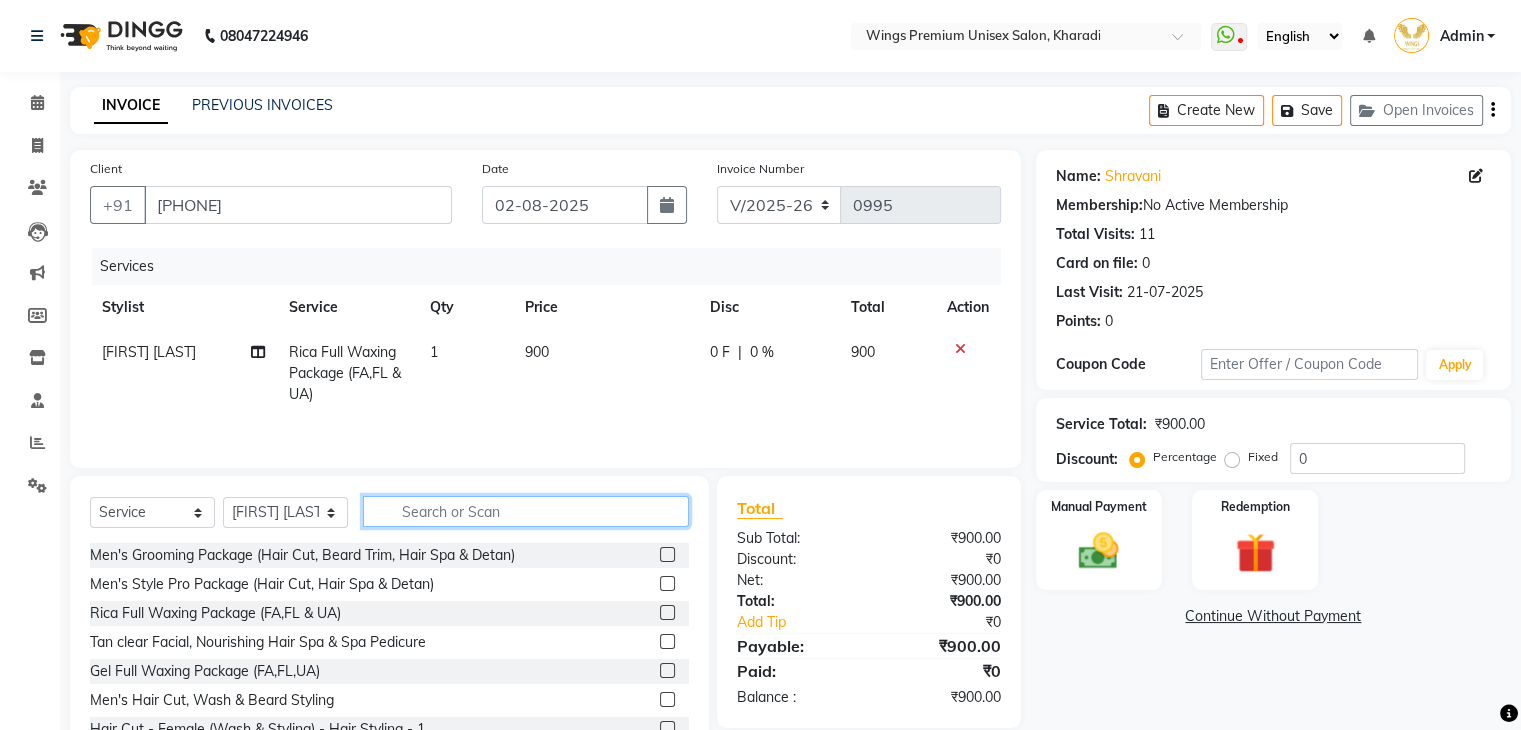 click 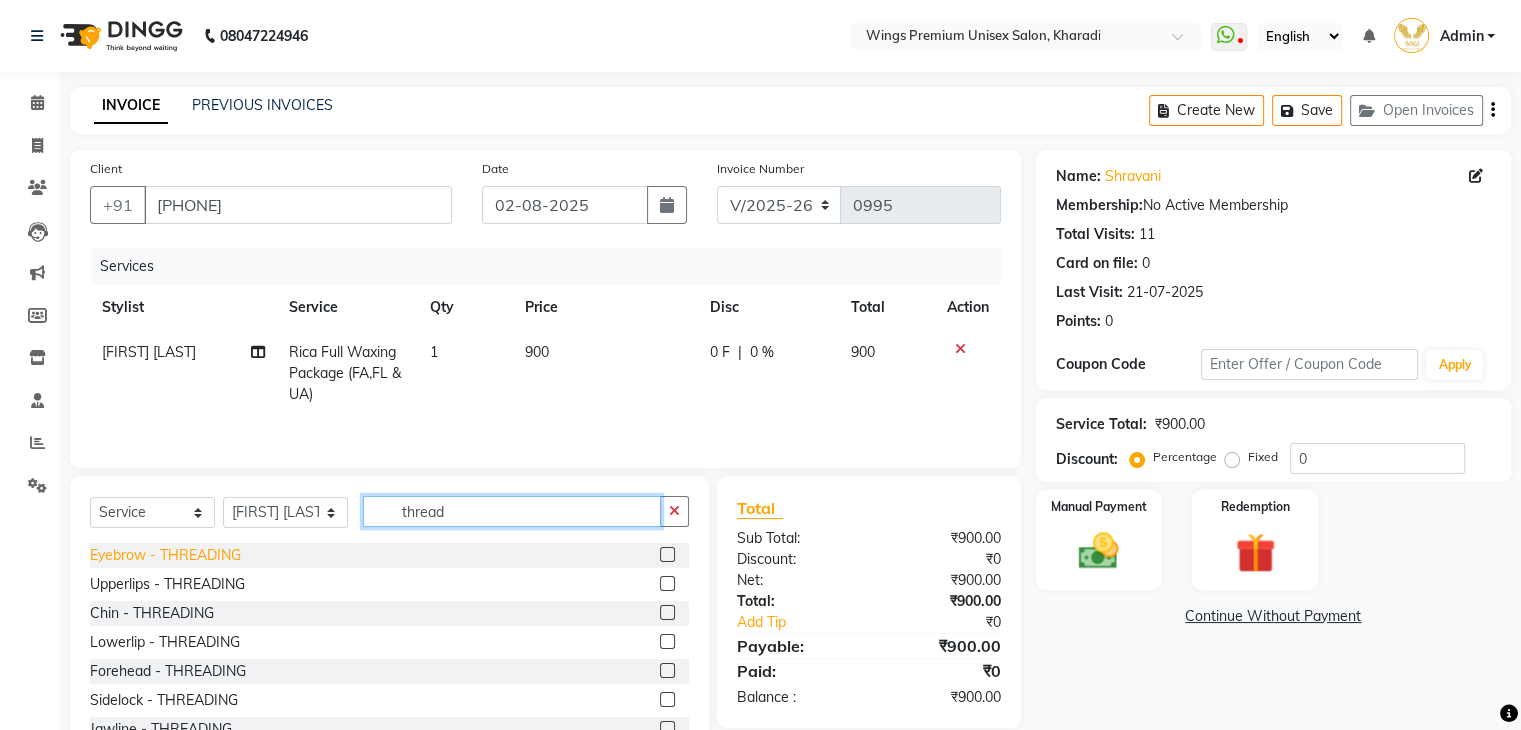 type on "thread" 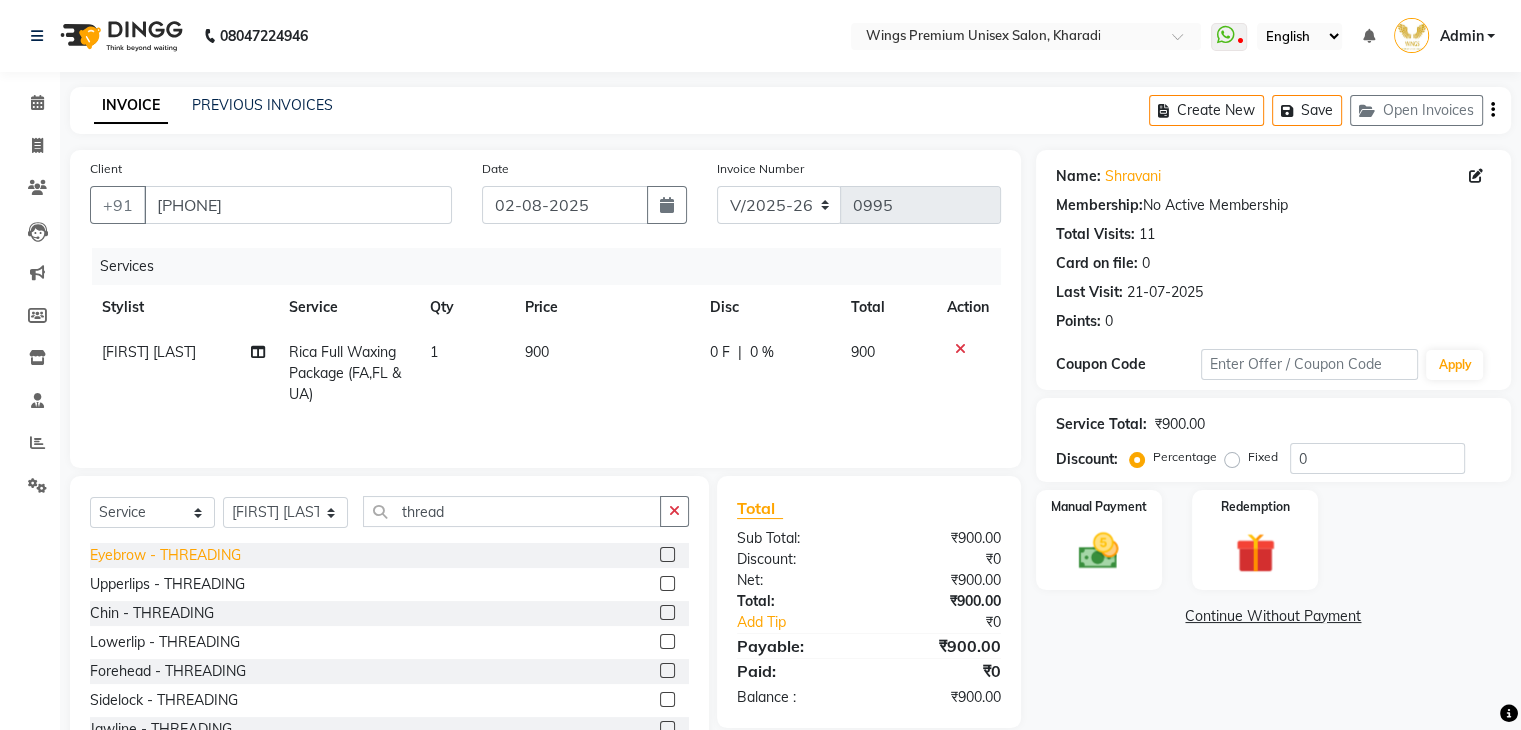 click on "Eyebrow  - THREADING" 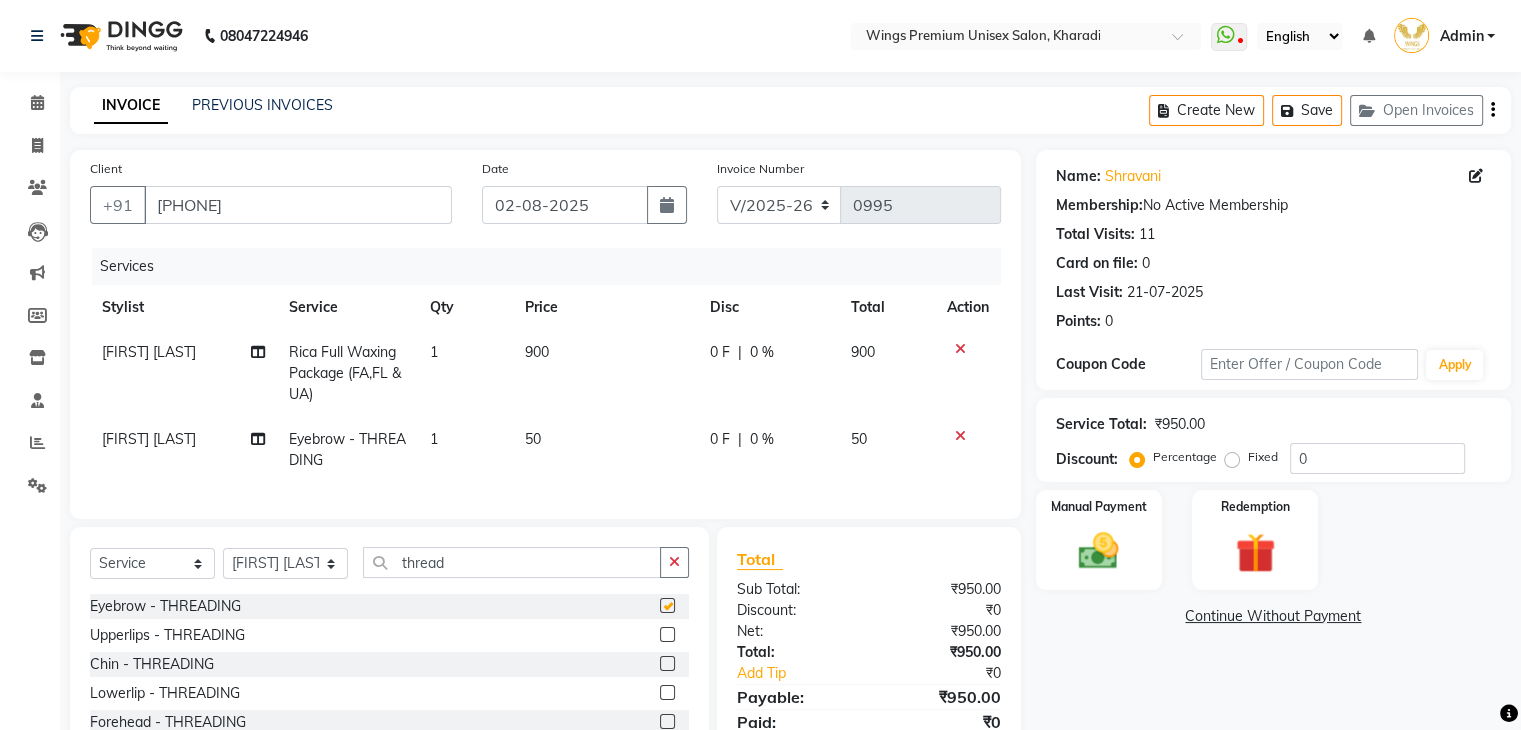 checkbox on "false" 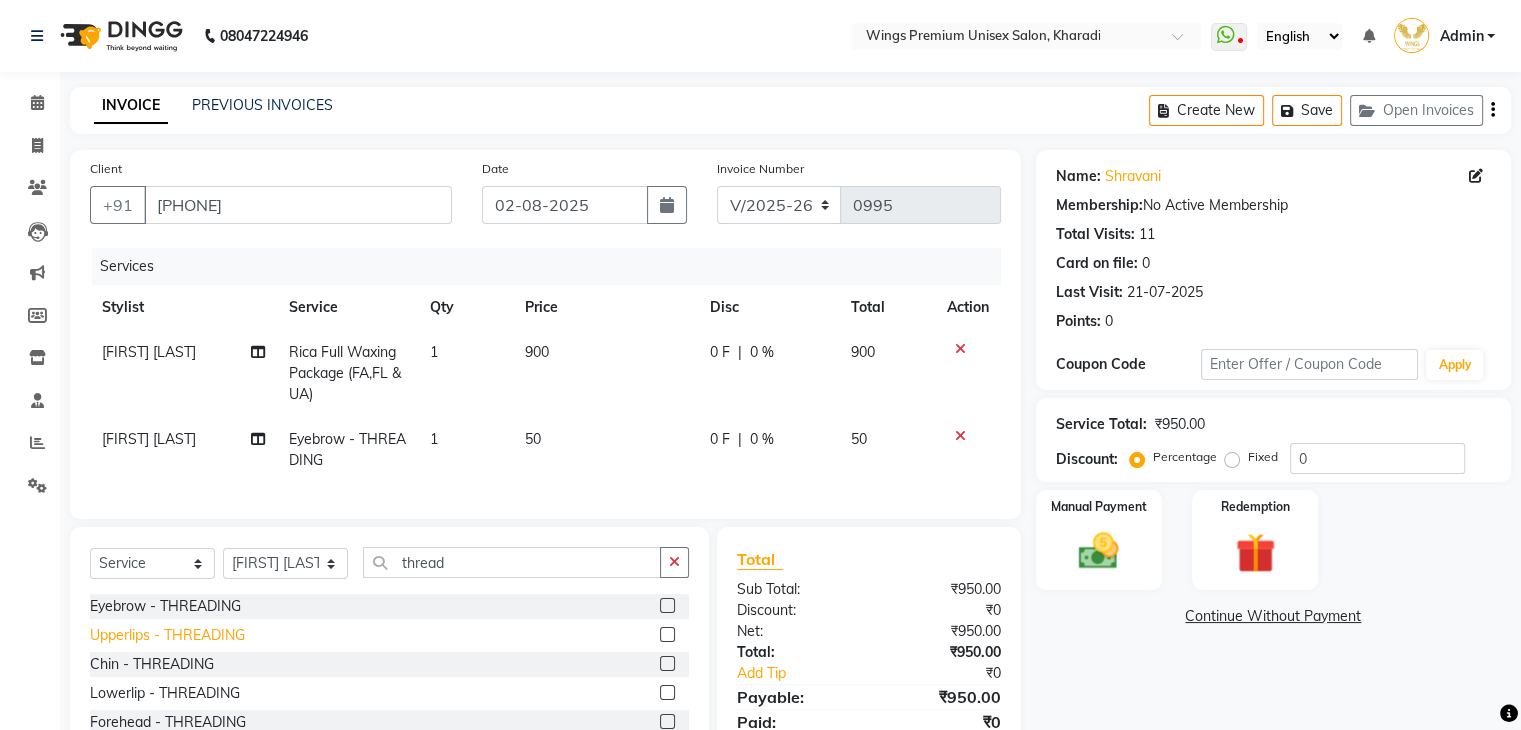 click on "Upperlips  - THREADING" 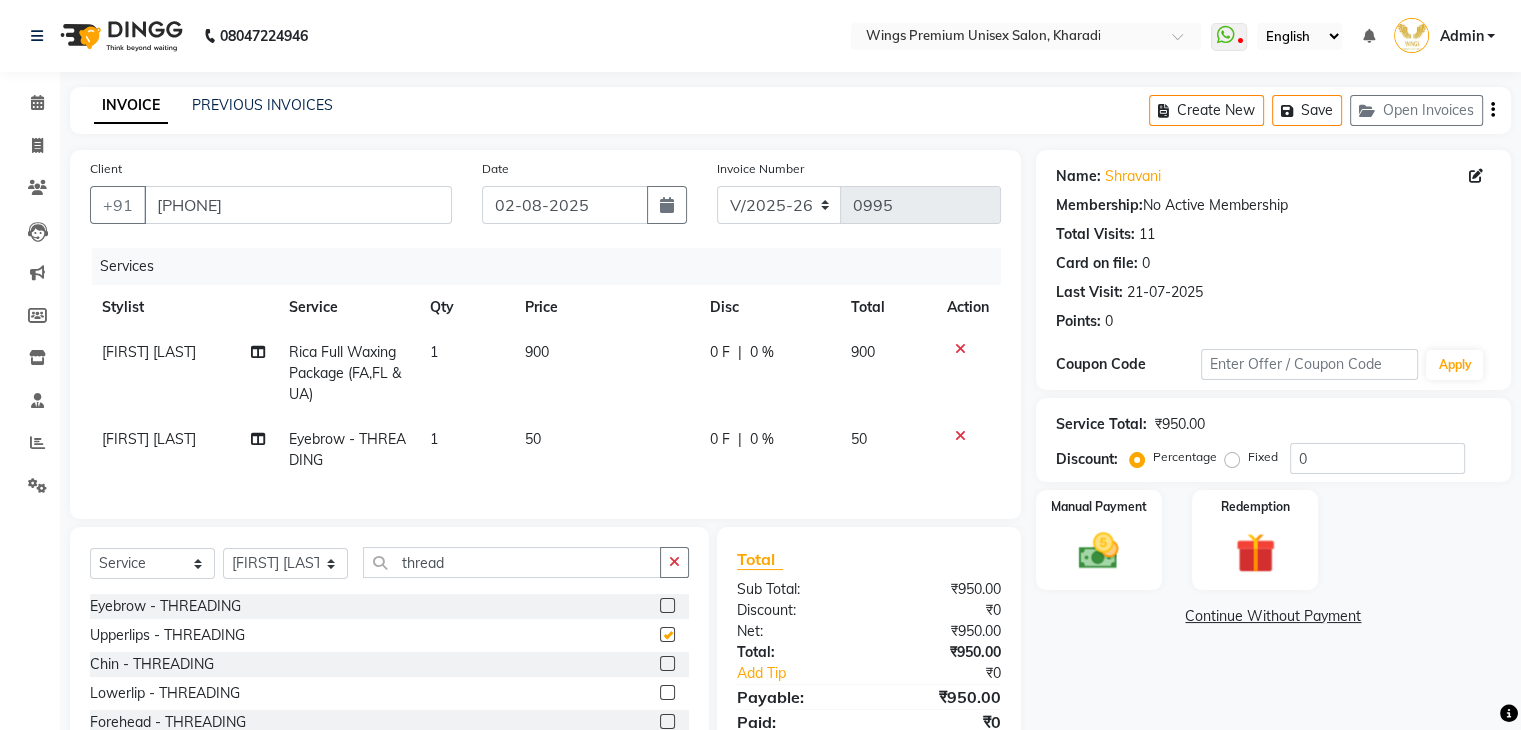 checkbox on "false" 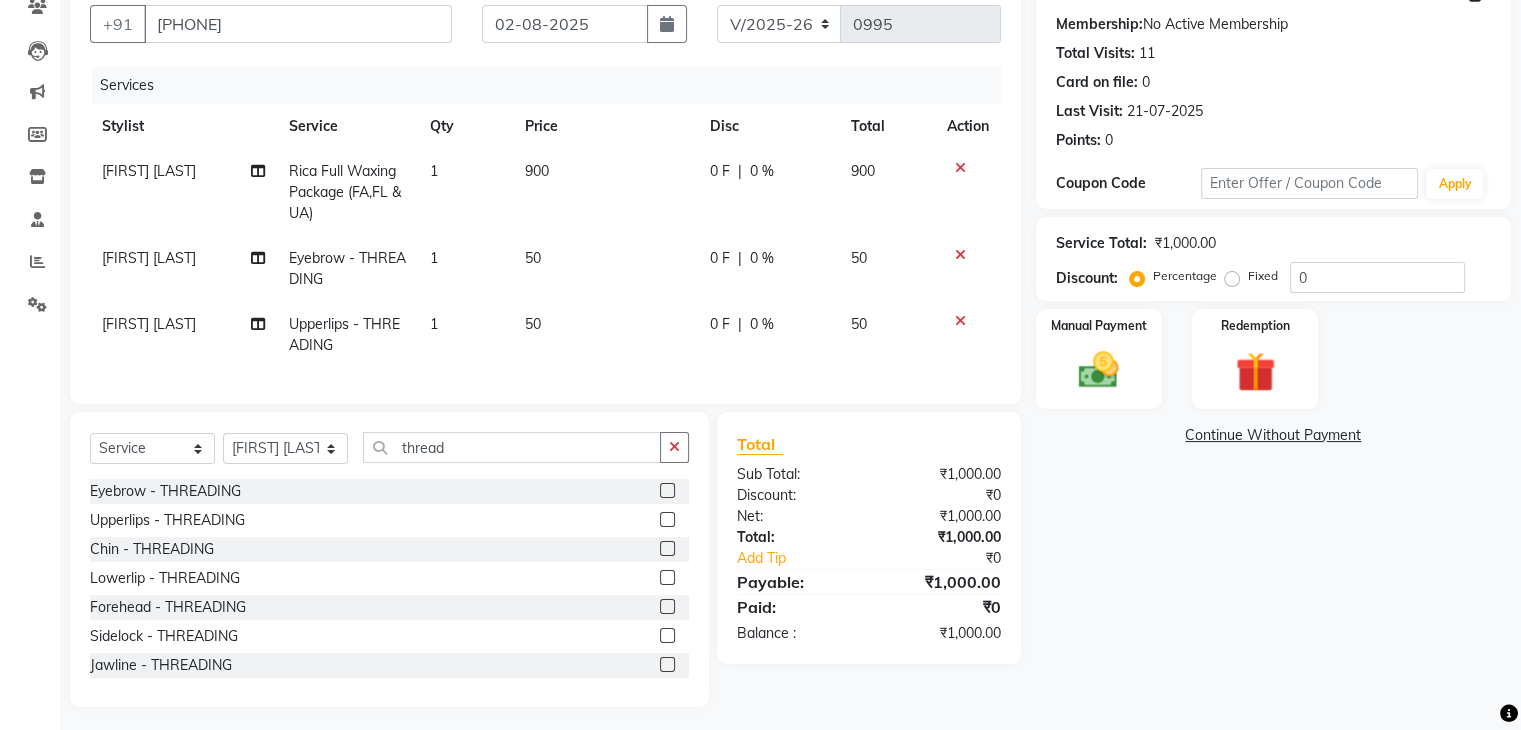 scroll, scrollTop: 204, scrollLeft: 0, axis: vertical 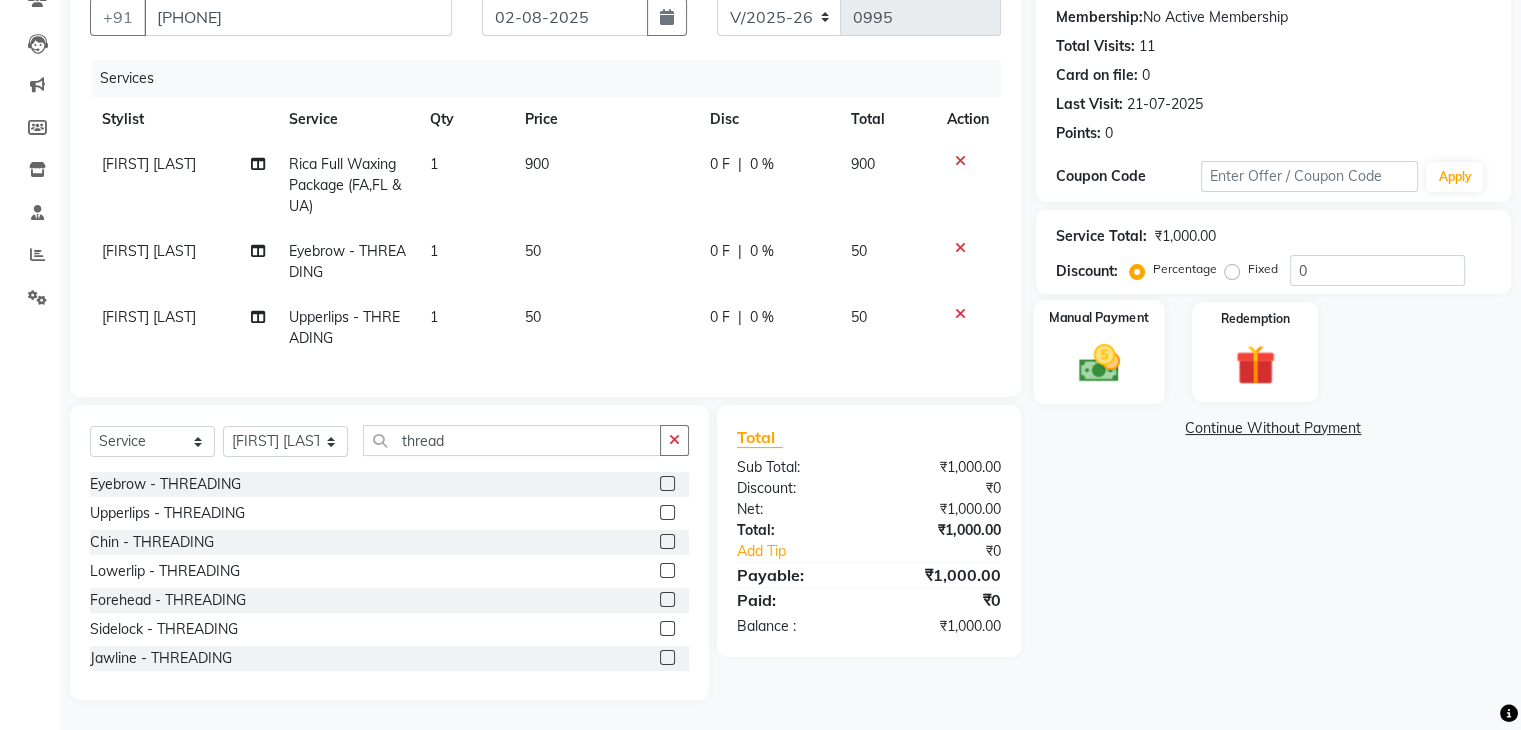 click 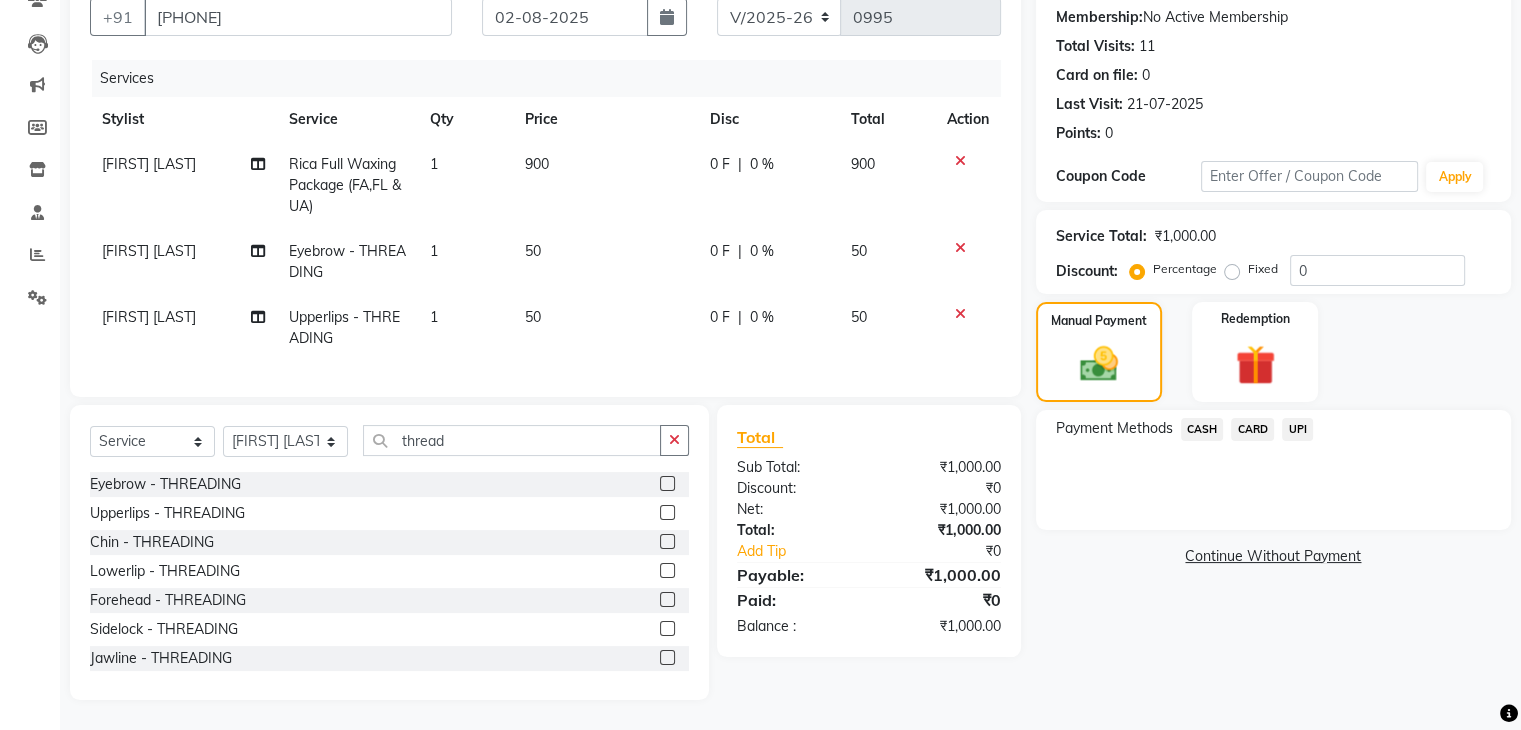 click on "UPI" 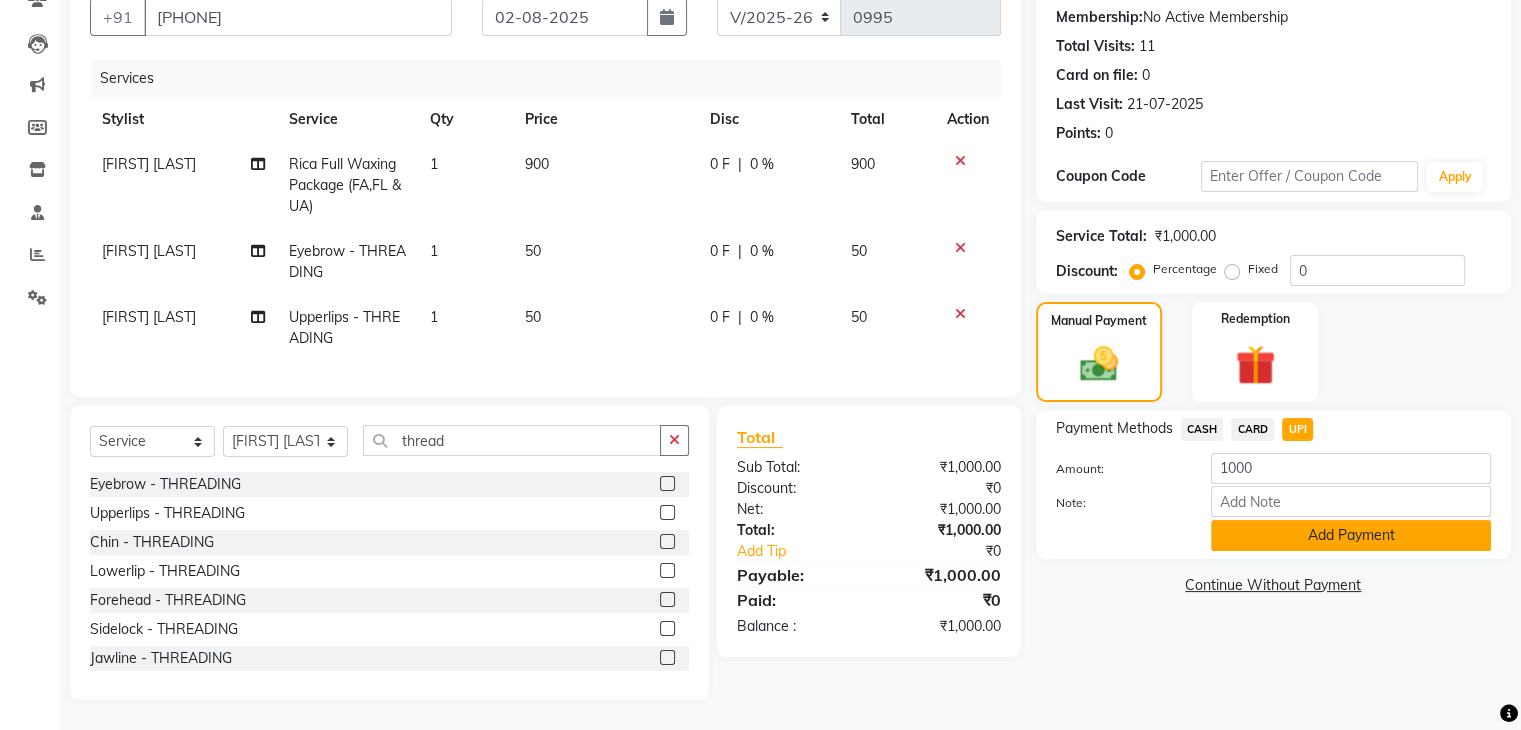 click on "Add Payment" 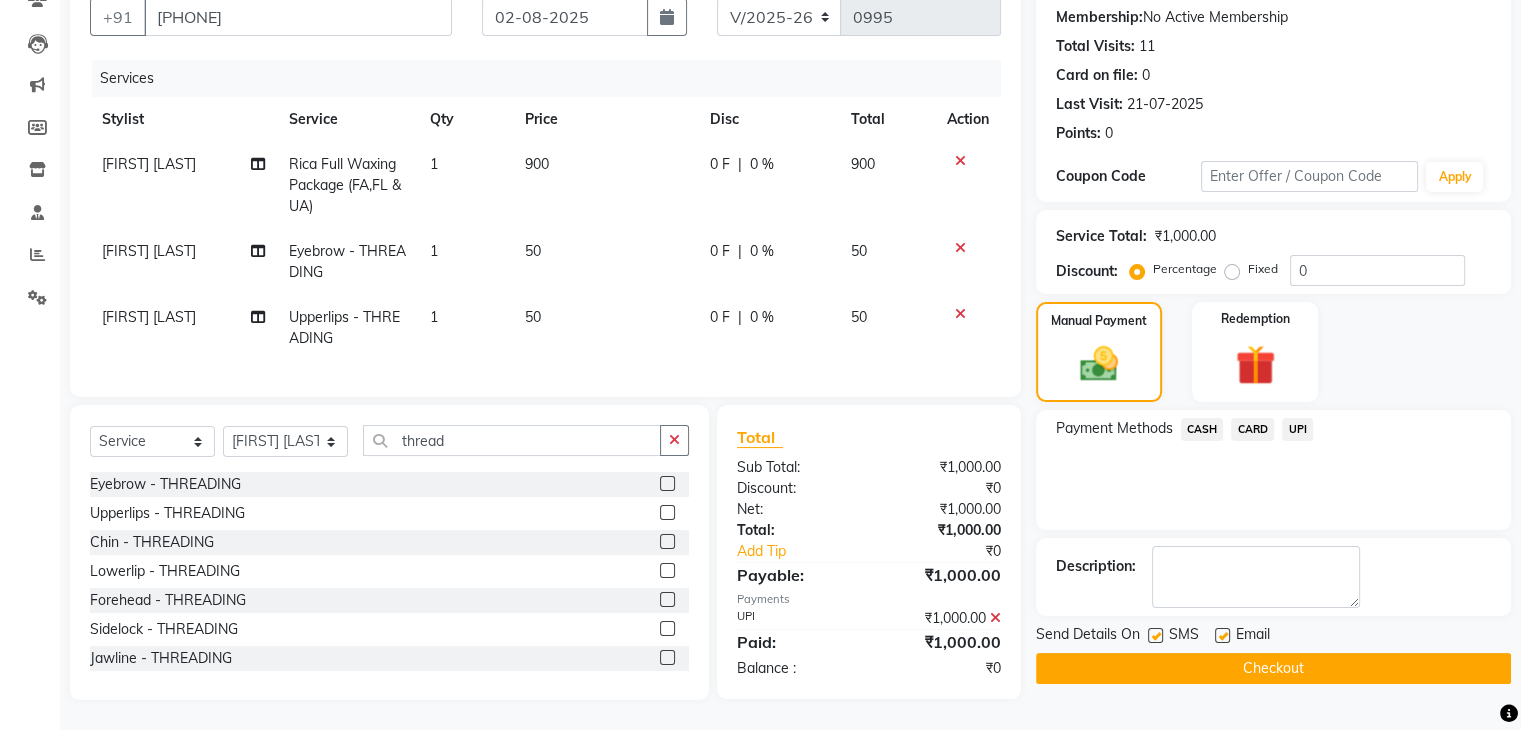 click on "Checkout" 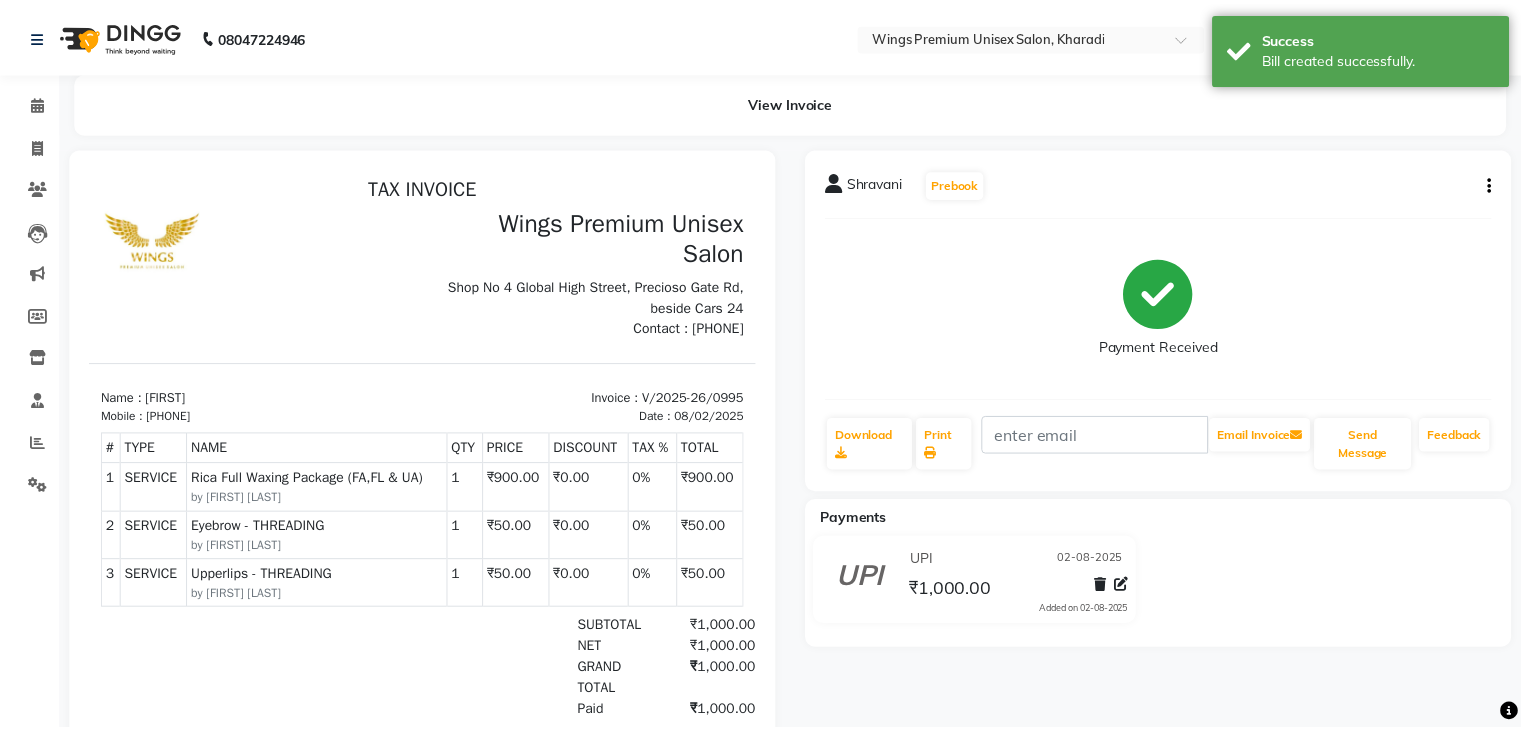 scroll, scrollTop: 0, scrollLeft: 0, axis: both 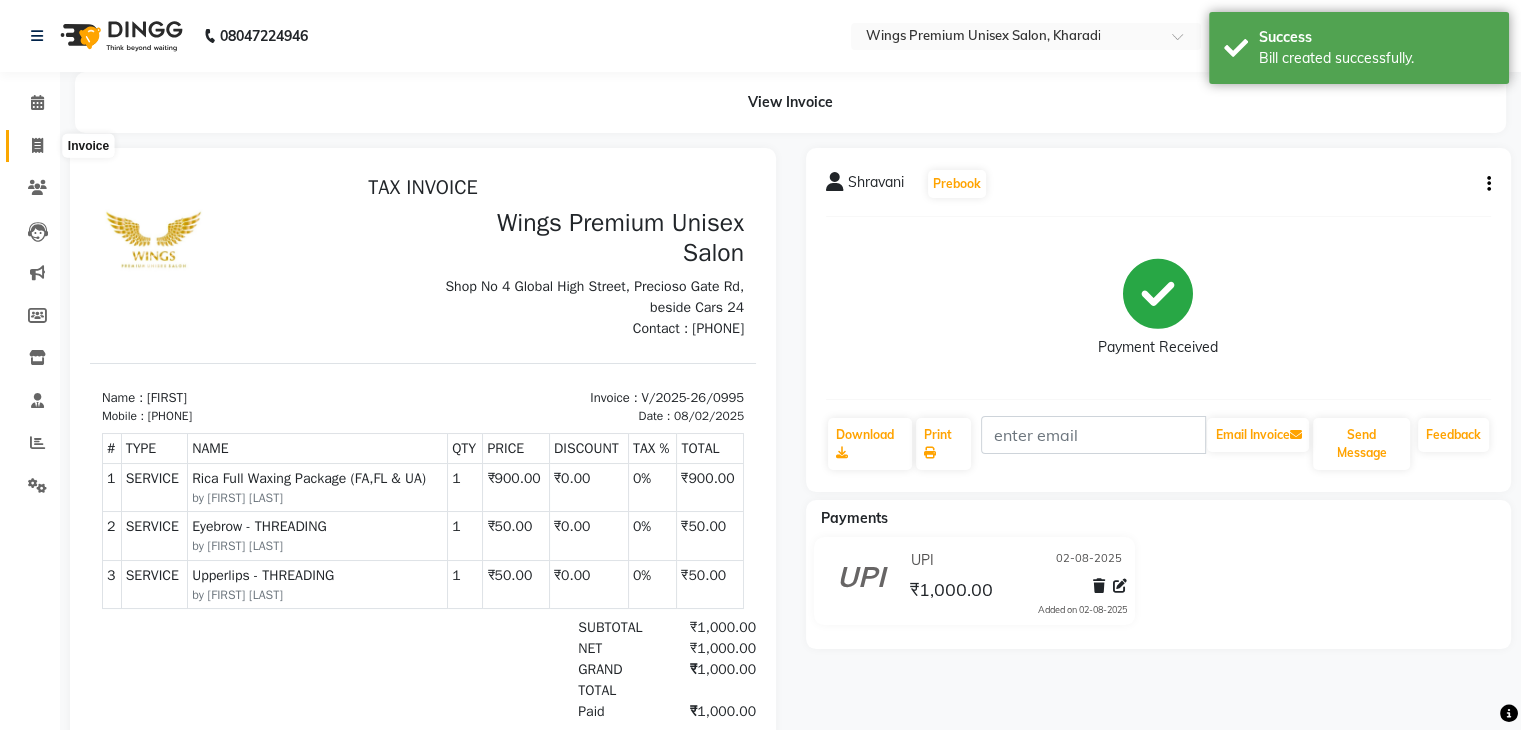 click 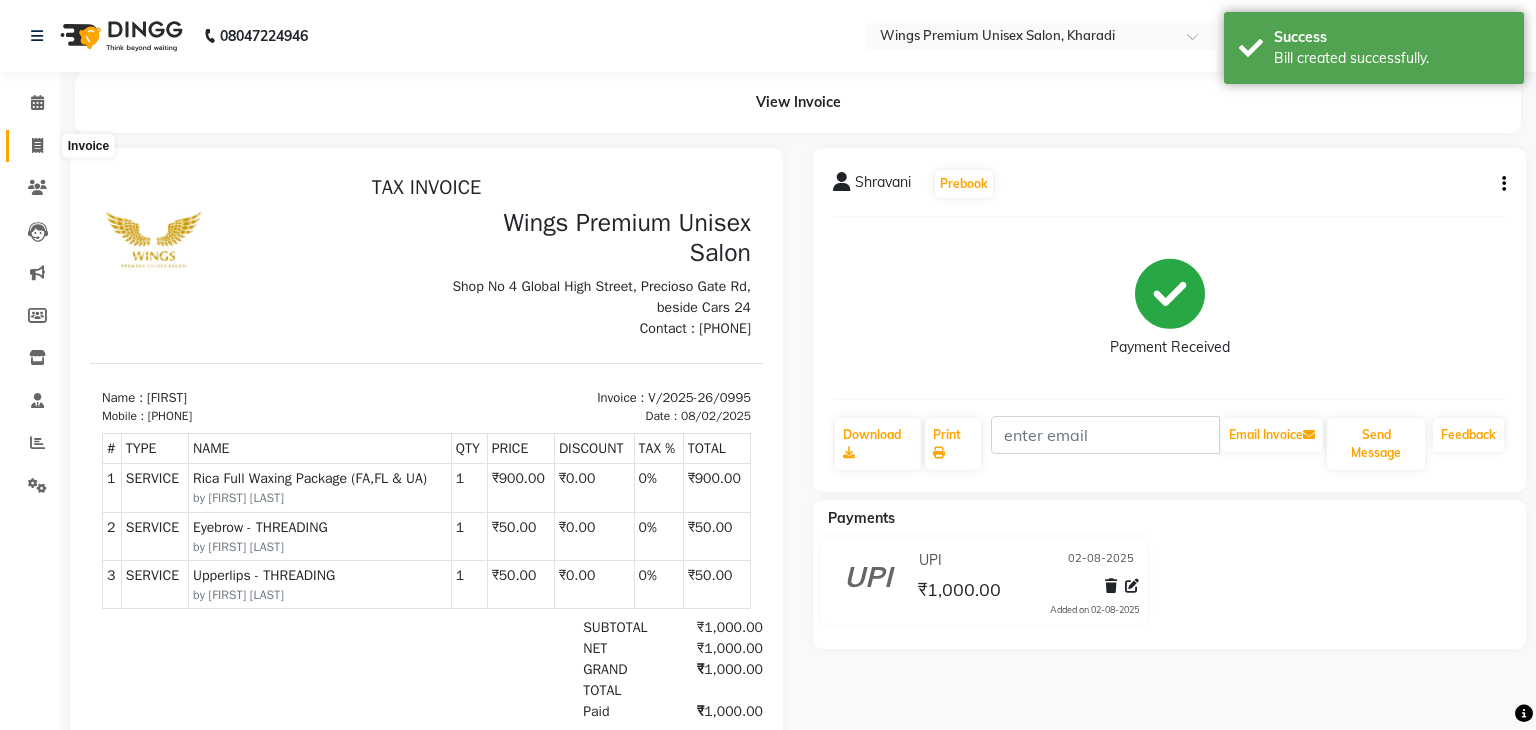 select on "service" 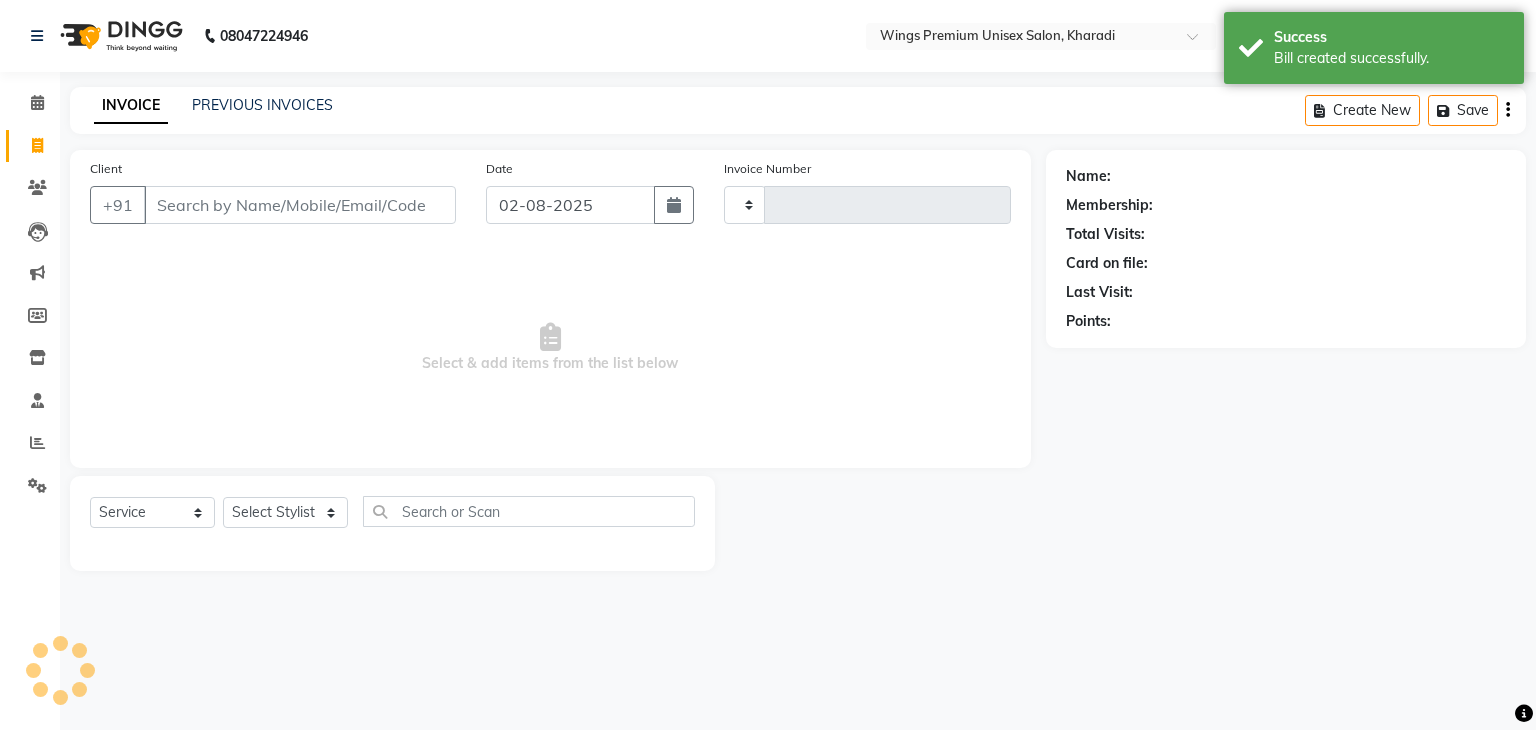 type on "0996" 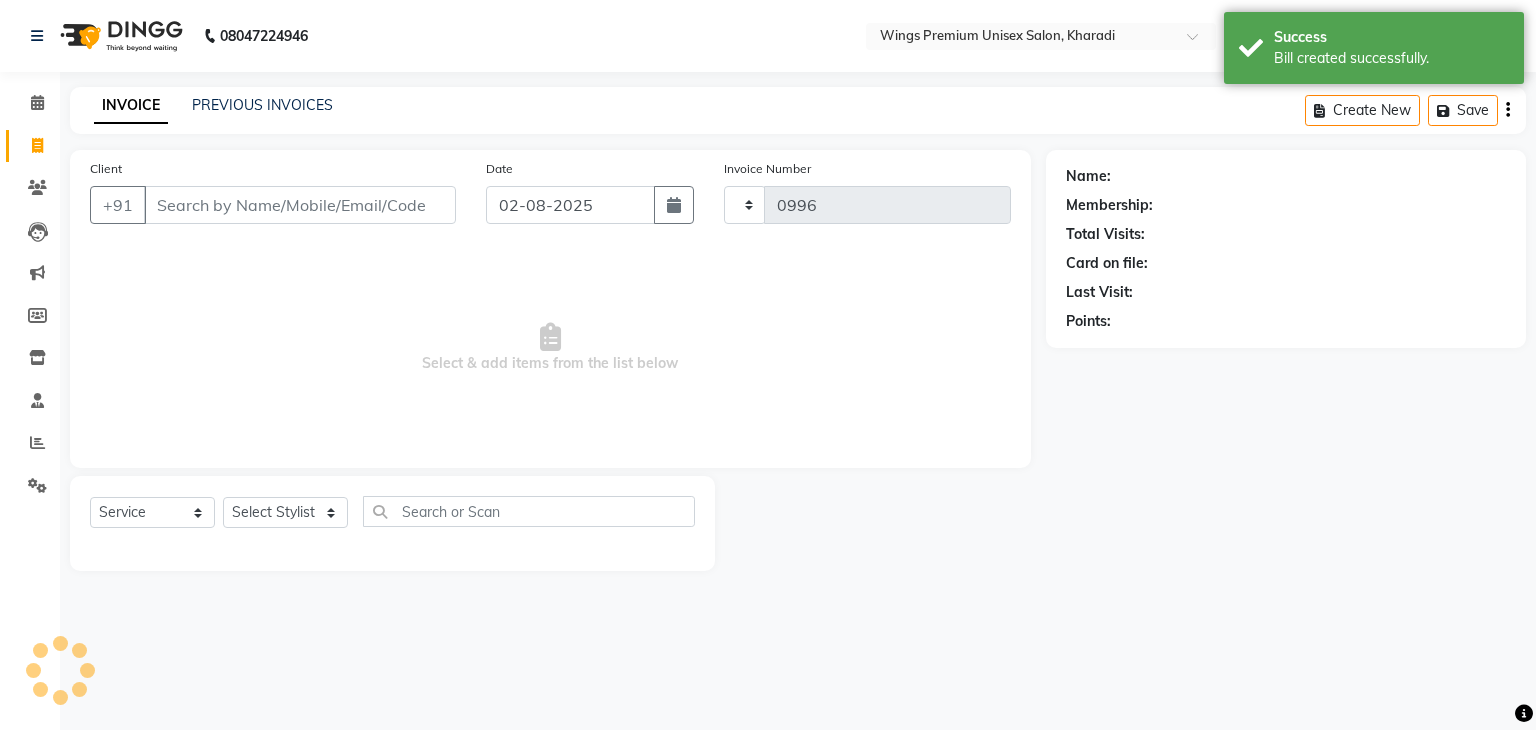 select on "674" 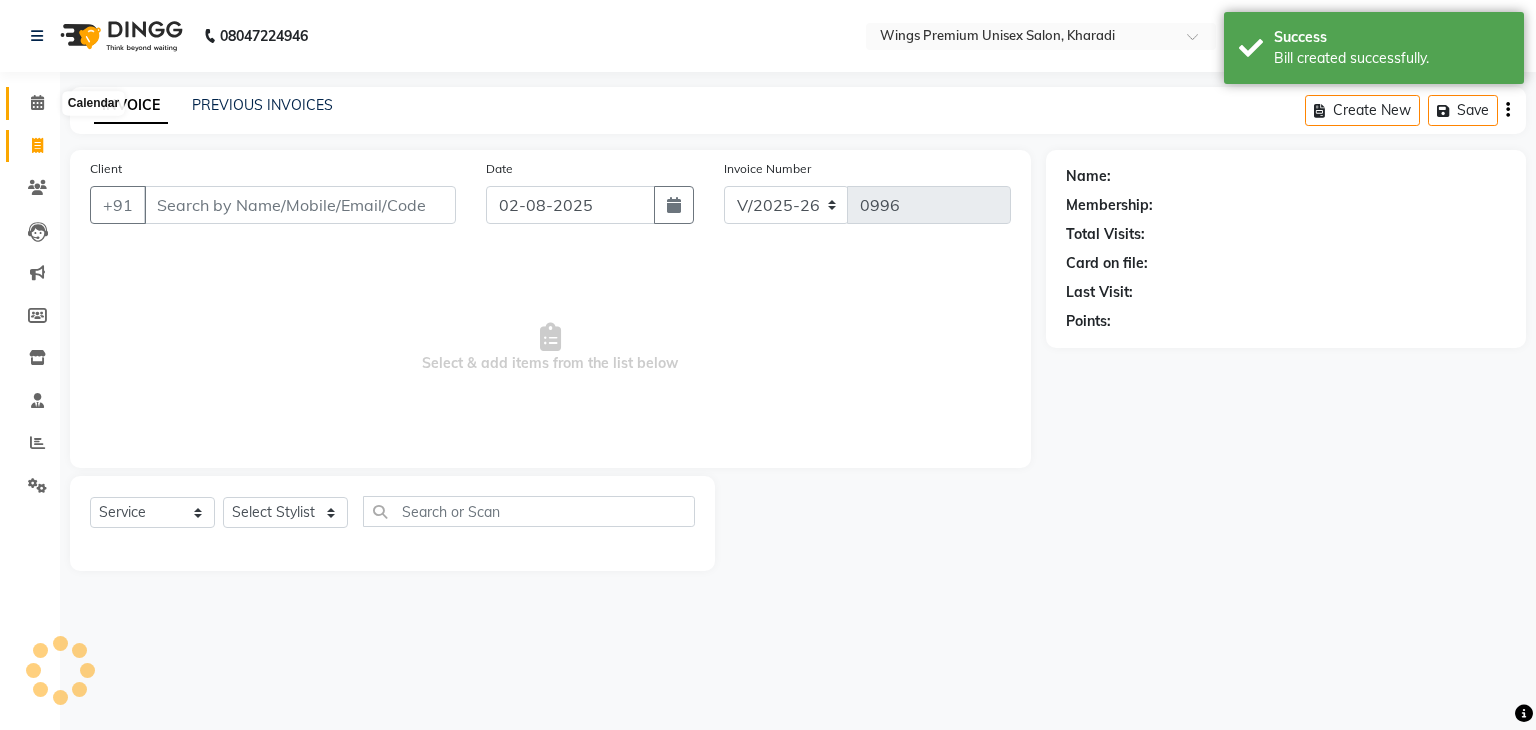 click 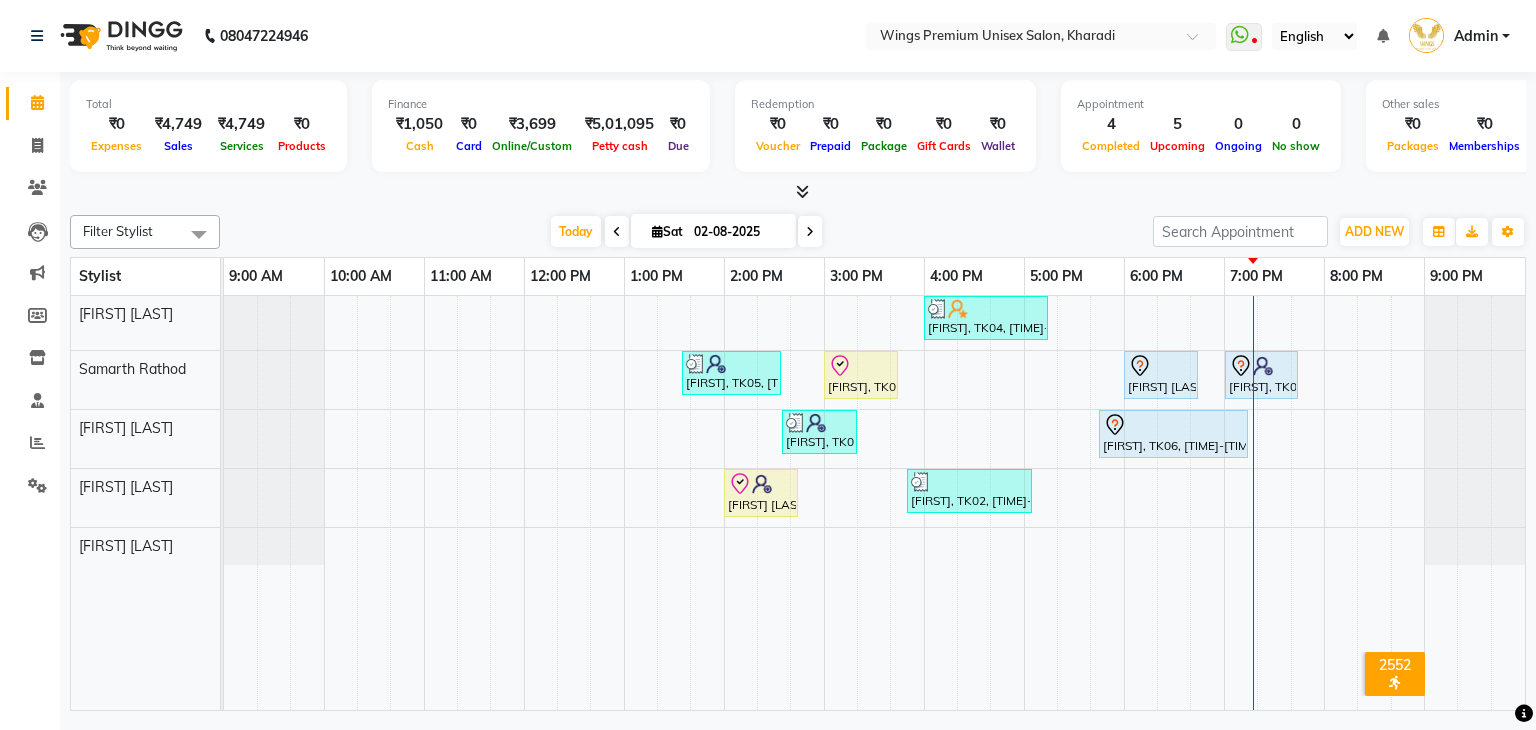 click on "[FIRST], TK04, [TIME]-[TIME], Caline Wash & Blow Dry ,Hair Cut - Female (Wash & Styling) - Hair Styling  - 1     [FIRST], TK05, [TIME]-[TIME], Men's Grooming Package (Hair Cut, Beard Trim, Hair Spa & Detan)
[FIRST], TK03, [TIME]-[TIME], Hair Cut - Male (Wash & Styling  - Hair Styling  - 3             [FIRST] [LAST], TK07, [TIME]-[TIME], Hair Cut - Male (Wash & Styling  - Hair Styling  - 3             [FIRST], TK08, [TIME]-[TIME], Hair Cut - Female (Wash & Styling) - Hair Styling  - 1     [FIRST], TK05, [TIME]-[TIME], Nourishing Spa - Hair SPA (FEMALE)             [FIRST], TK06, [TIME]-[TIME], Natural Root Touch Up - 2 Inches - Hair Colors
[FIRST]  [LAST], TK01, [TIME]-[TIME], Rica Full Waxing Package (FA,FL & UA)     [FIRST], TK02, [TIME]-[TIME], Rica Full Waxing Package (FA,FL & UA),Eyebrow  - THREADING,Upperlips  - THREADING" at bounding box center (874, 503) 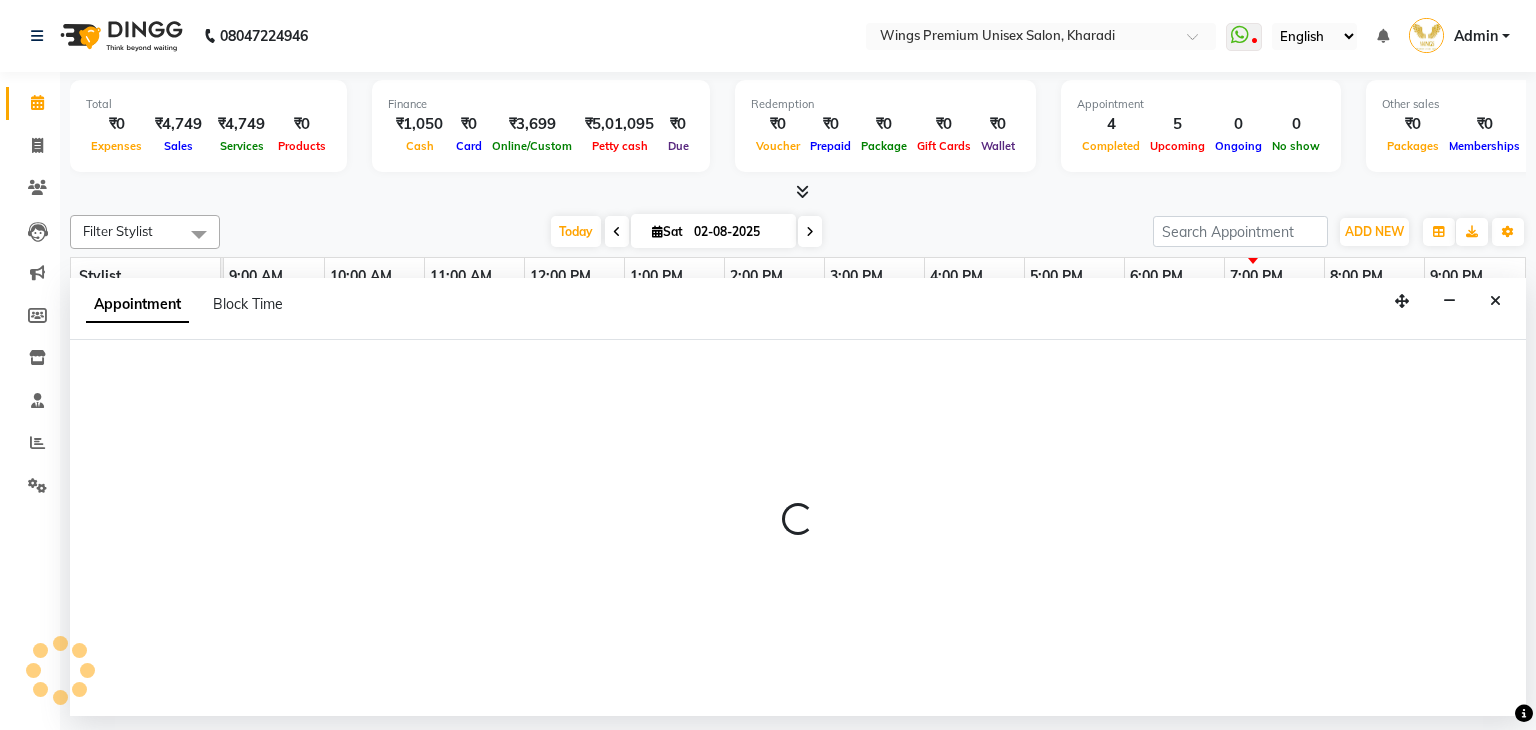 select on "9977" 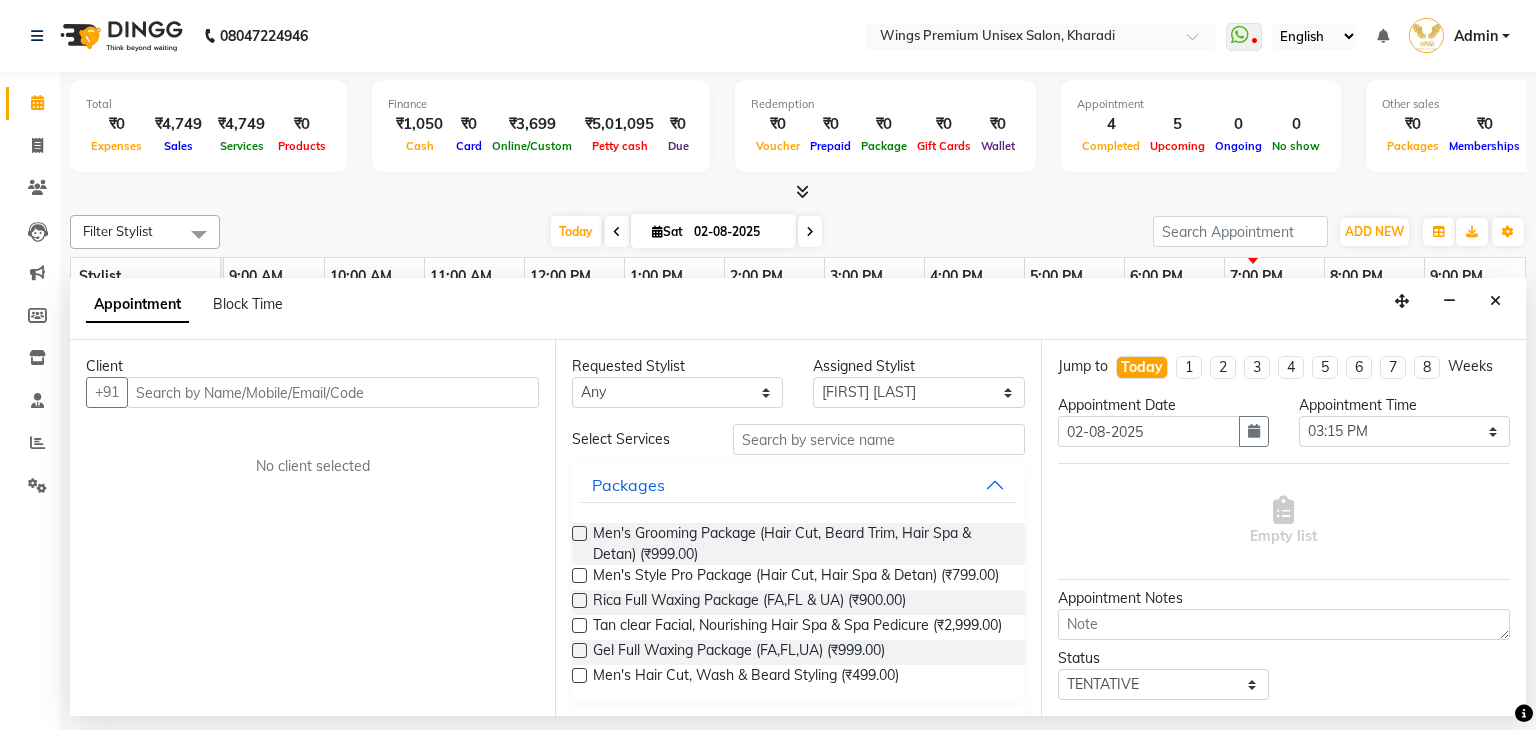 drag, startPoint x: 1489, startPoint y: 300, endPoint x: 1098, endPoint y: 437, distance: 414.30664 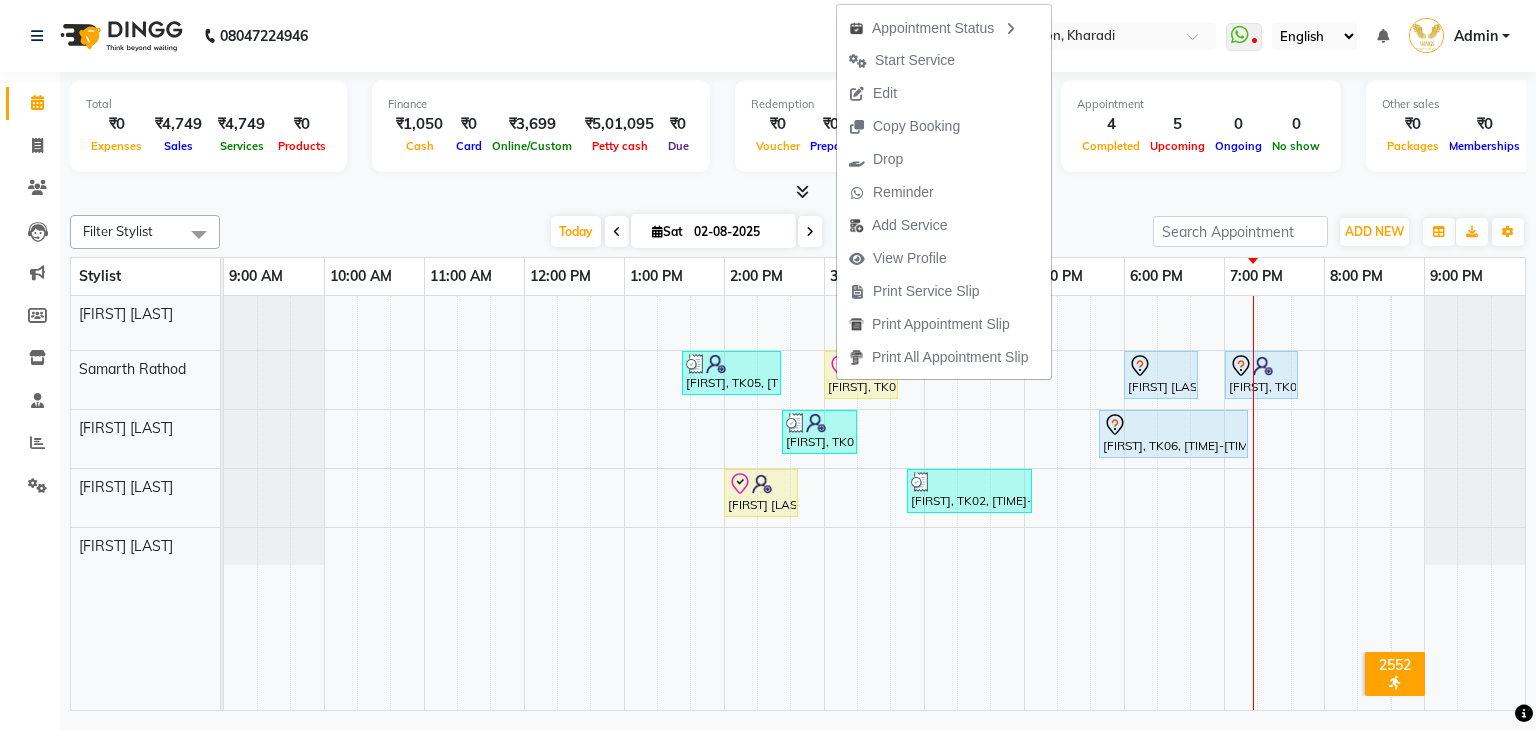 click on "Total  [PRICE]  Expenses [PRICE]  Sales [PRICE]  Services [PRICE]  Products Finance  [PRICE]  Cash [PRICE]  Card [PRICE]  Online/Custom [PRICE] Petty cash [PRICE] Due  Redemption  [PRICE] Voucher [PRICE] Prepaid [PRICE] Package [PRICE]  Gift Cards [PRICE]  Wallet  Appointment  4 Completed 5 Upcoming 0 Ongoing 0 No show  Other sales  [PRICE]  Packages [PRICE]  Memberships [PRICE]  Vouchers [PRICE]  Prepaids [PRICE]  Gift Cards" at bounding box center [798, 129] 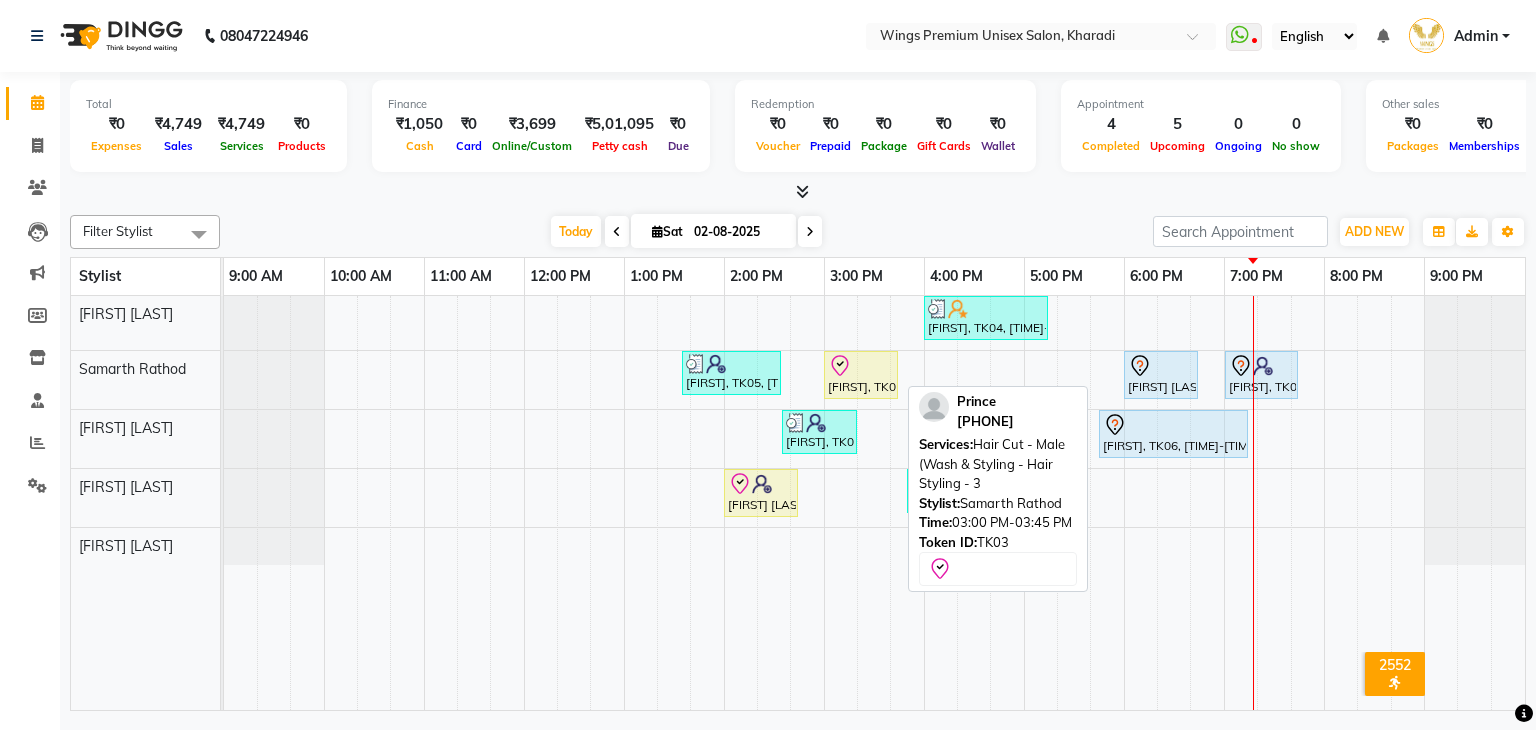 click on "[FIRST], TK03, [TIME]-[TIME], Hair Cut - Male (Wash & Styling  - Hair Styling  - 3" at bounding box center (861, 375) 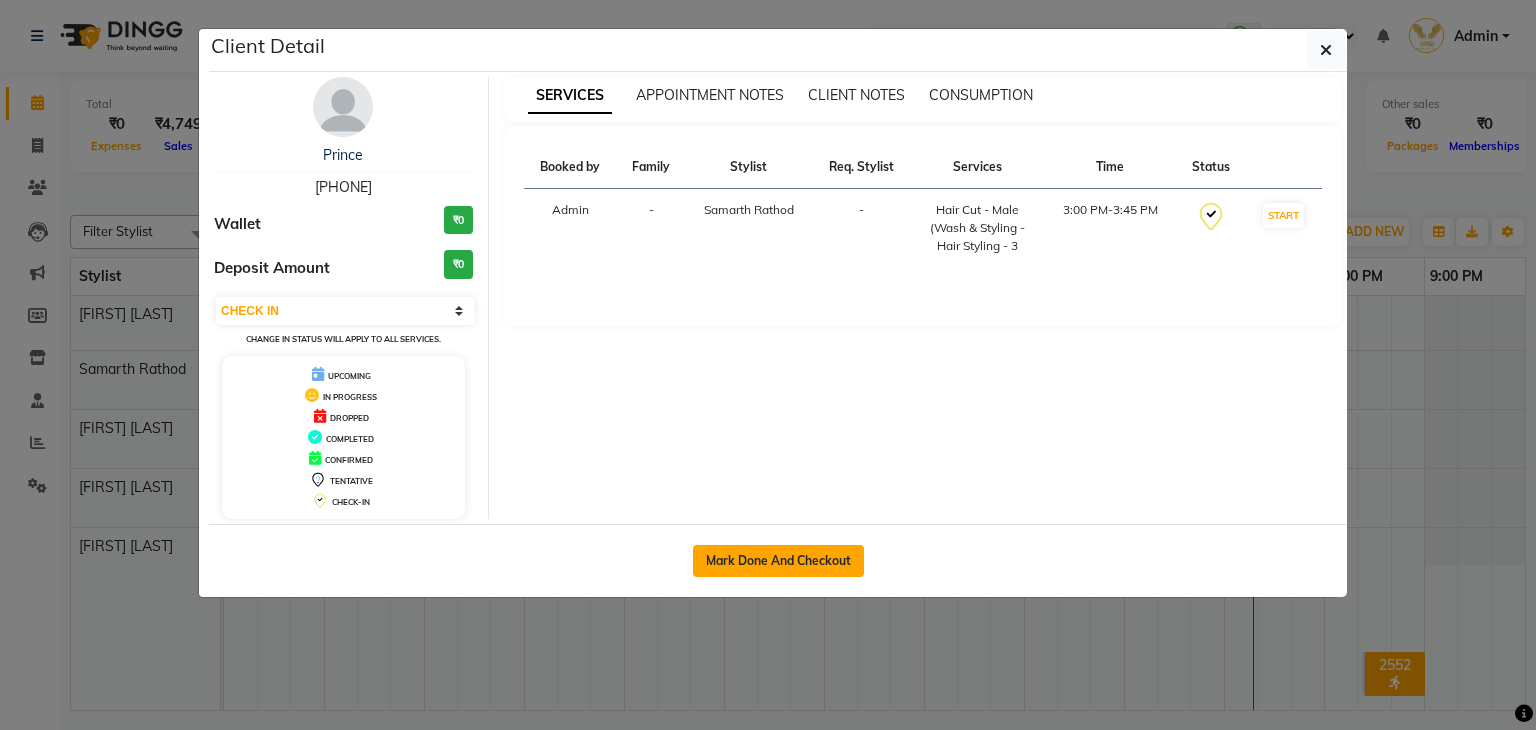 click on "Mark Done And Checkout" 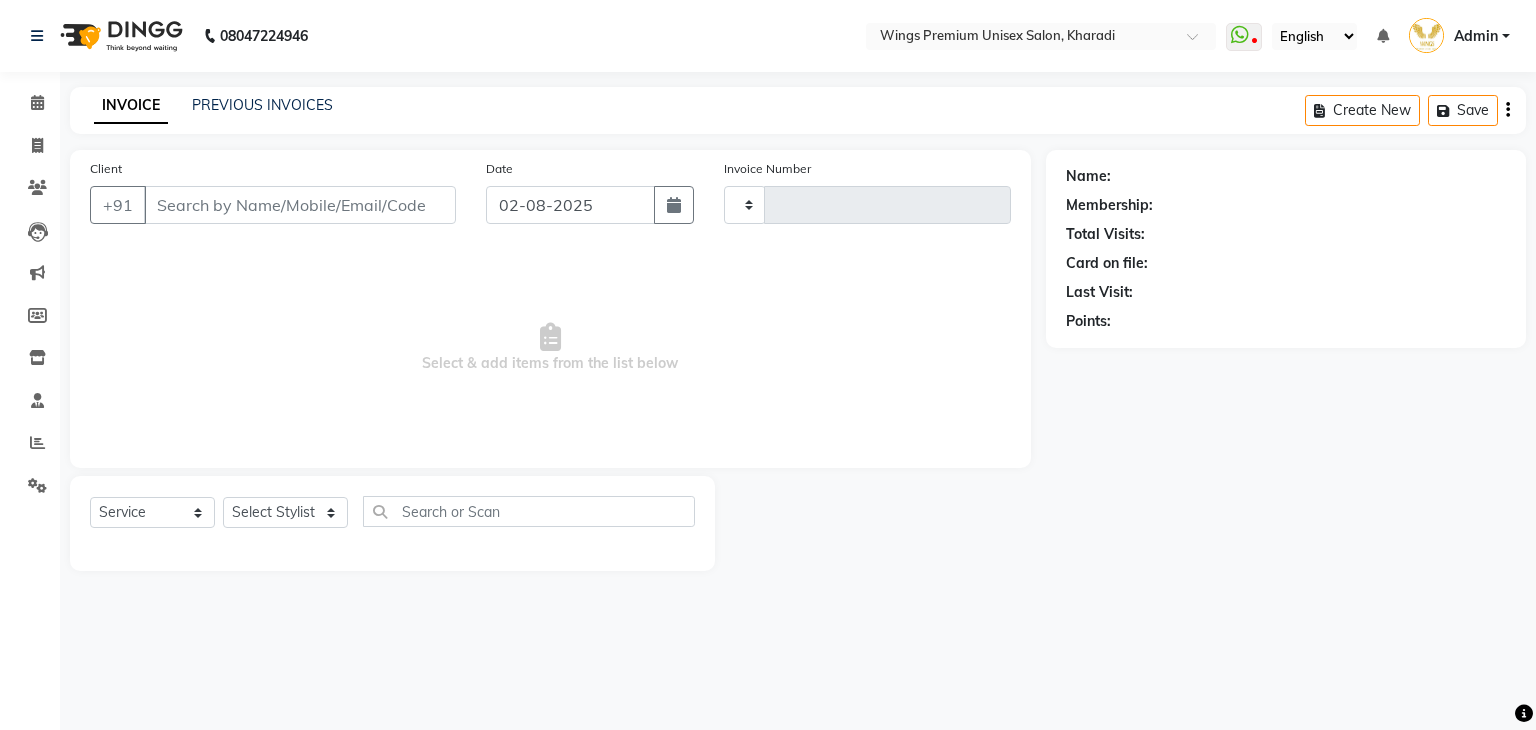 type on "0996" 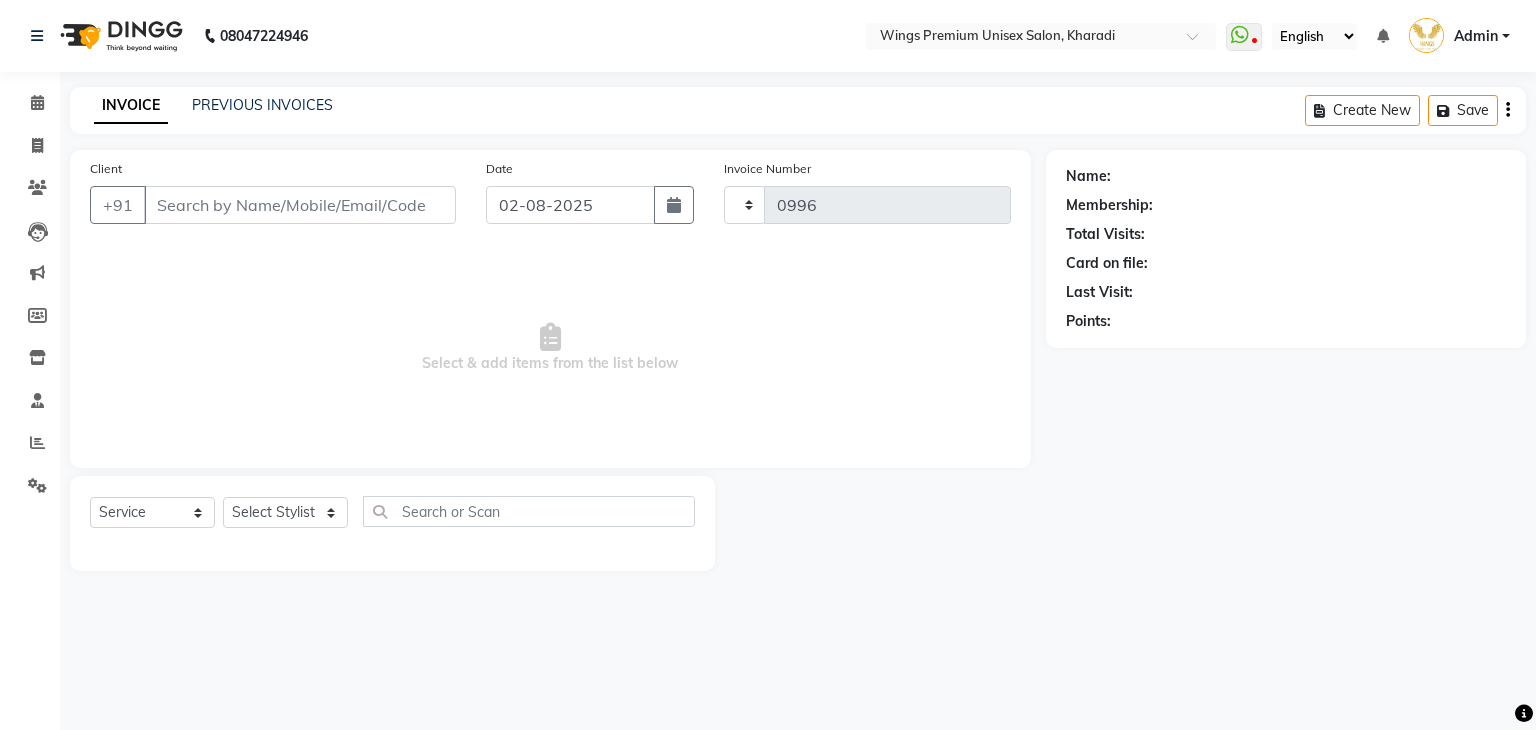 select on "3" 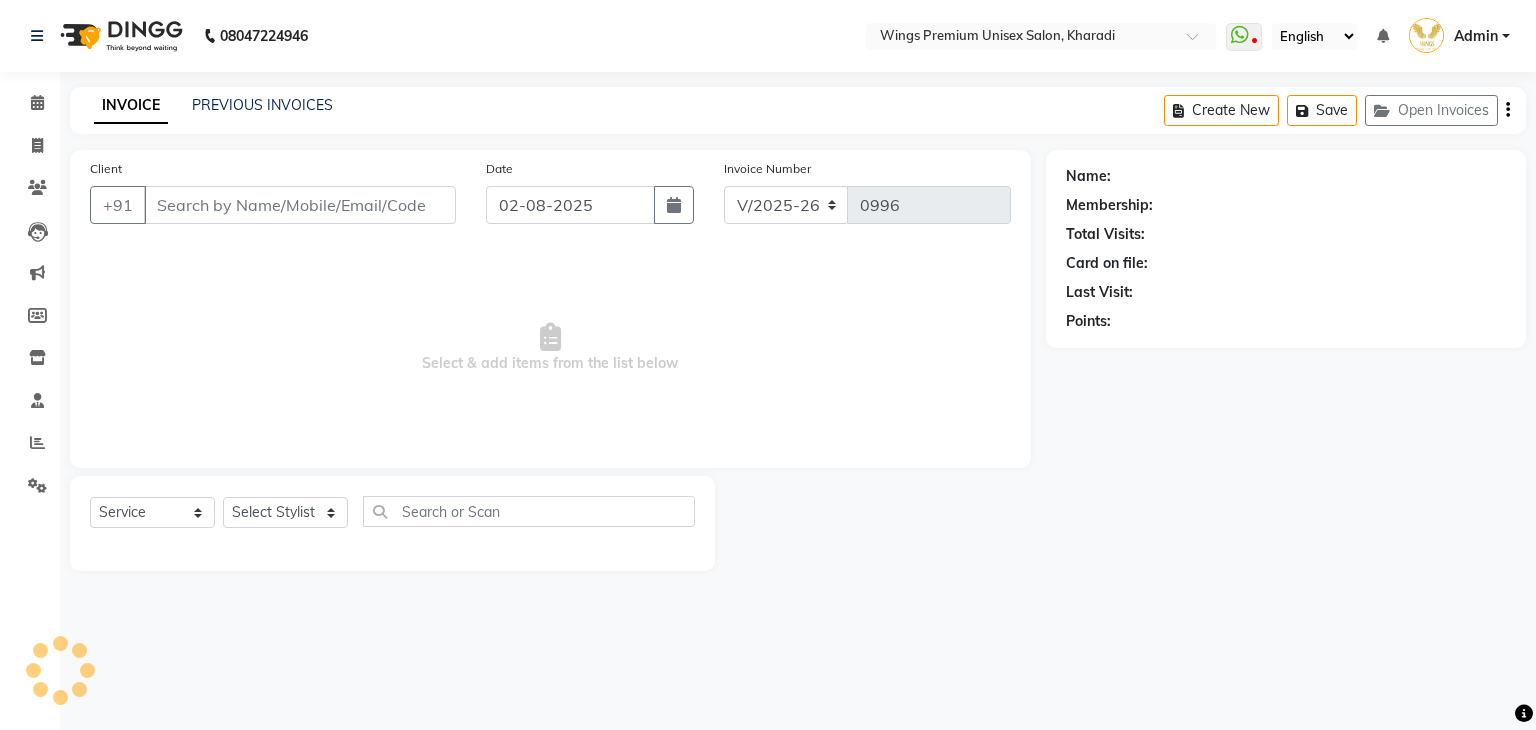type on "[PHONE]" 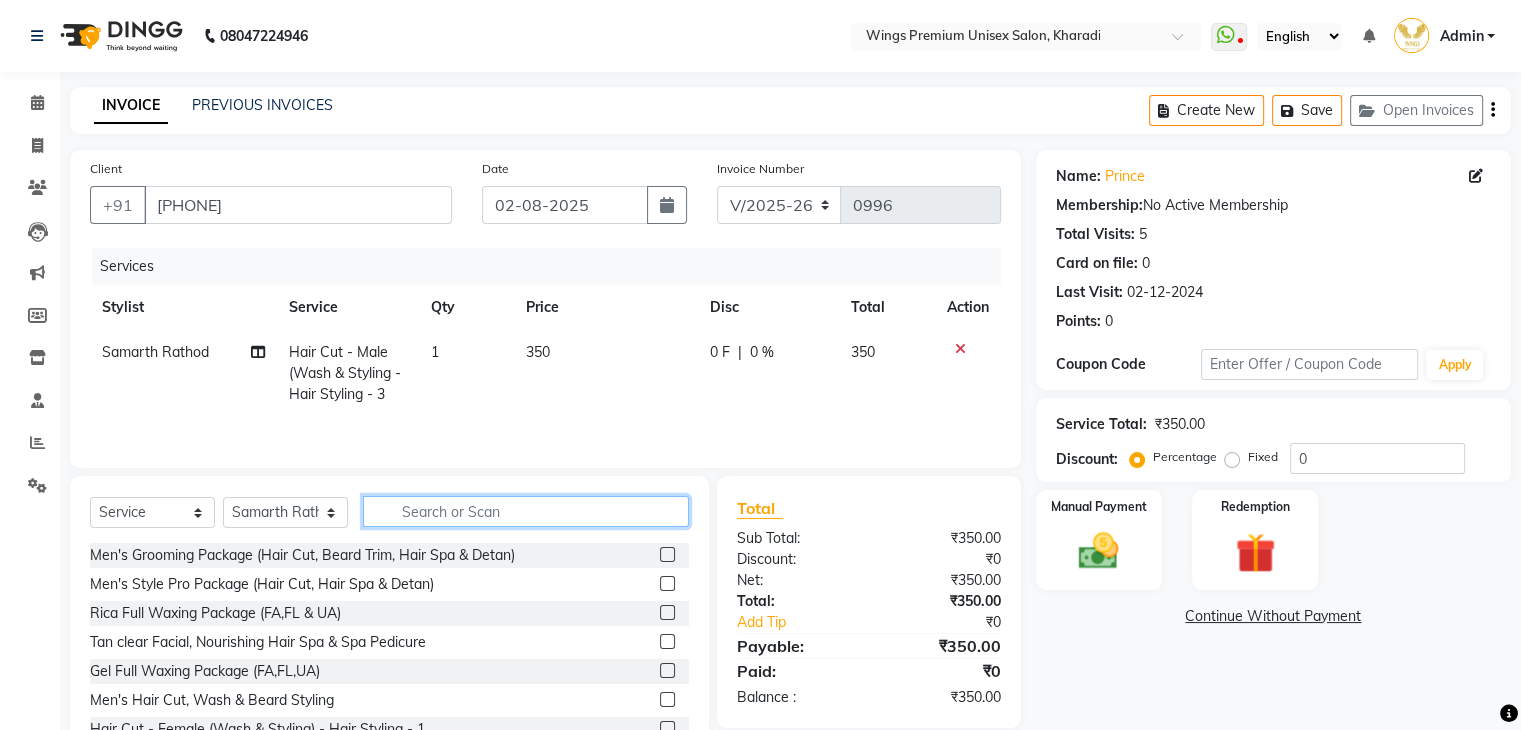 click 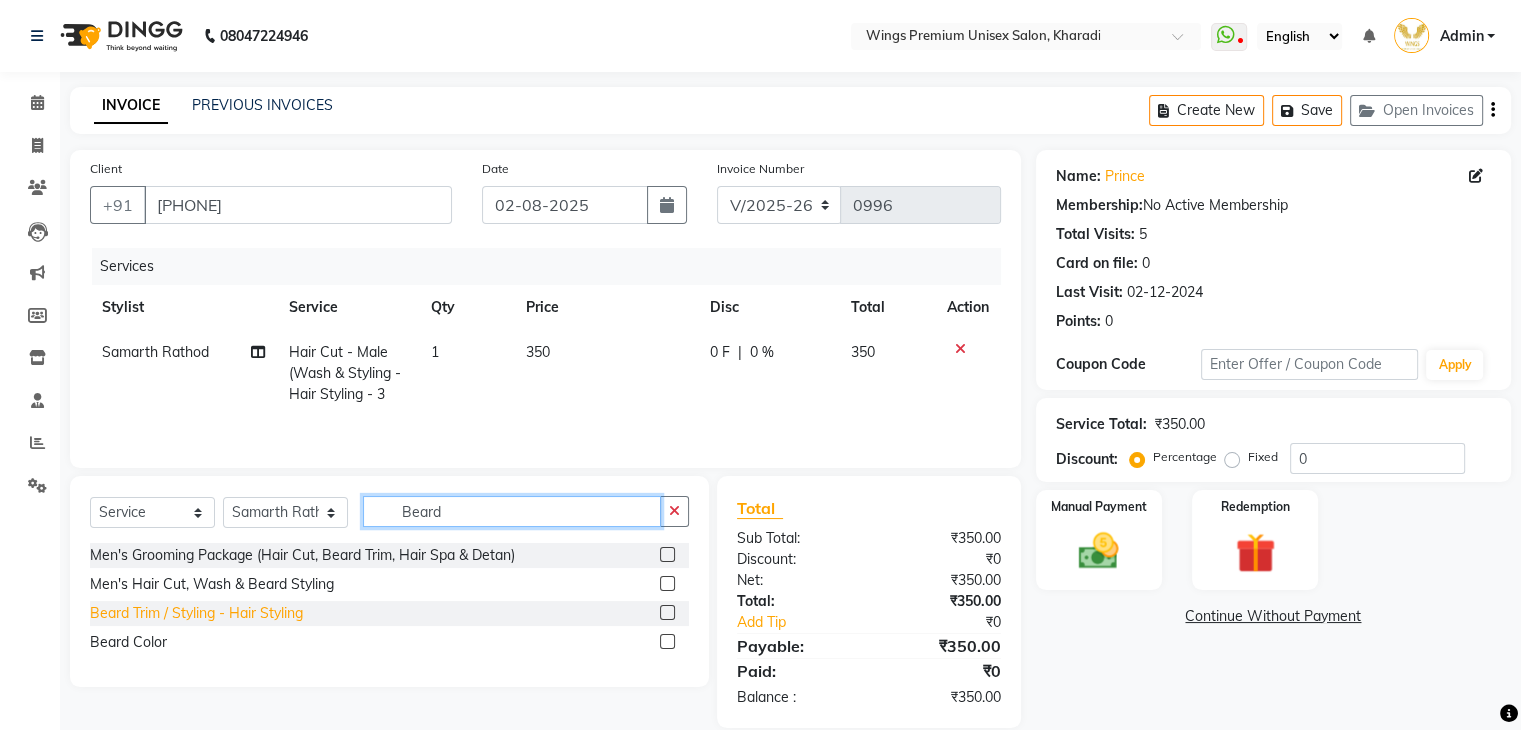 type on "Beard" 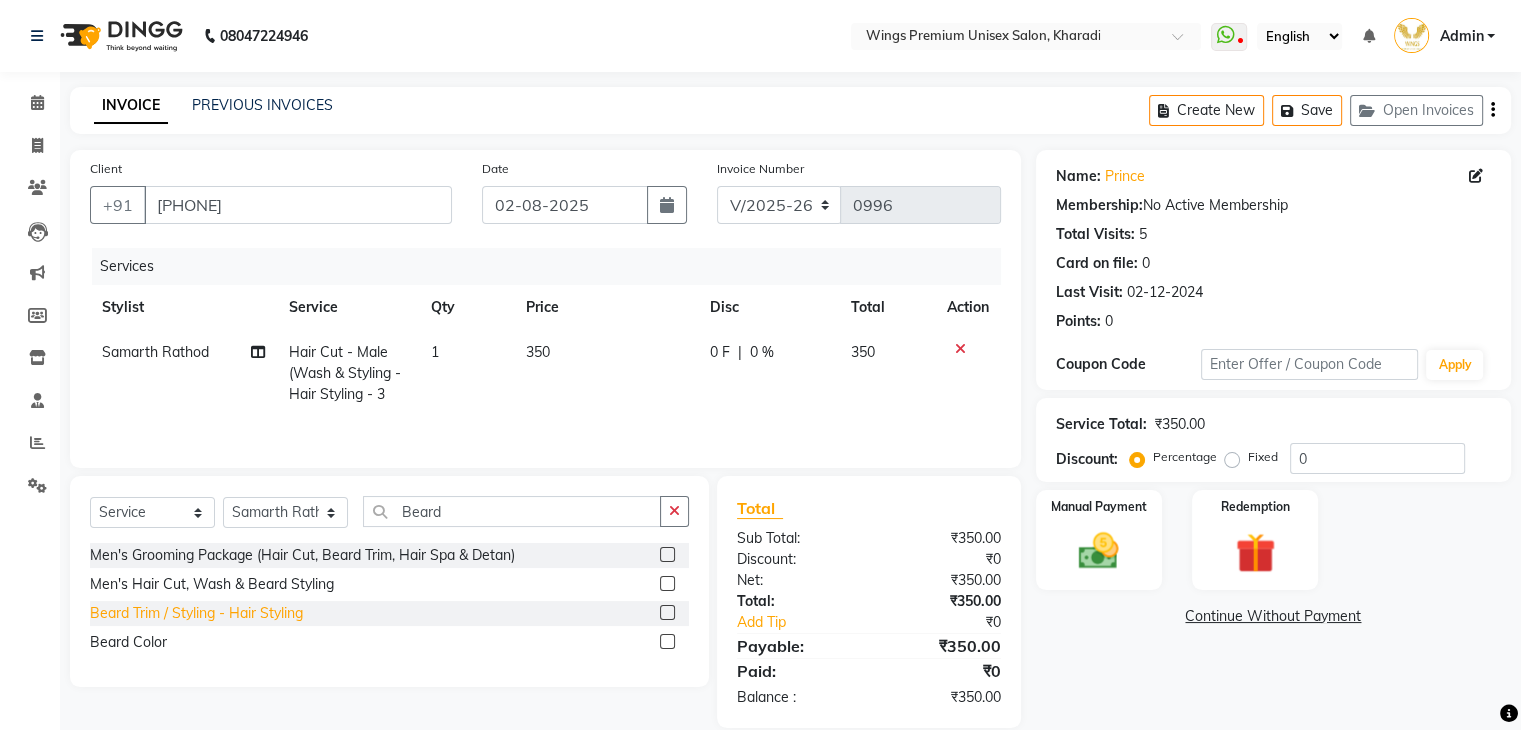 click on "Beard Trim / Styling - Hair Styling" 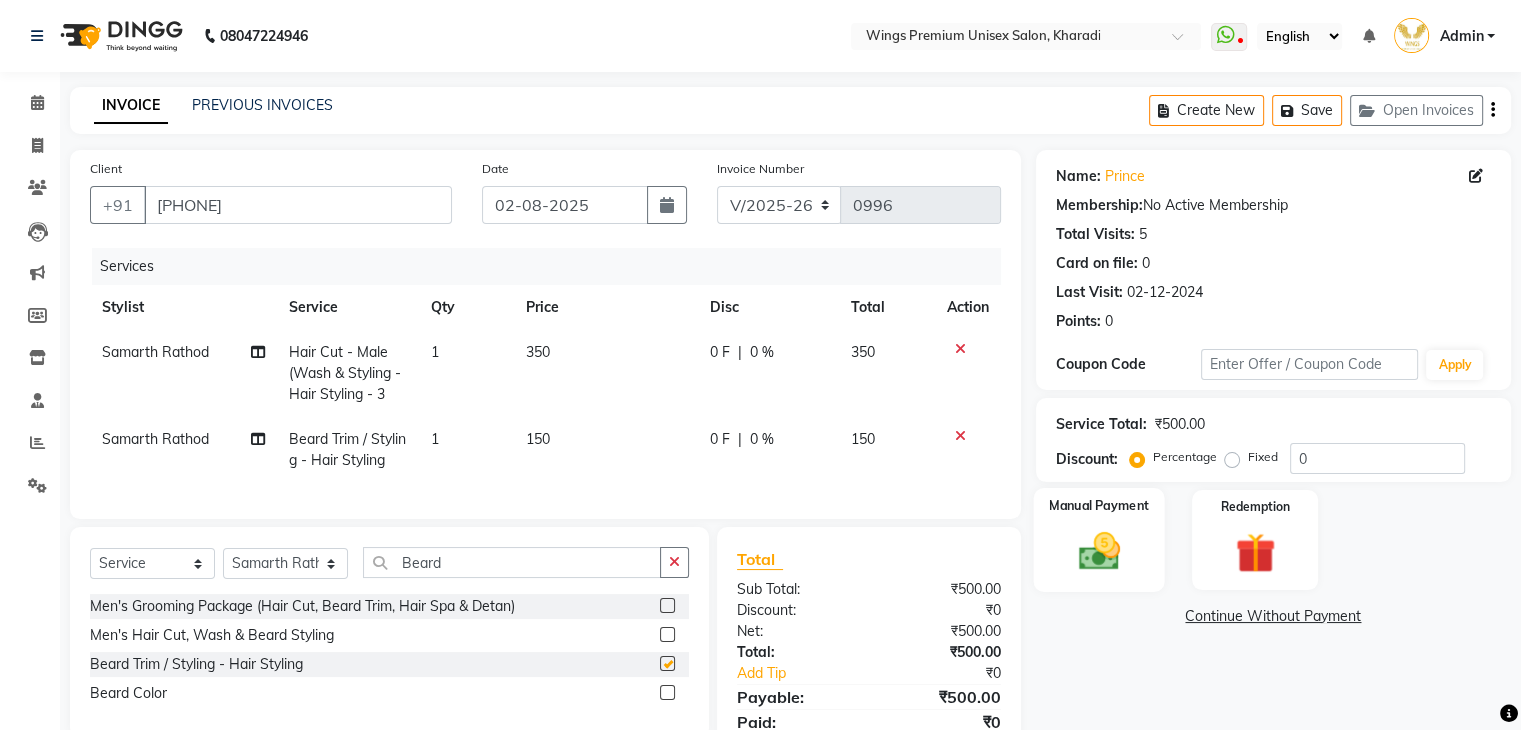 checkbox on "false" 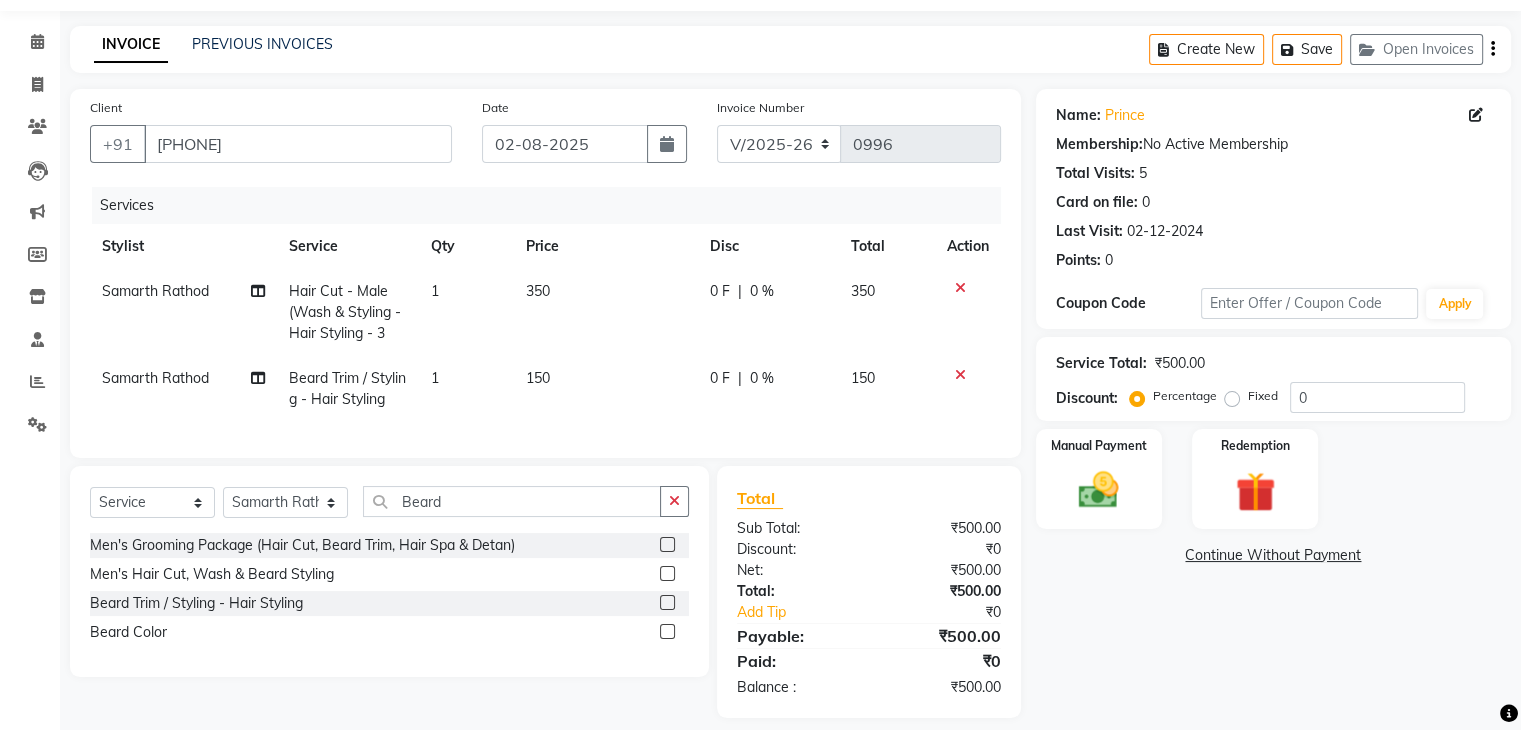 scroll, scrollTop: 95, scrollLeft: 0, axis: vertical 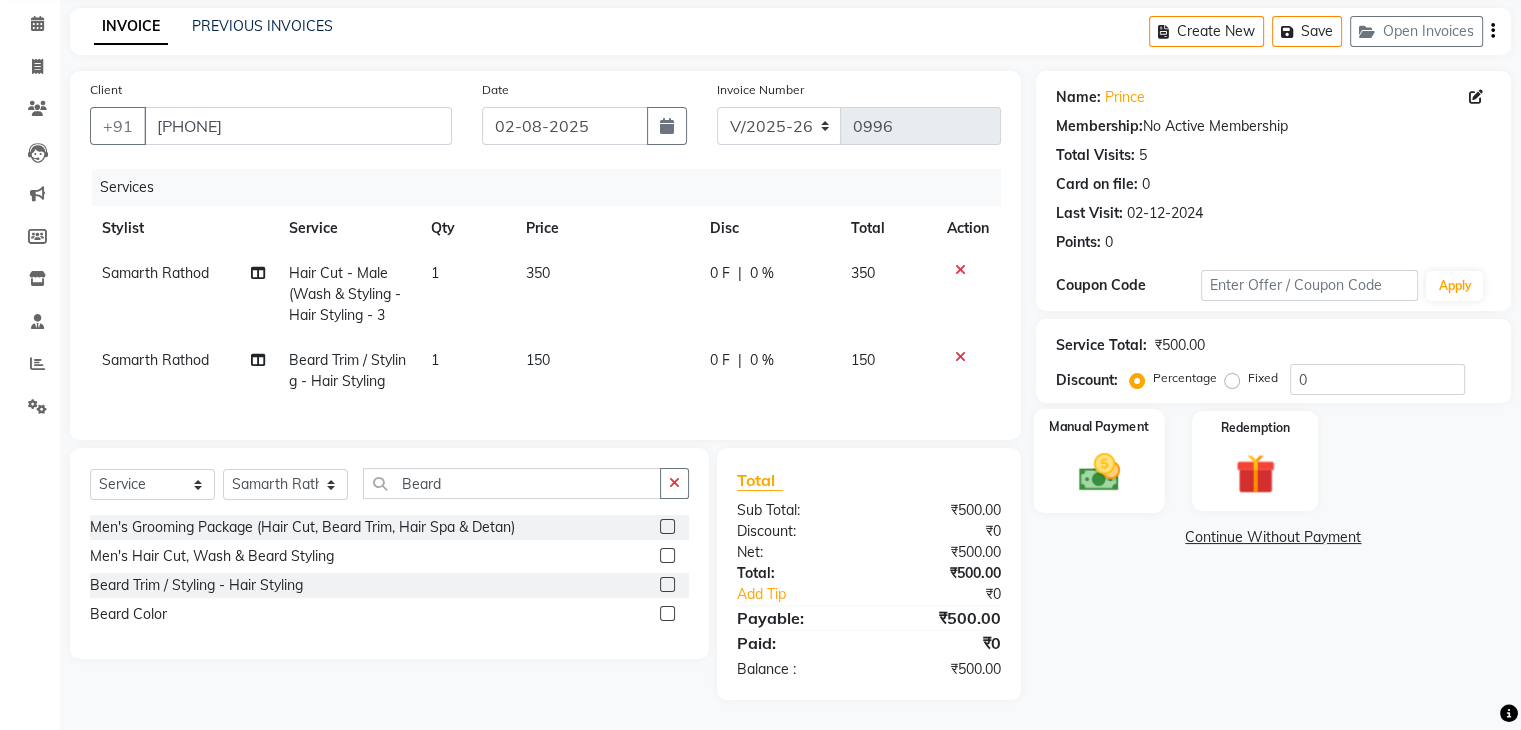 click 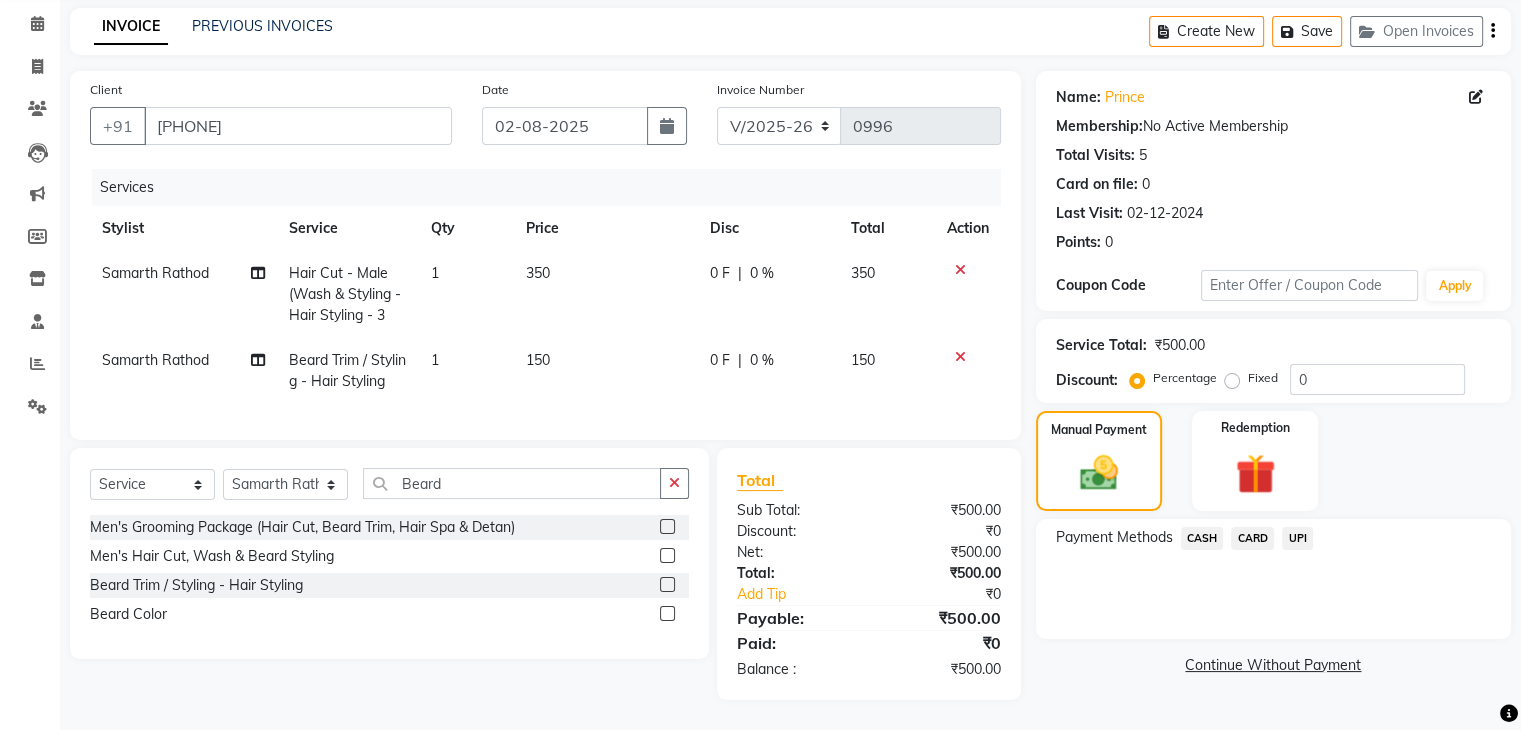 click on "UPI" 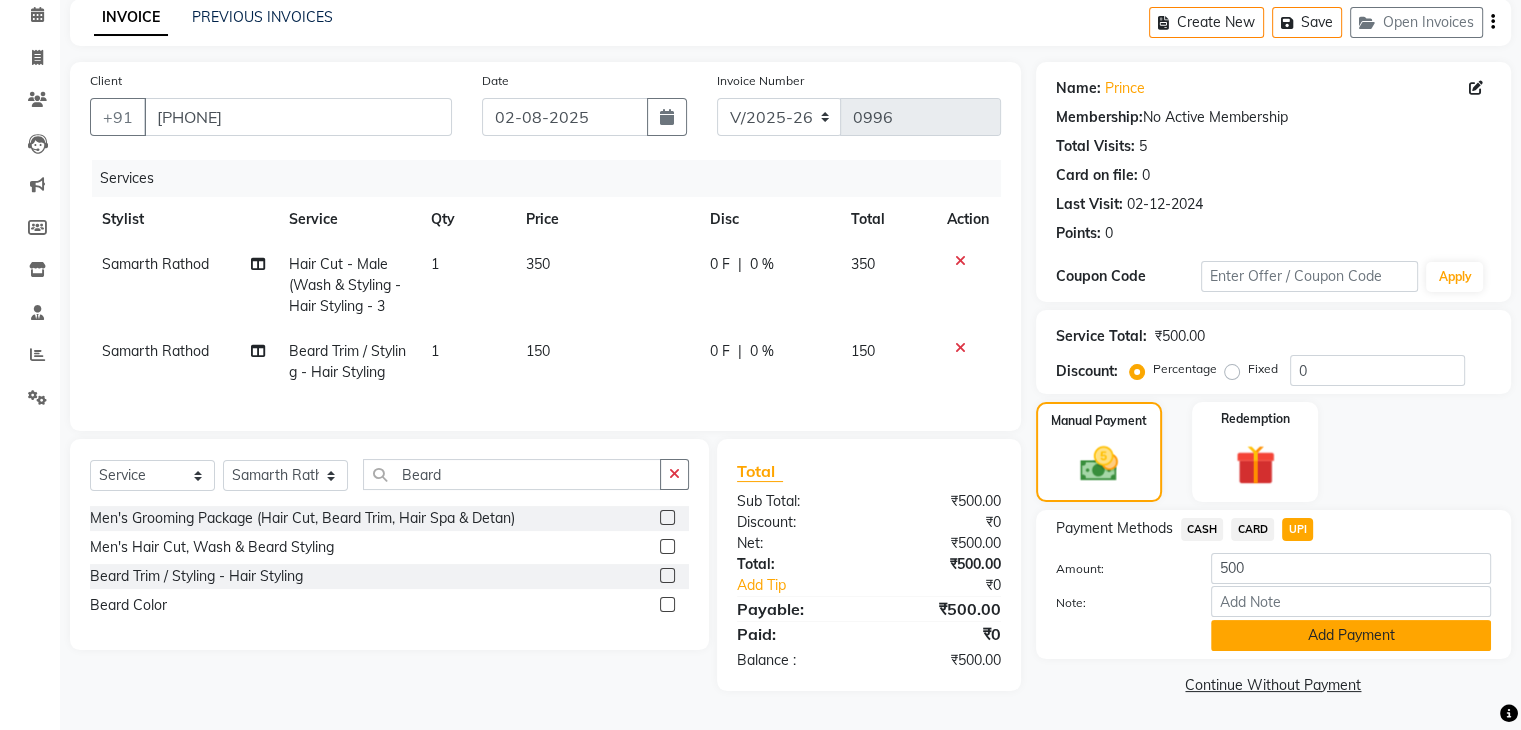 click on "Add Payment" 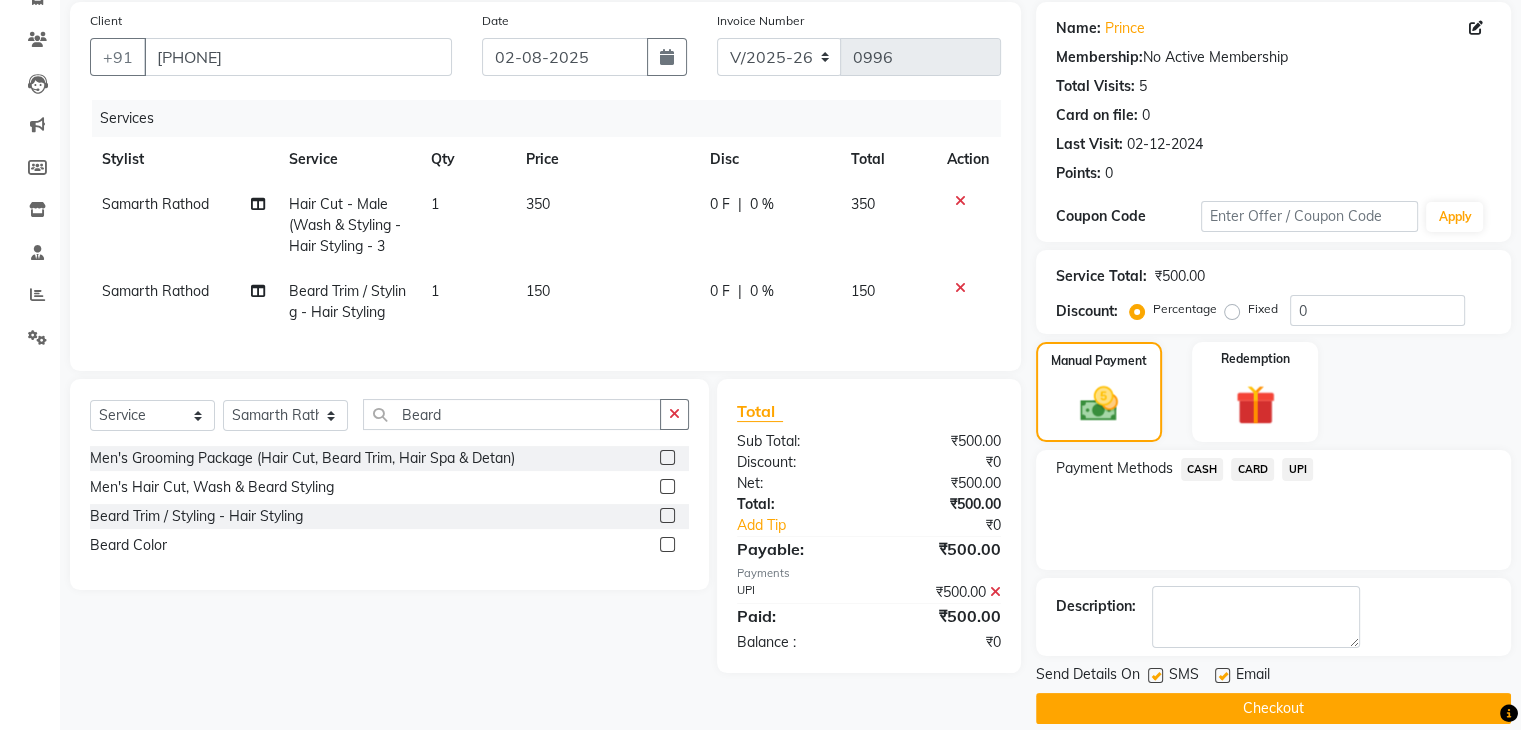 scroll, scrollTop: 171, scrollLeft: 0, axis: vertical 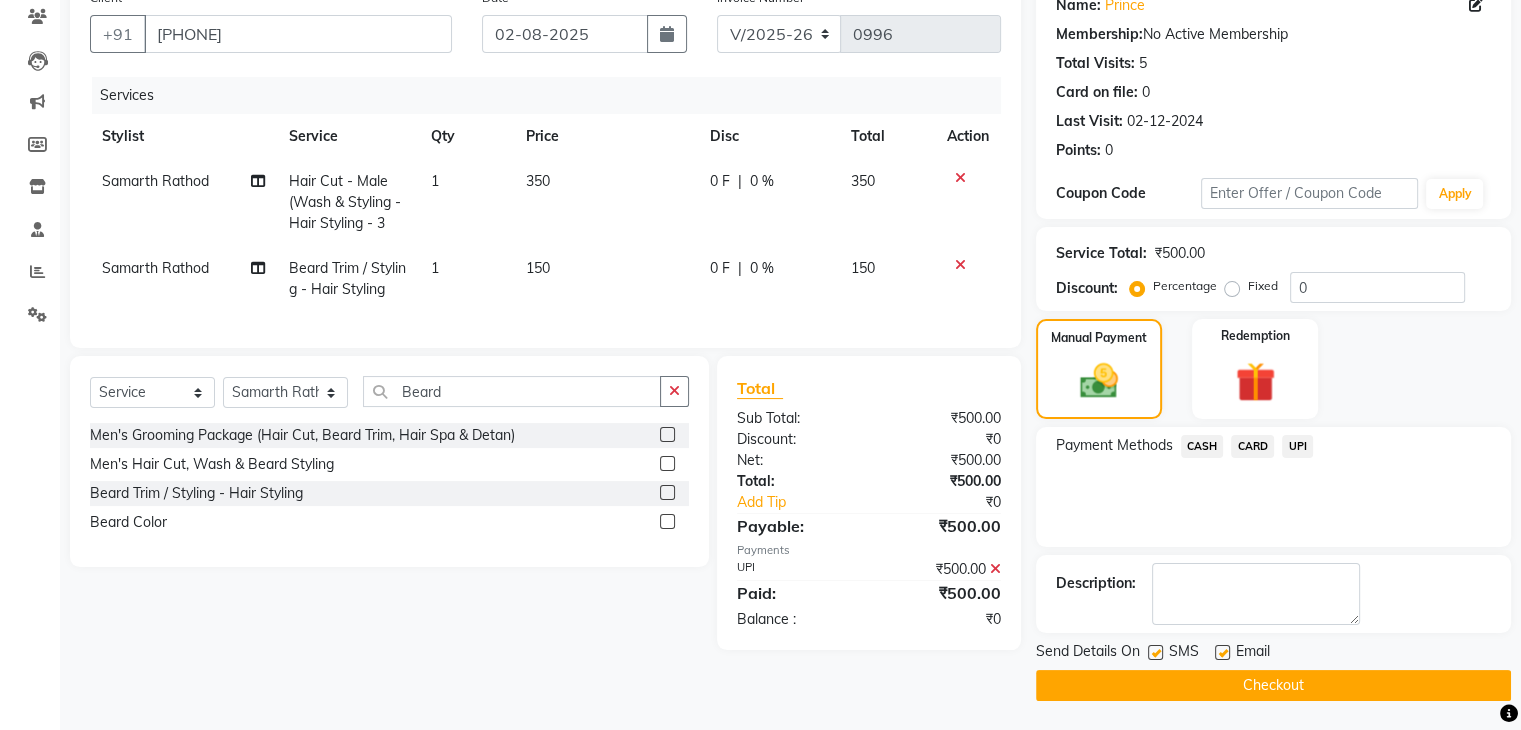 click on "Checkout" 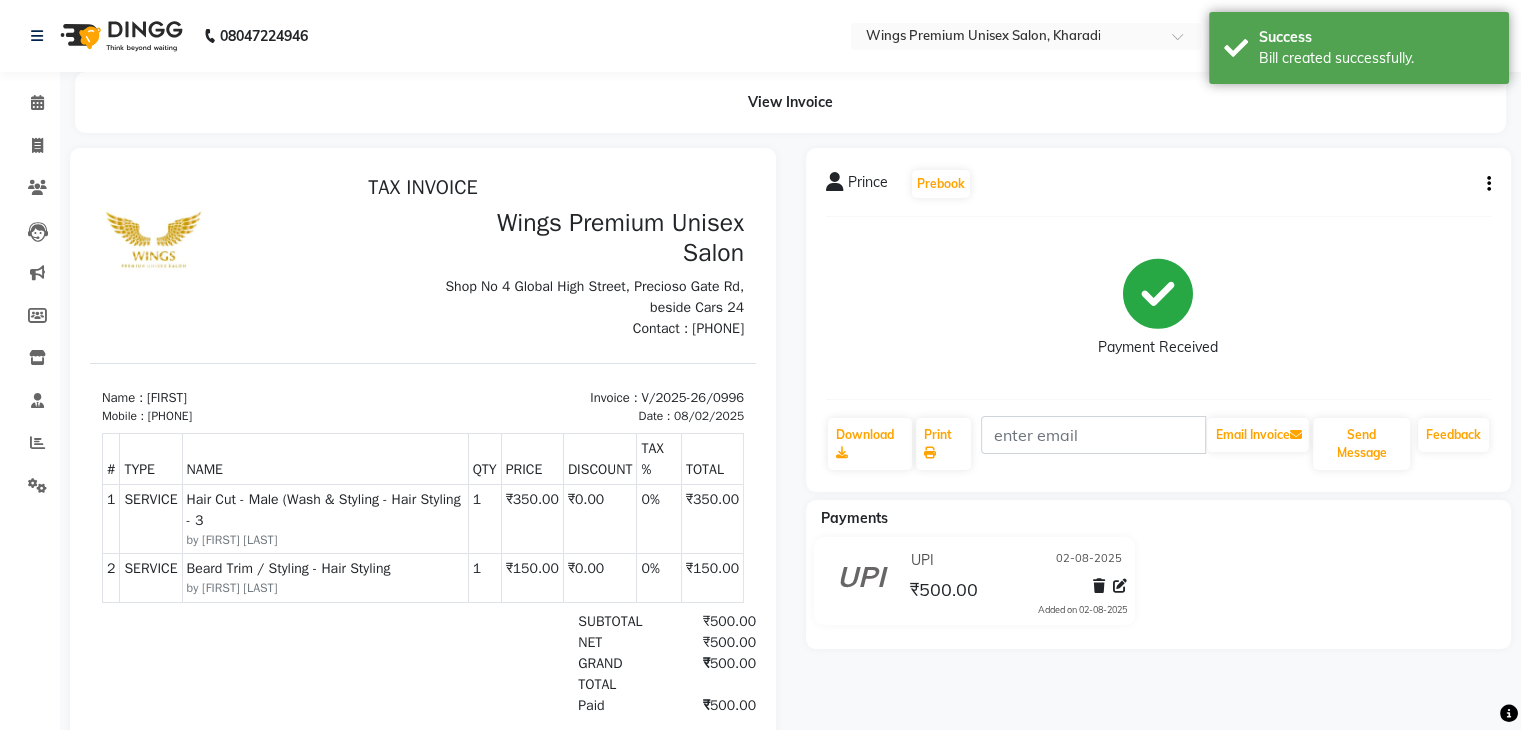scroll, scrollTop: 0, scrollLeft: 0, axis: both 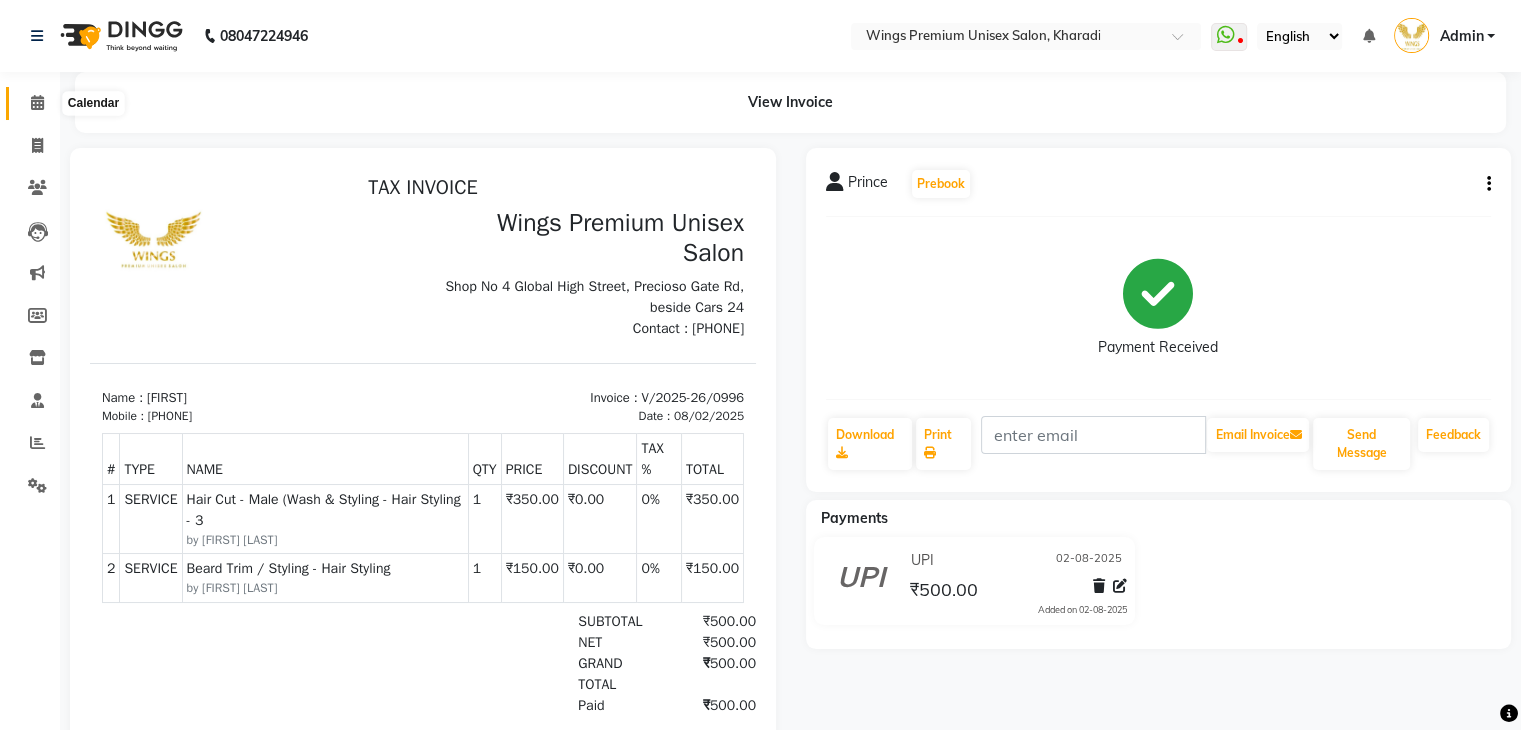 click 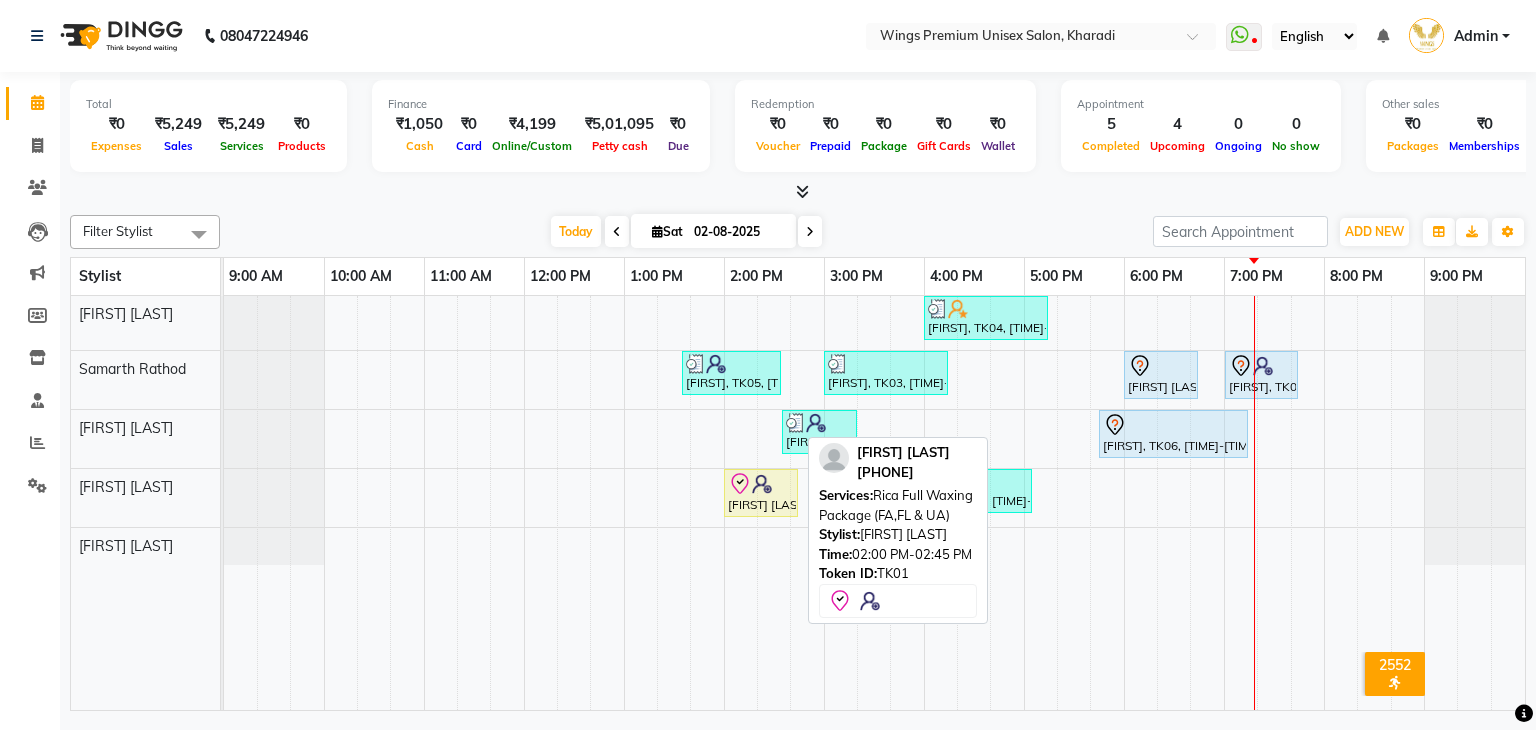 click on "[FIRST]  [LAST], TK01, [TIME]-[TIME], Rica Full Waxing Package (FA,FL & UA)" at bounding box center [761, 493] 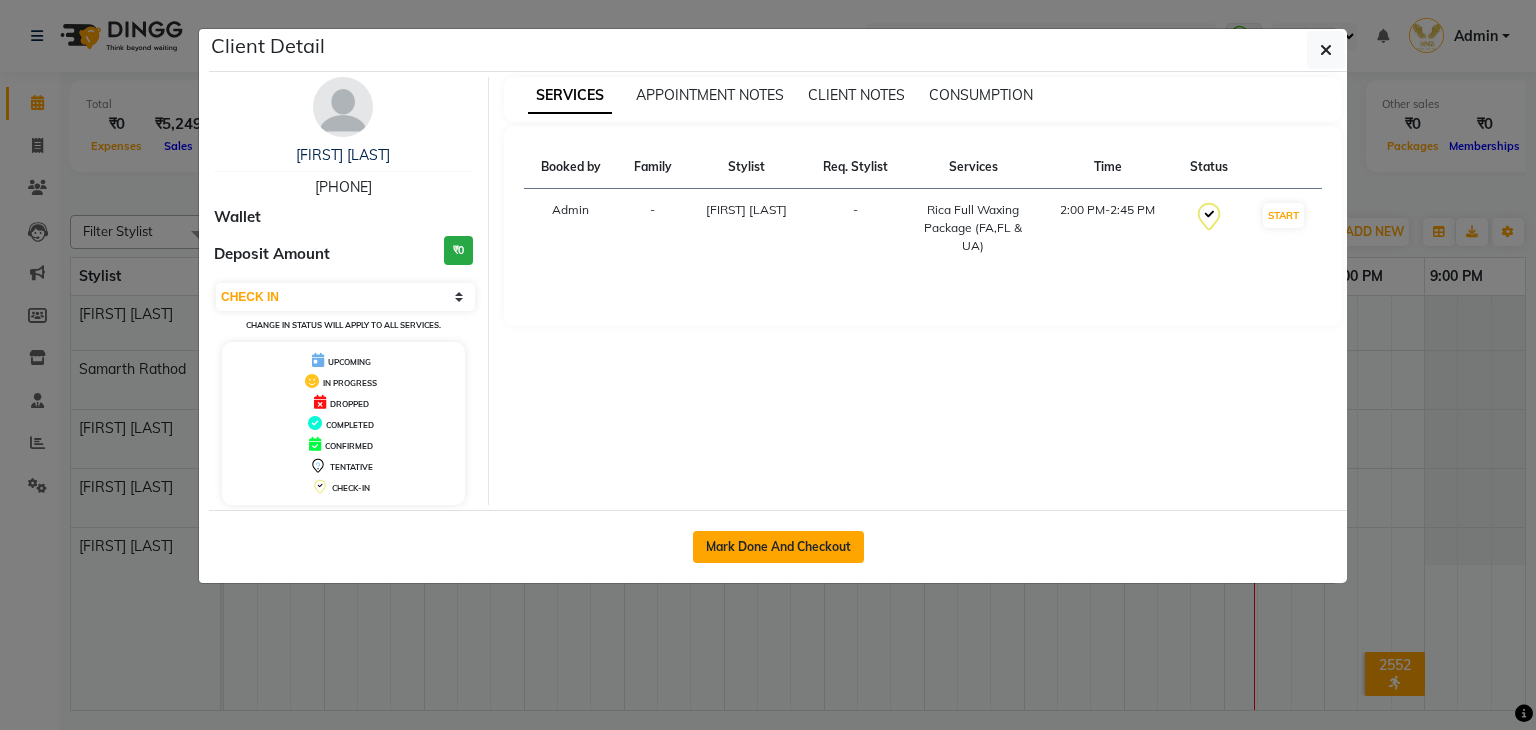 click on "Mark Done And Checkout" 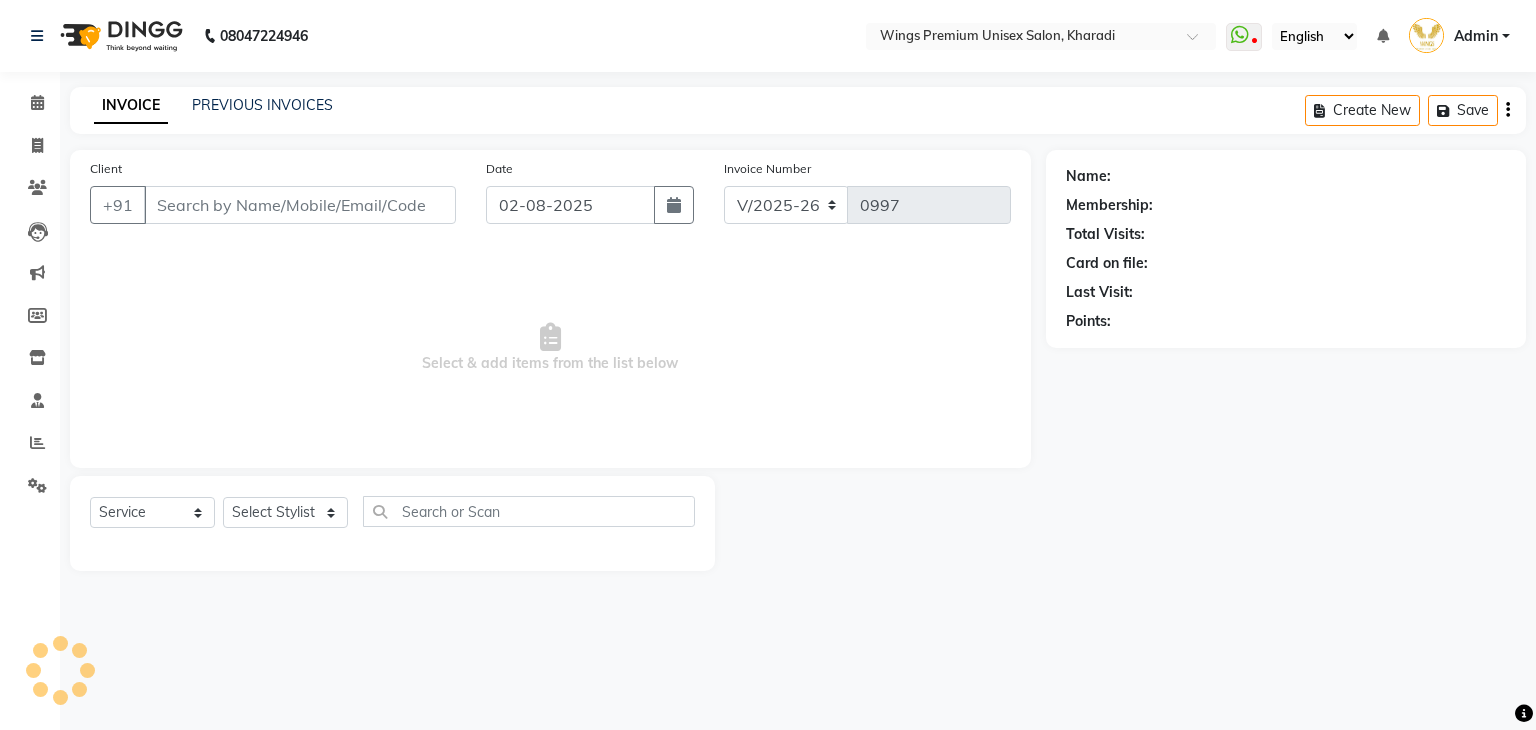 select on "3" 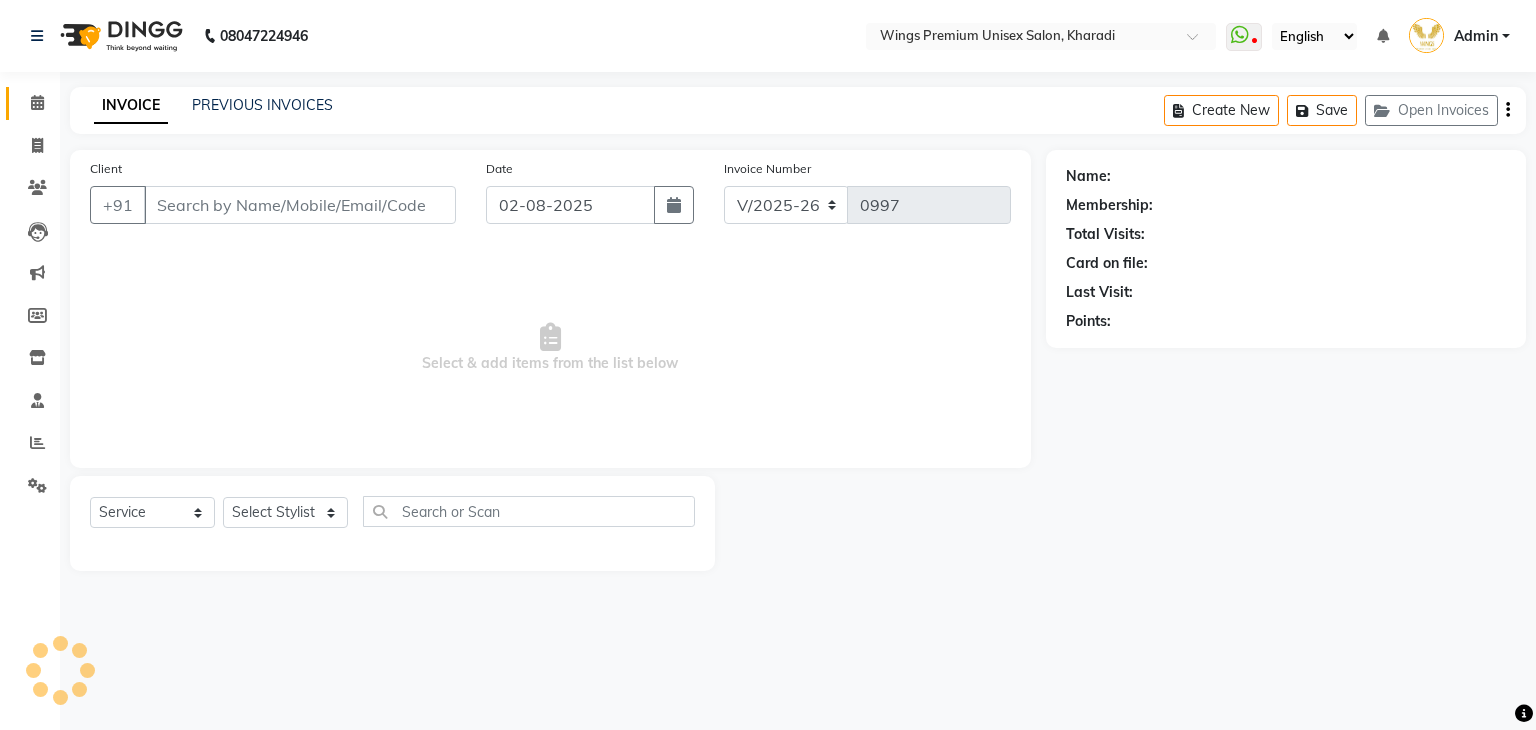 type on "[PHONE]" 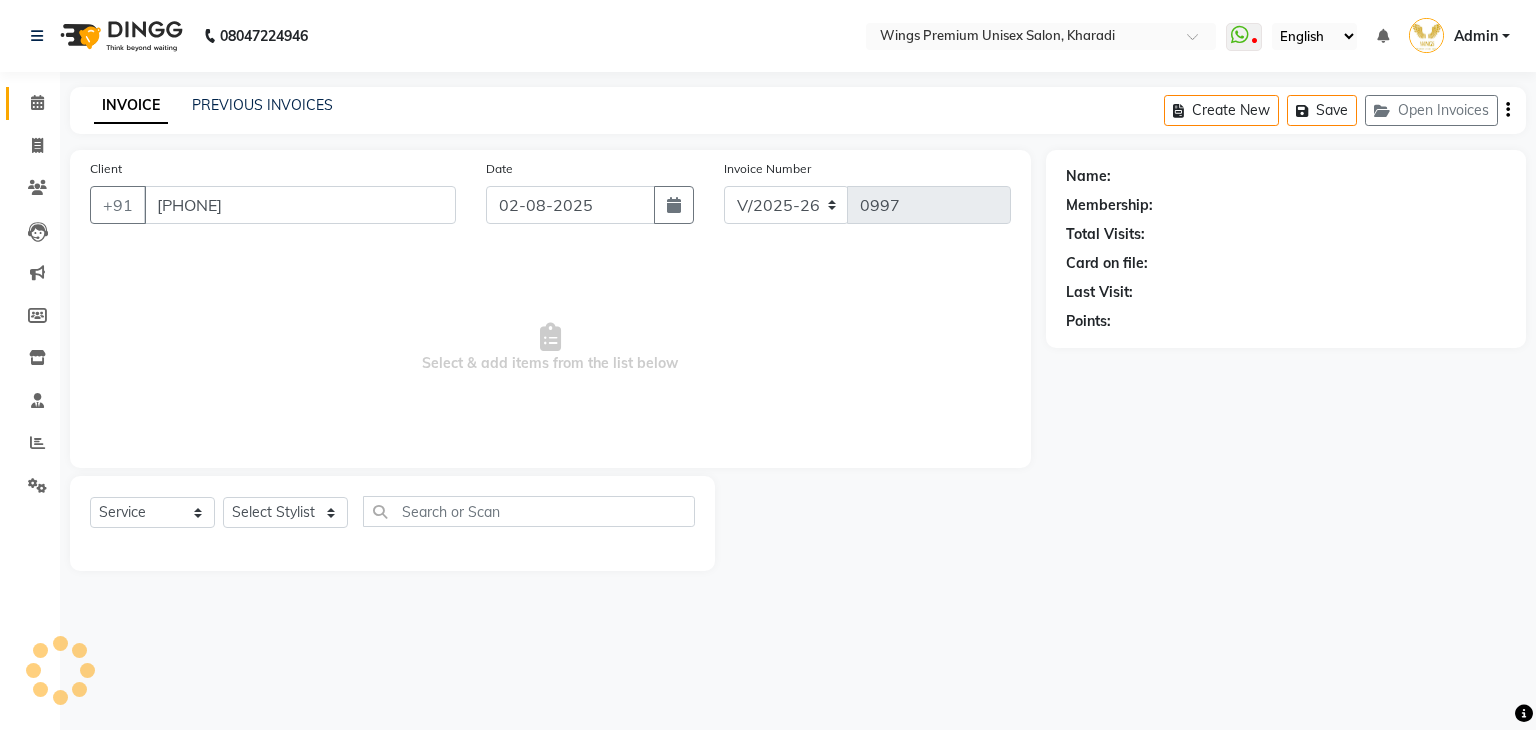 select on "82124" 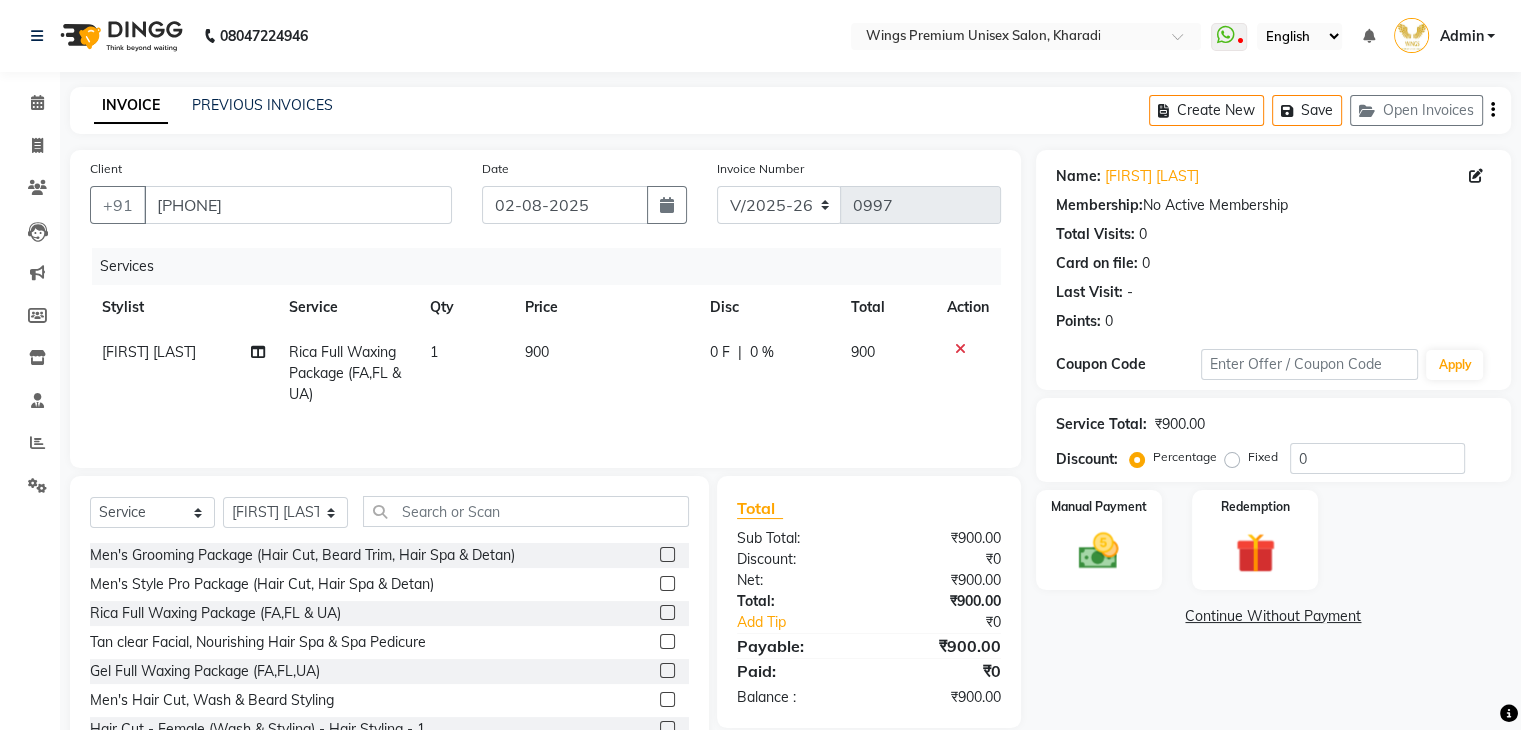 click on "Rica Full Waxing Package (FA,FL & UA)" 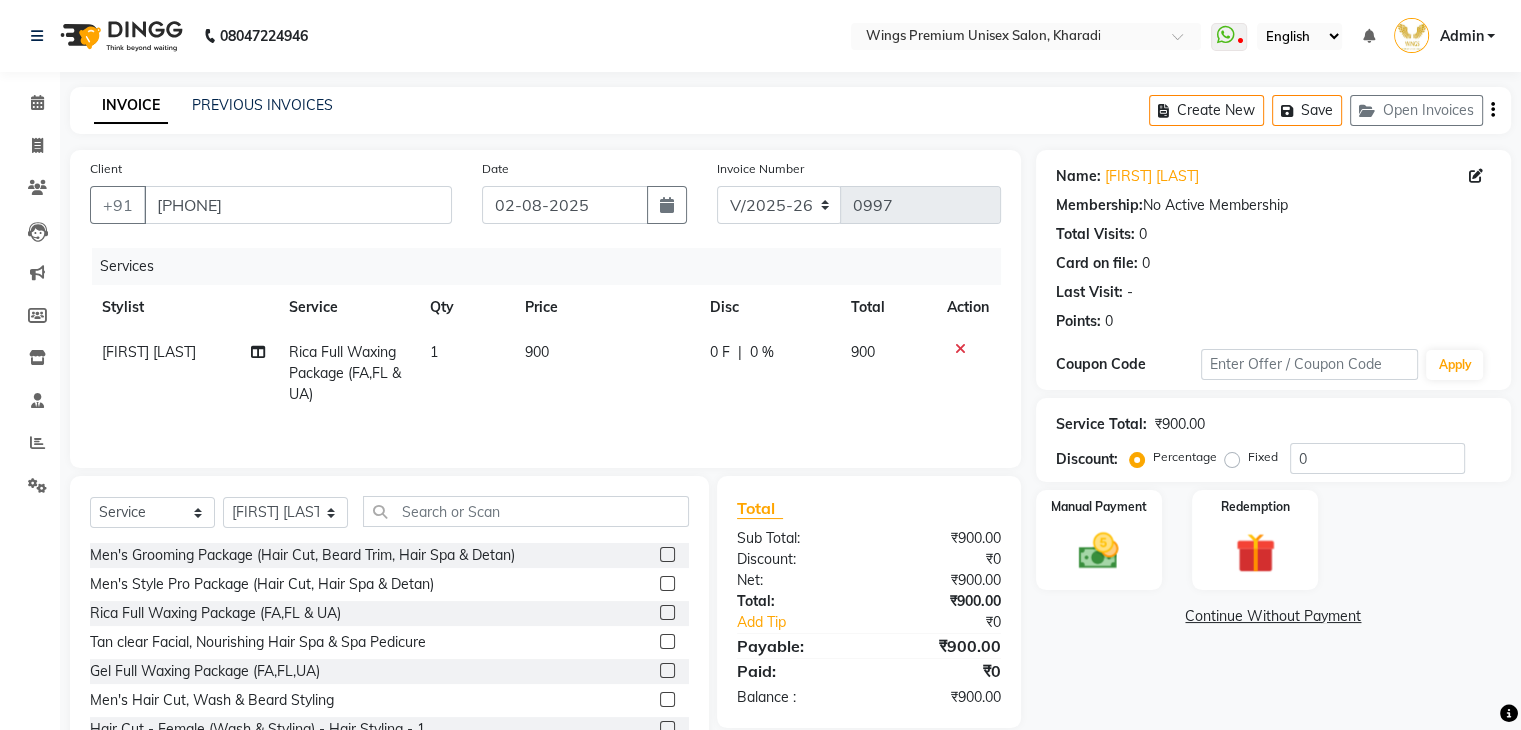 select on "82124" 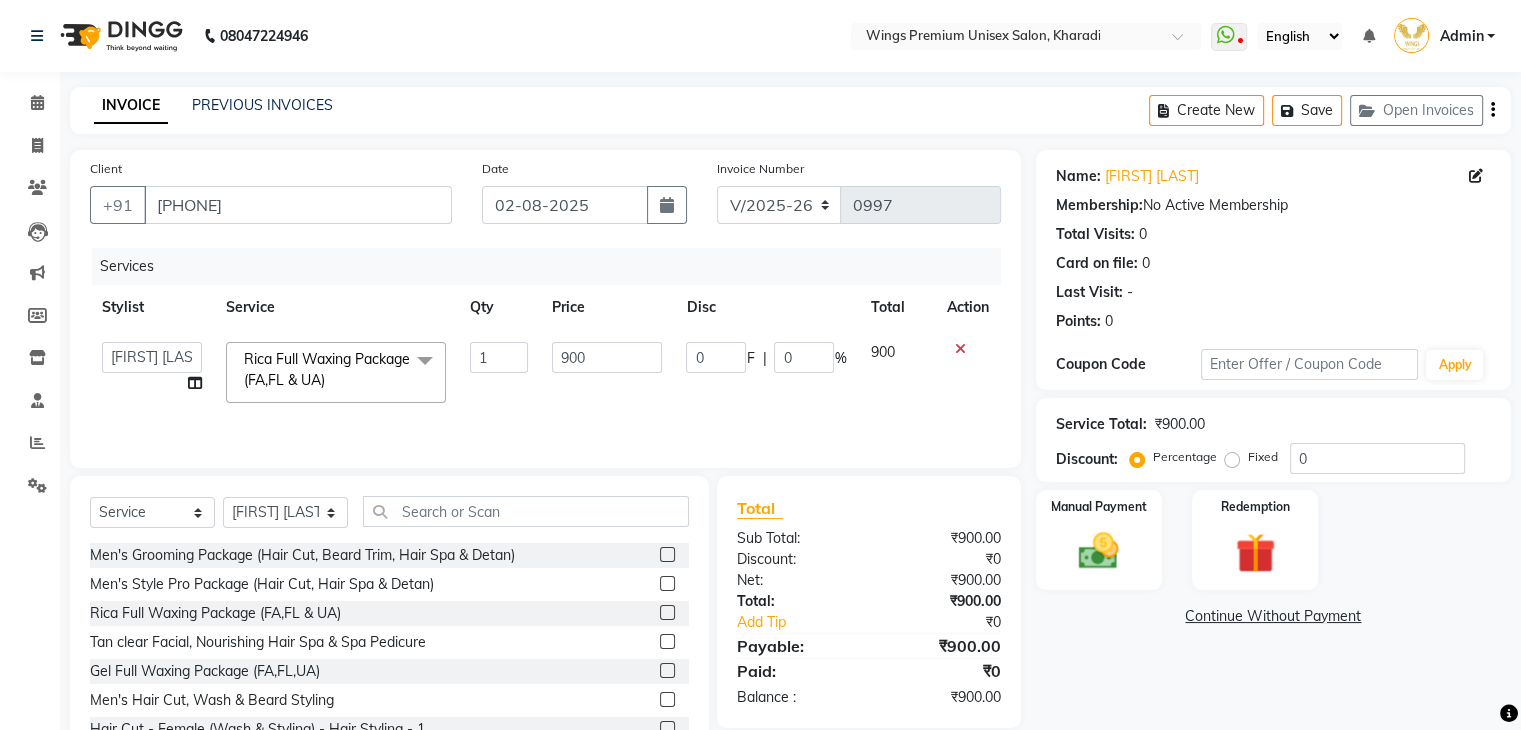 click on "Rica Full Waxing Package (FA,FL & UA)  x" 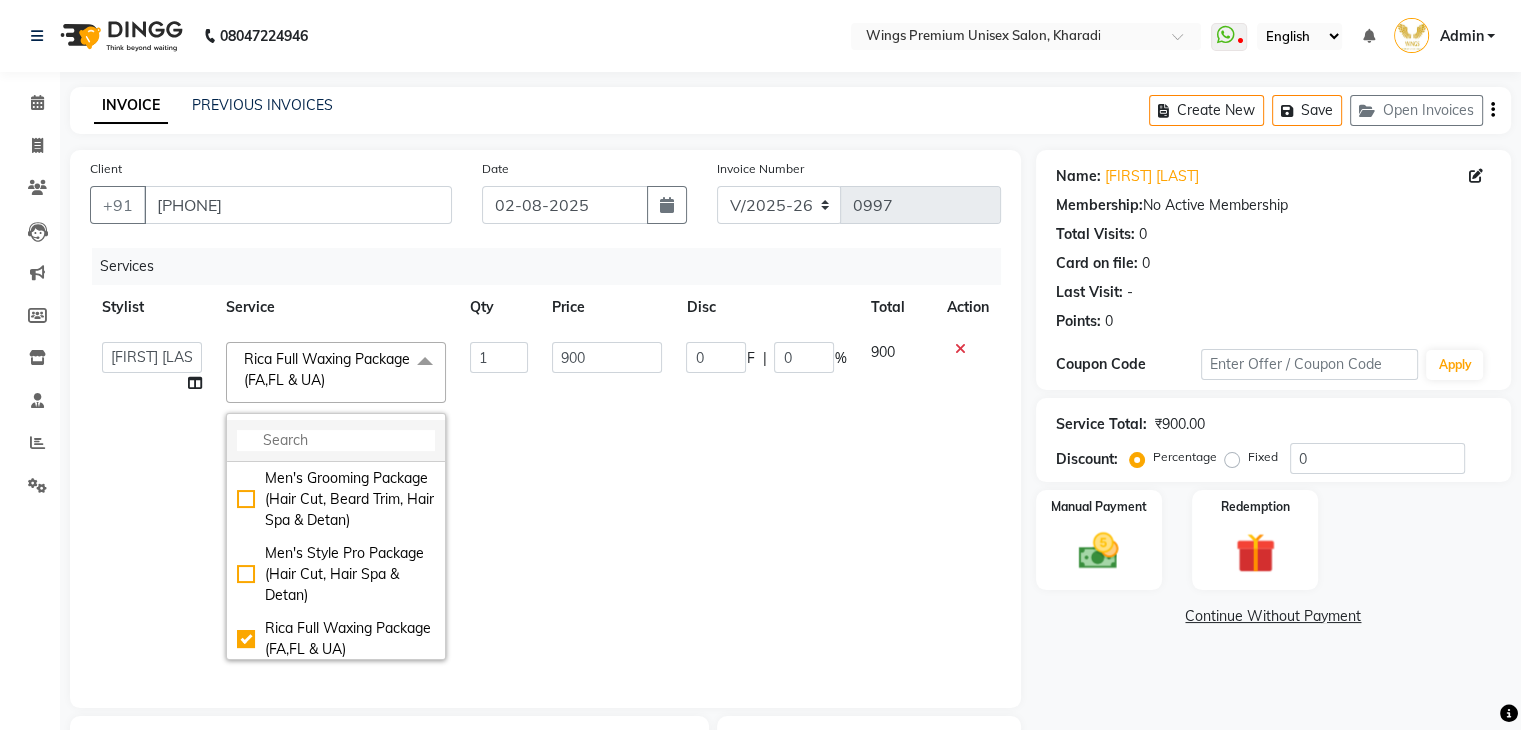 click 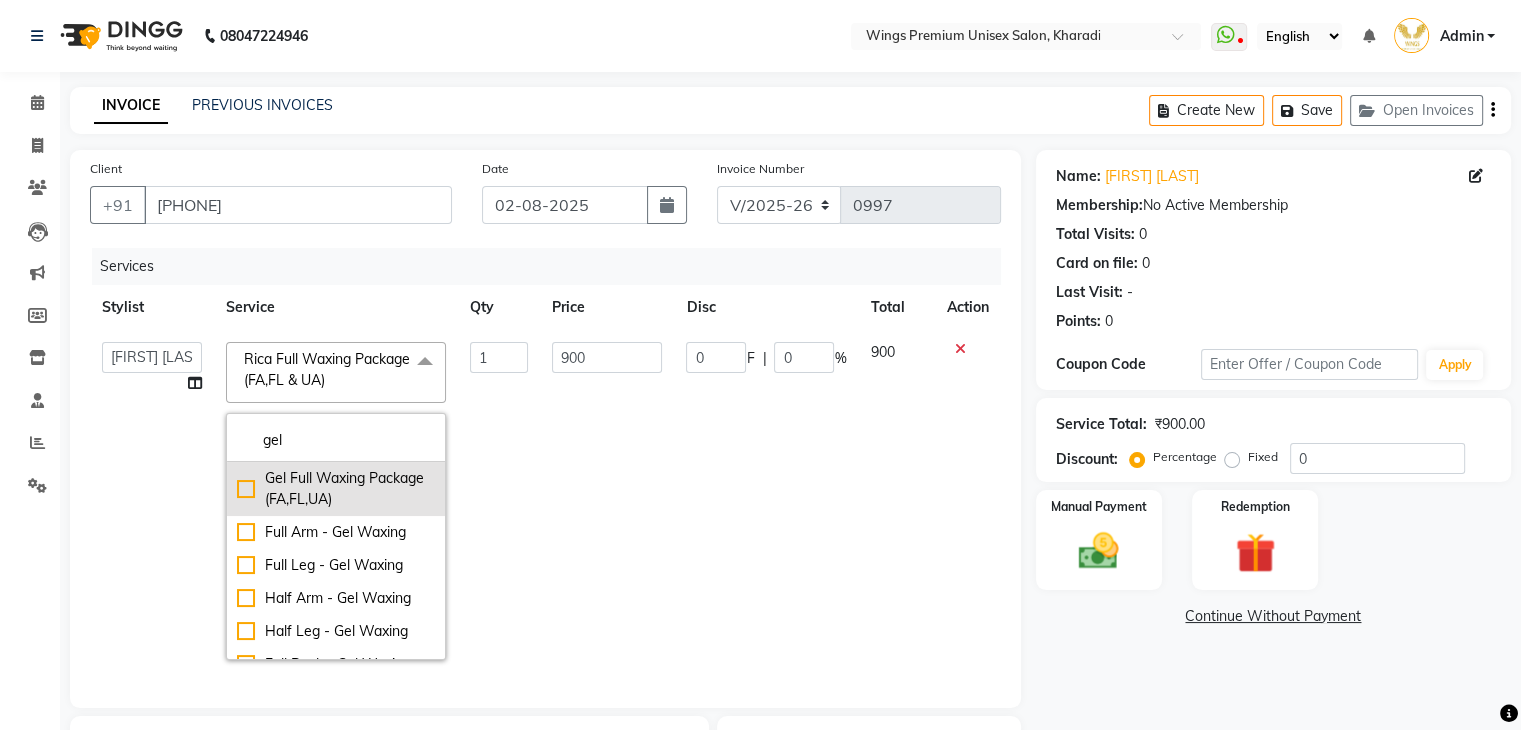 type on "gel" 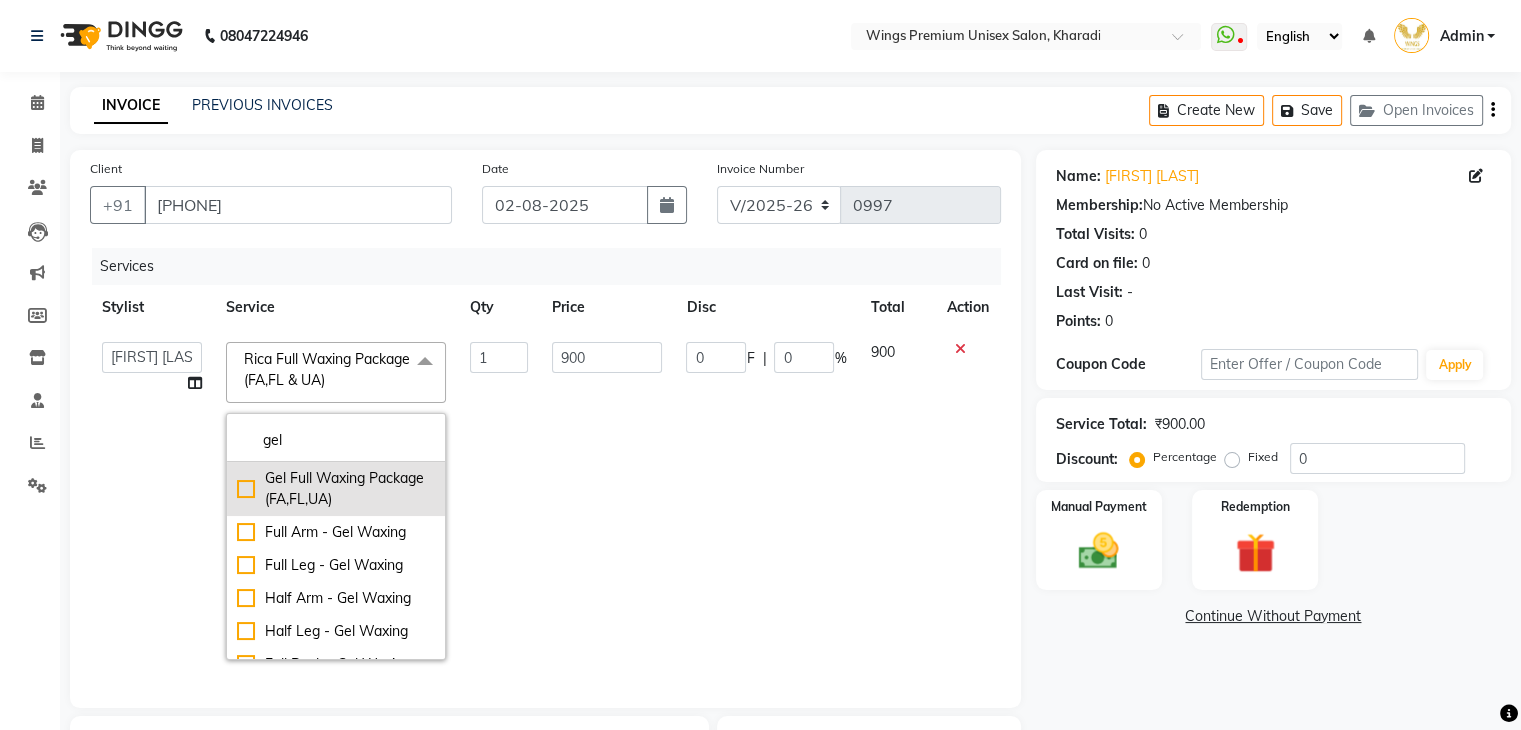 click on "Gel Full Waxing Package (FA,FL,UA)" 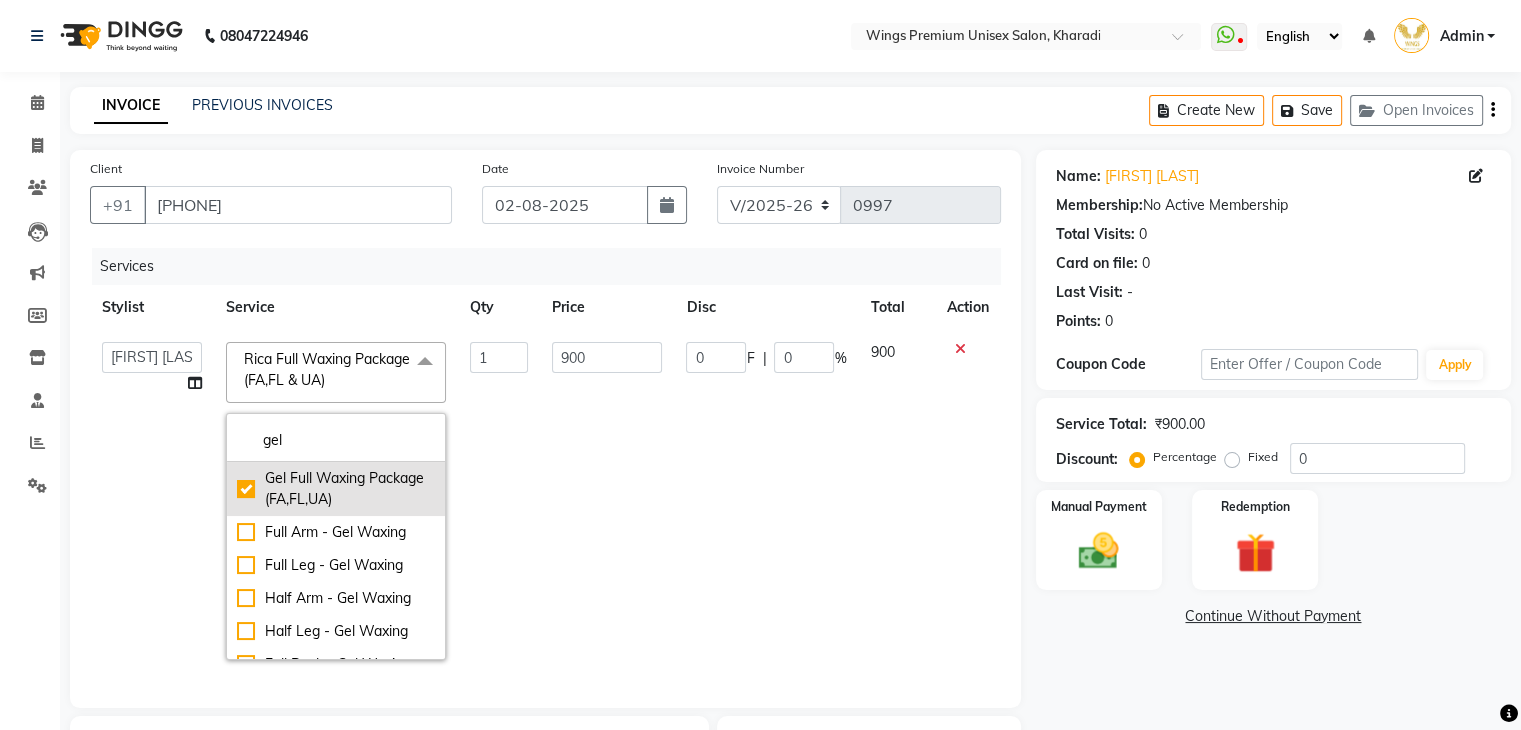 checkbox on "true" 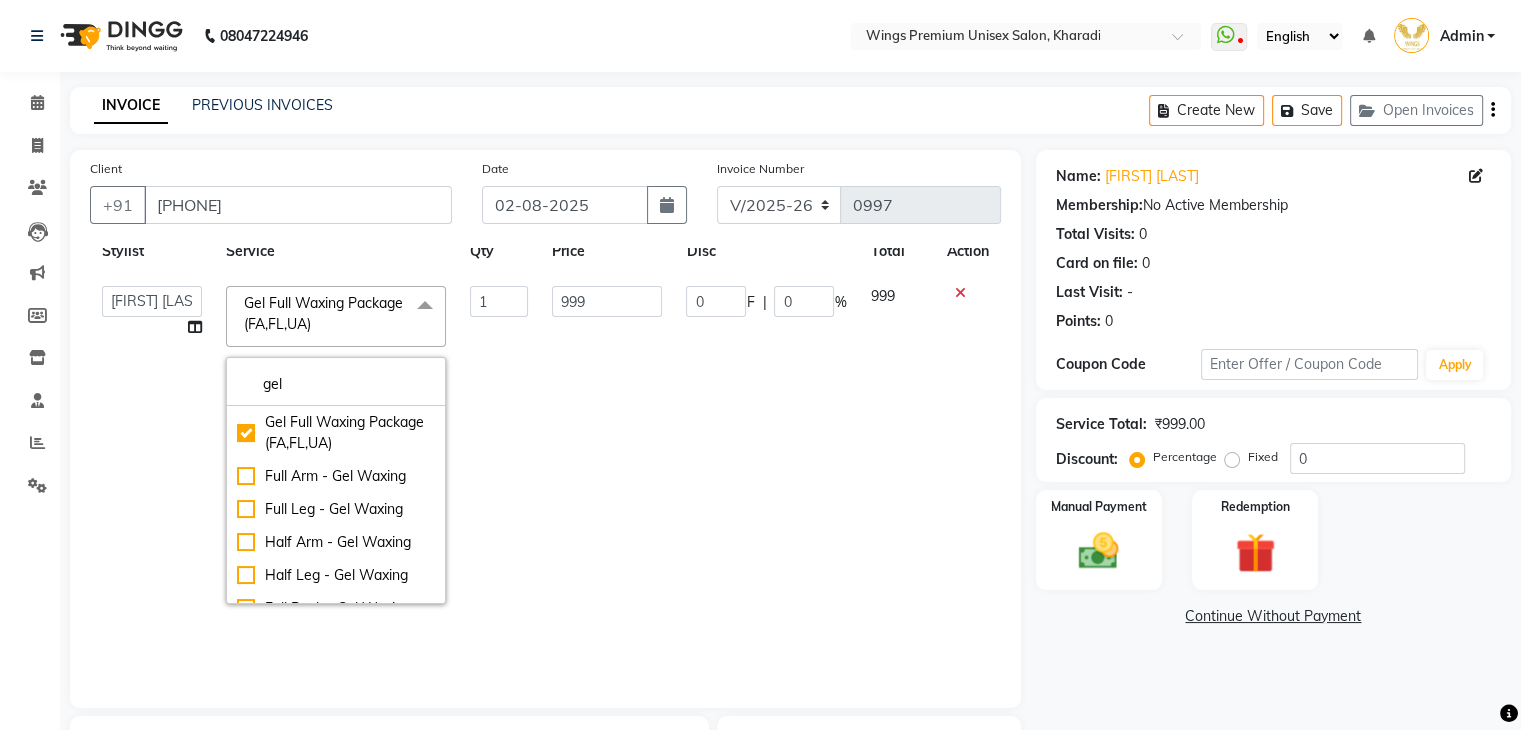 scroll, scrollTop: 100, scrollLeft: 0, axis: vertical 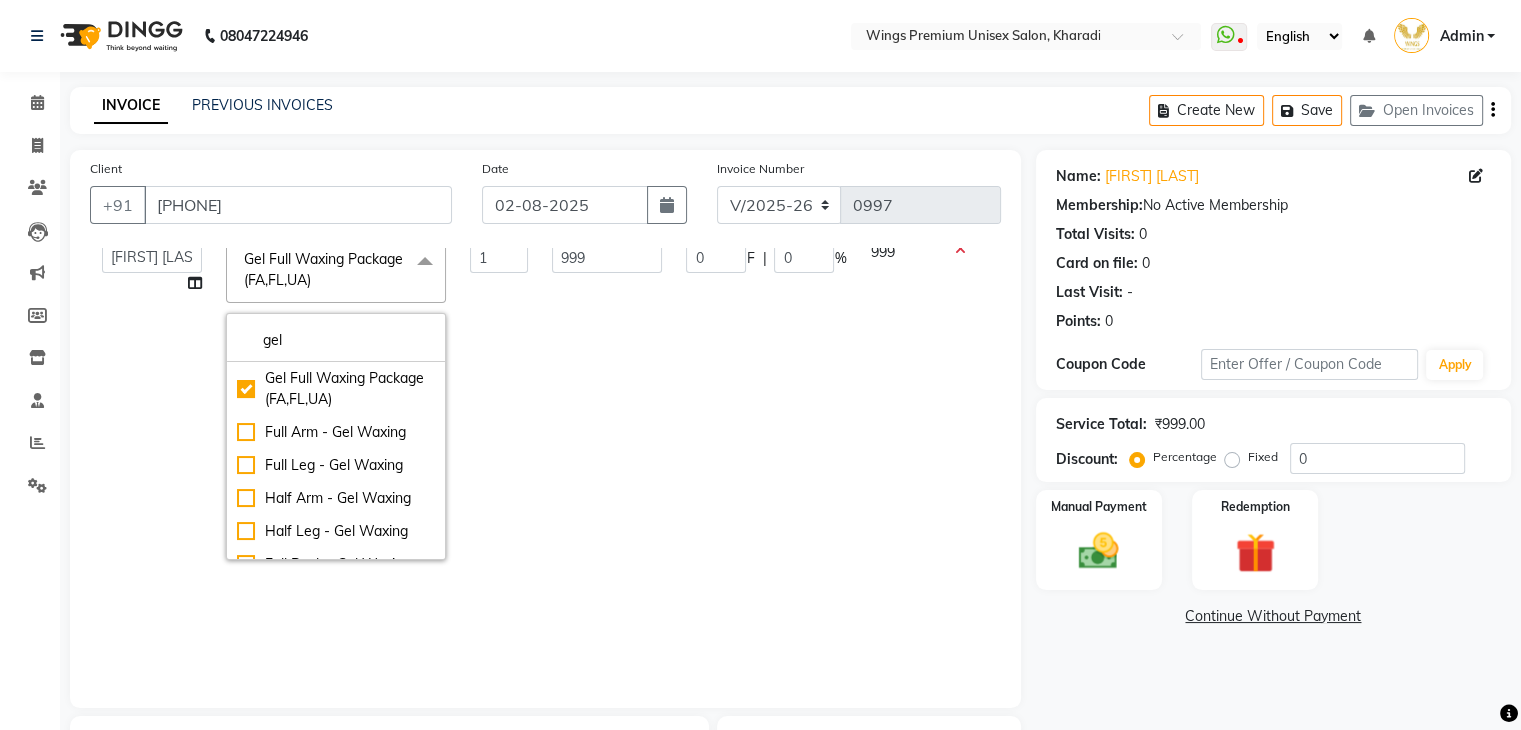 click on "0 F | 0 %" 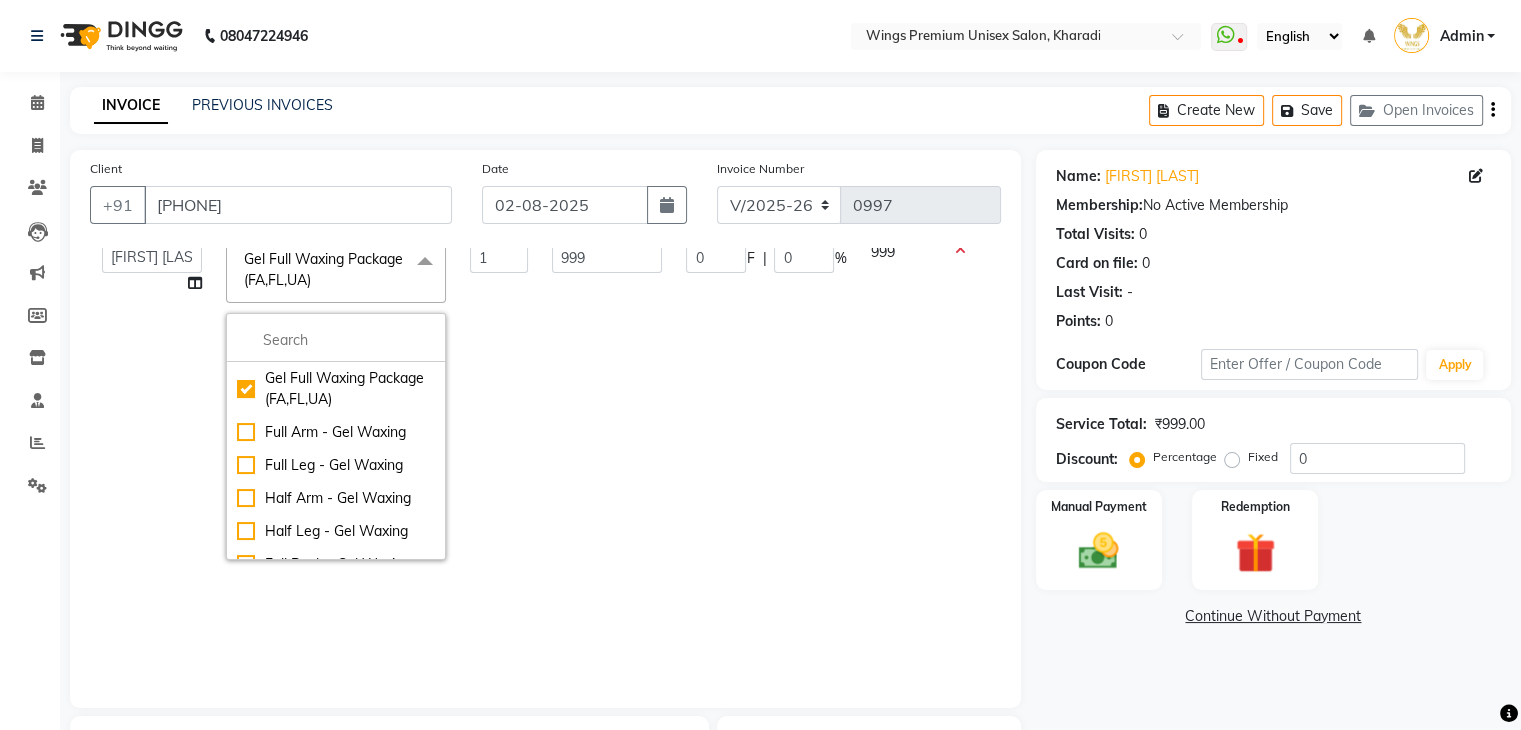 scroll, scrollTop: 0, scrollLeft: 0, axis: both 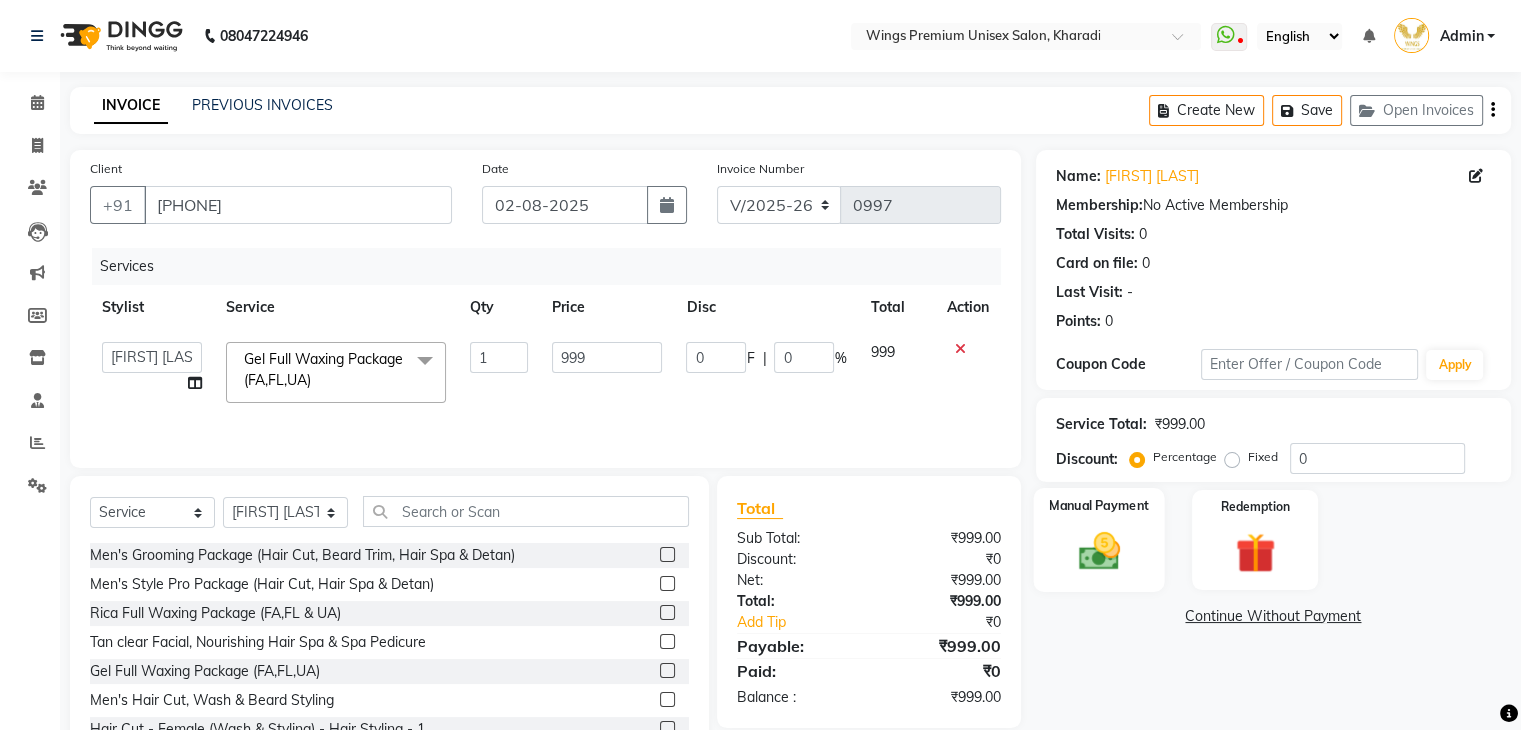 click 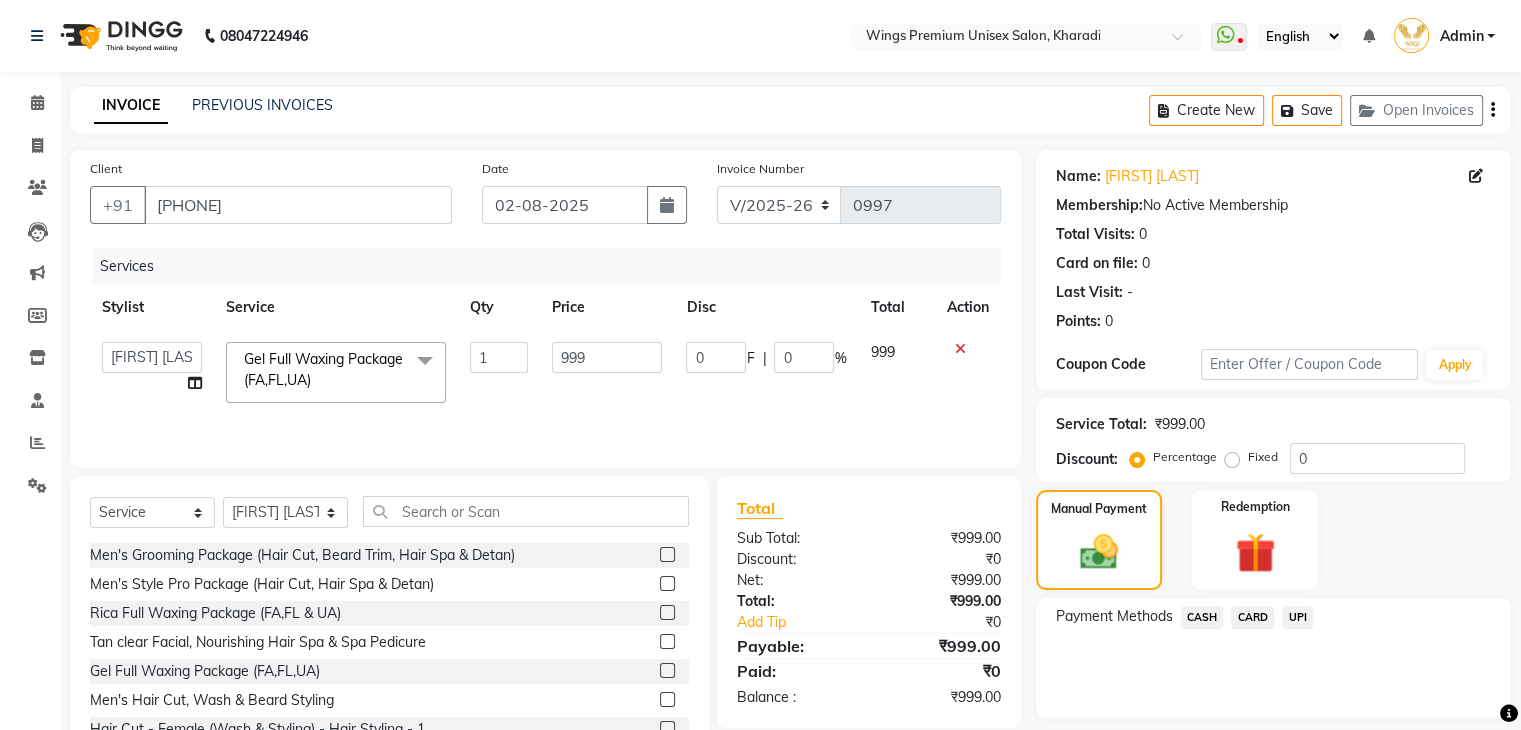 click on "UPI" 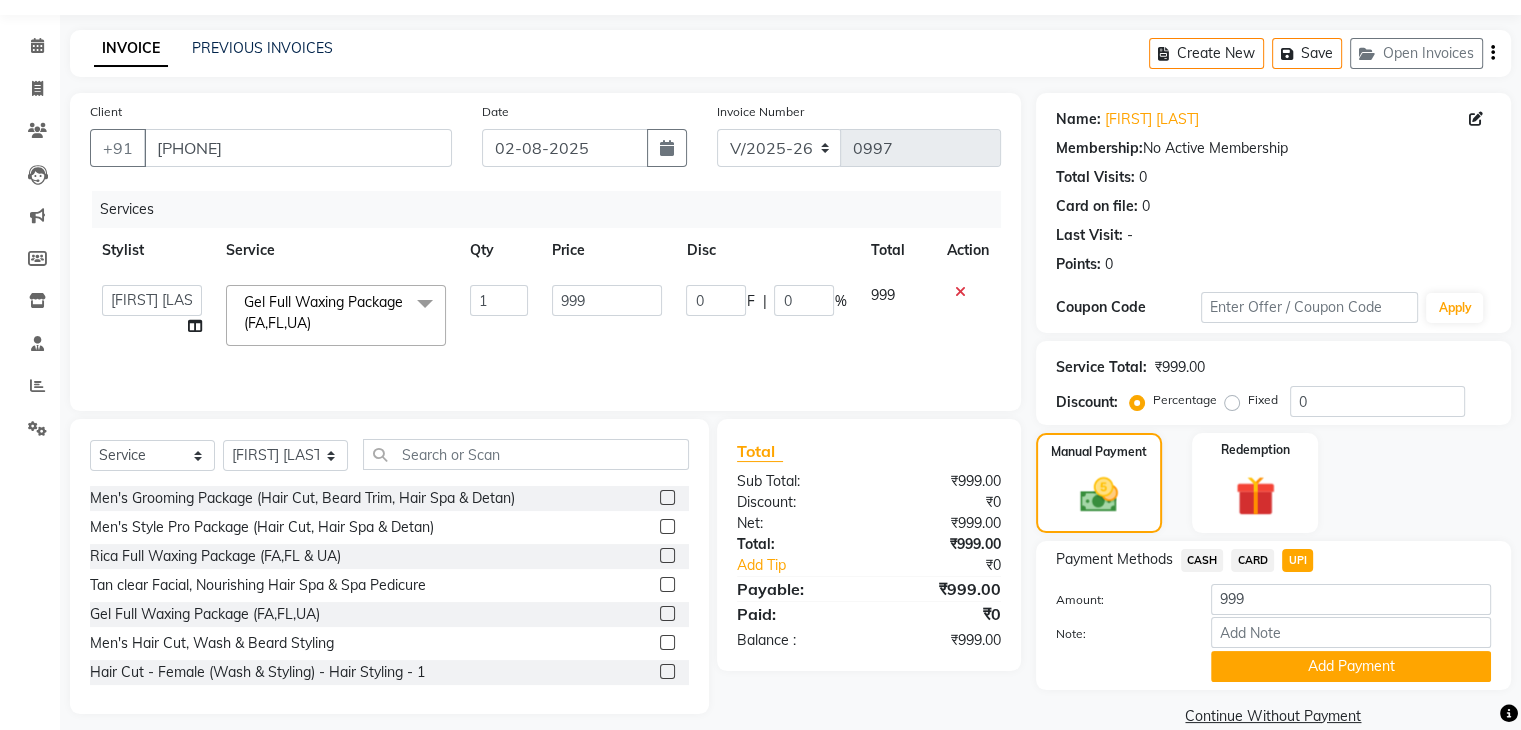 scroll, scrollTop: 89, scrollLeft: 0, axis: vertical 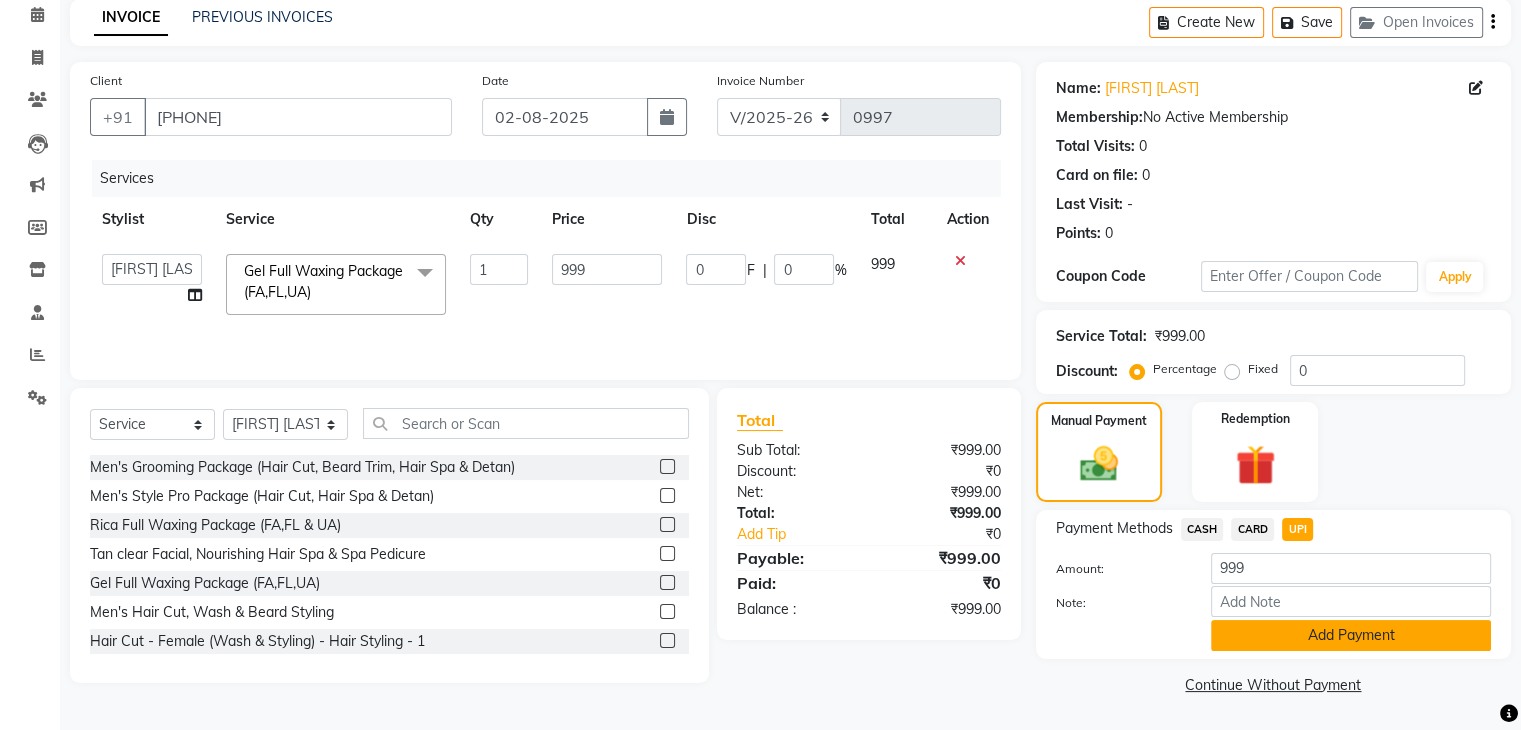 click on "Add Payment" 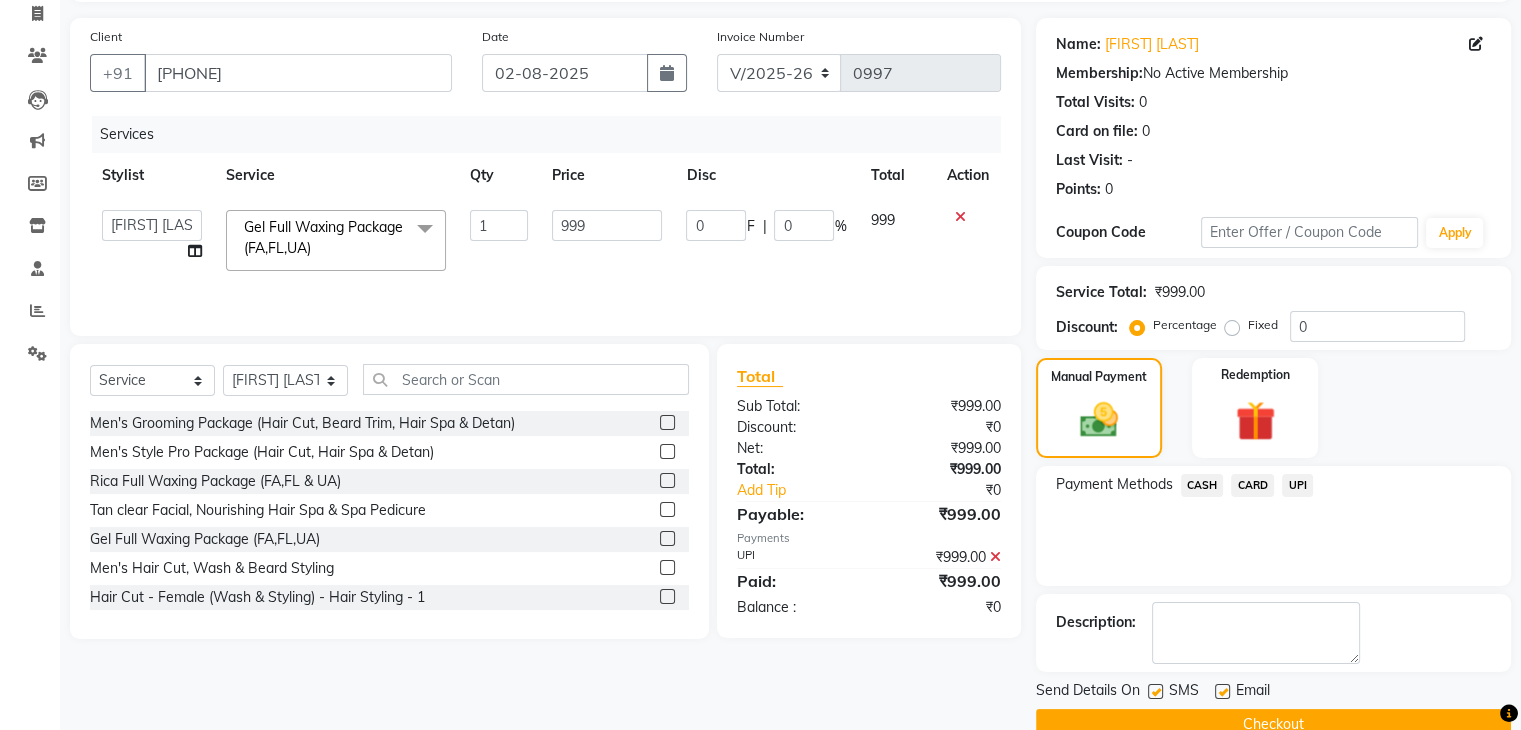 scroll, scrollTop: 171, scrollLeft: 0, axis: vertical 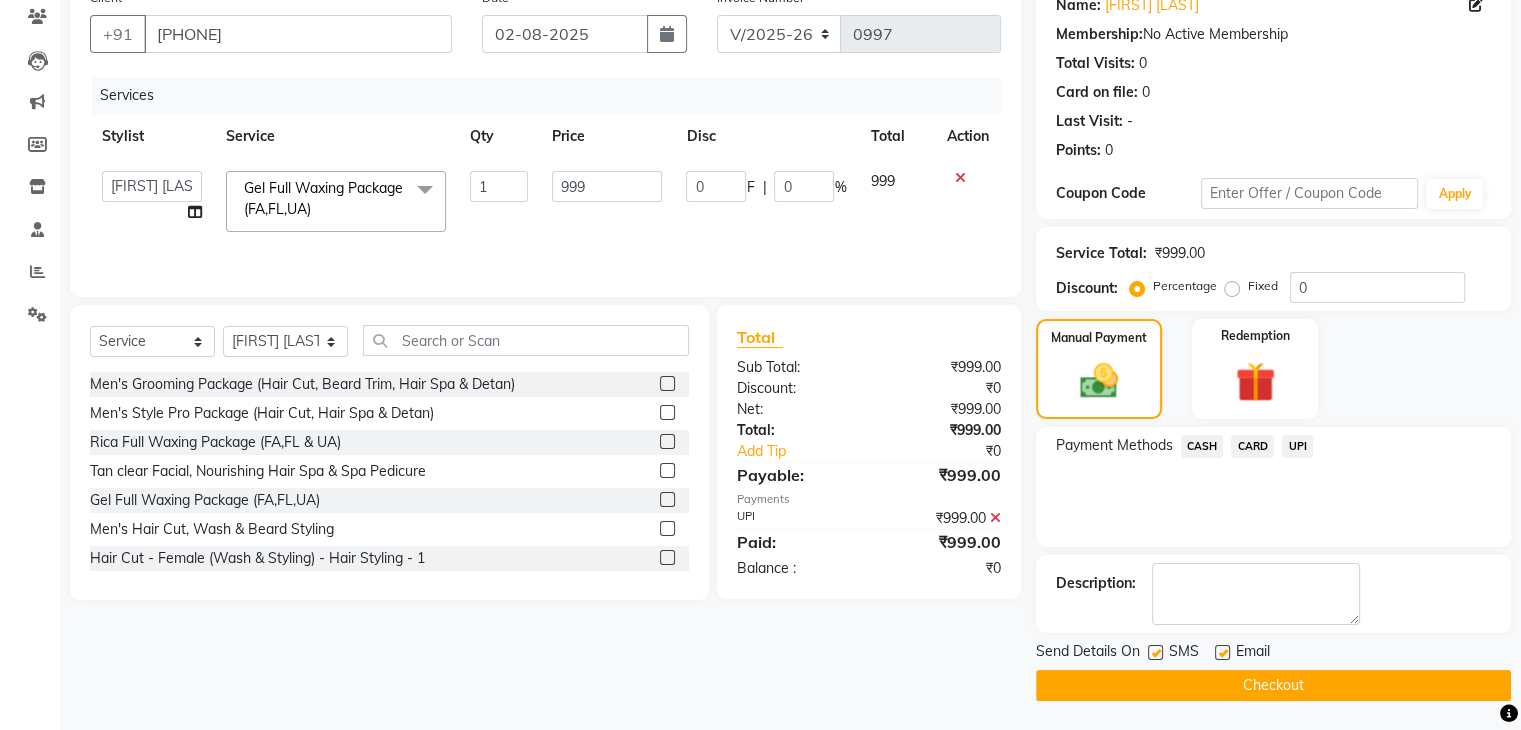 click on "Checkout" 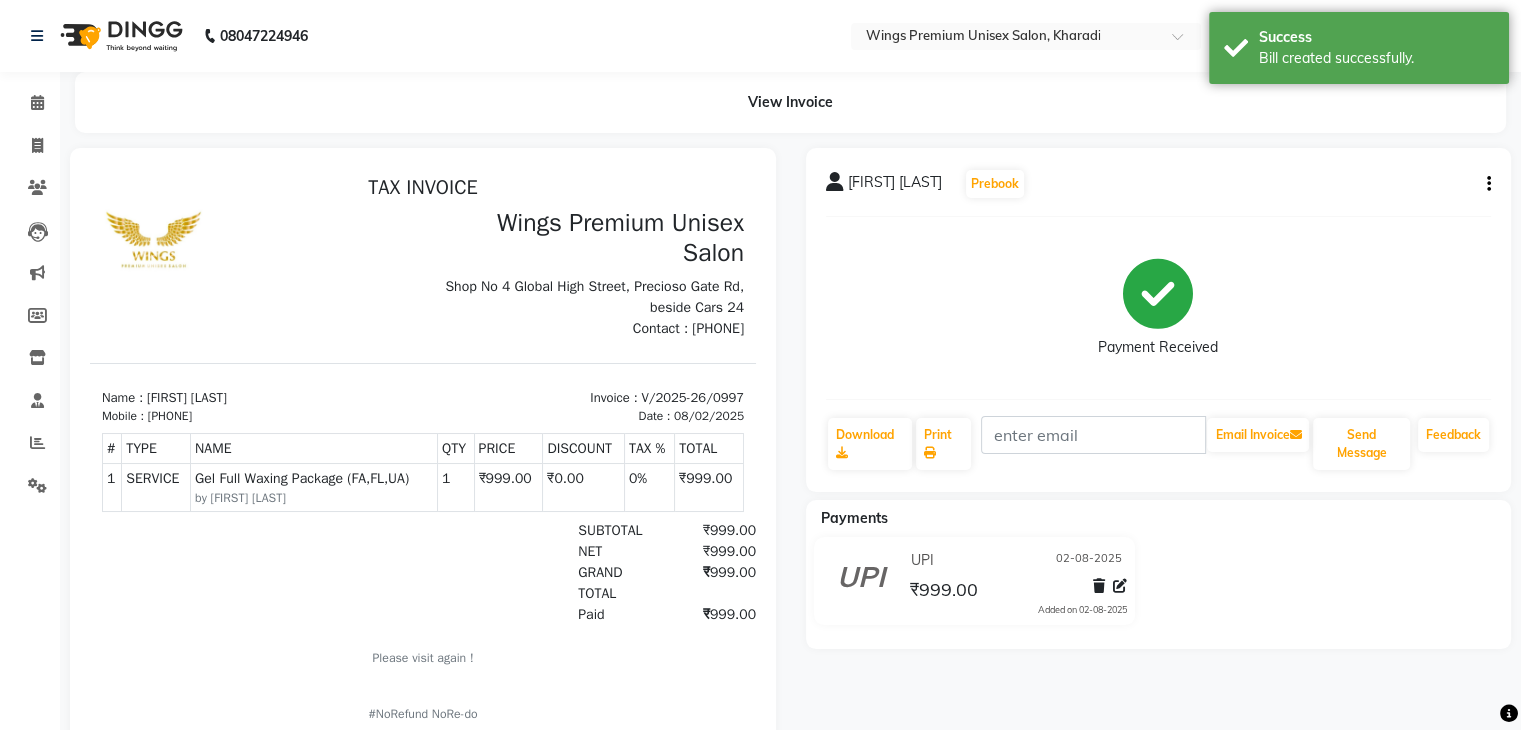 scroll, scrollTop: 0, scrollLeft: 0, axis: both 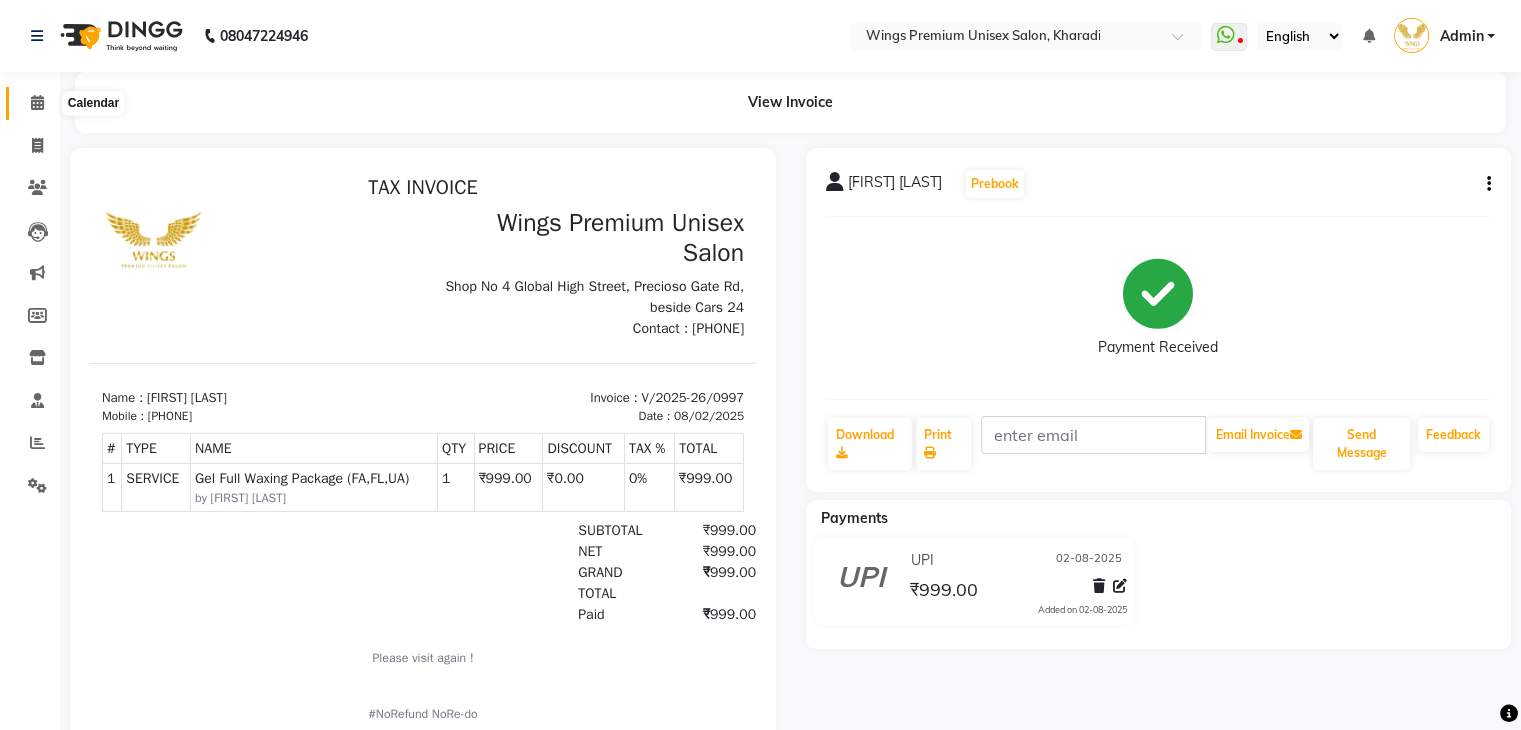 click 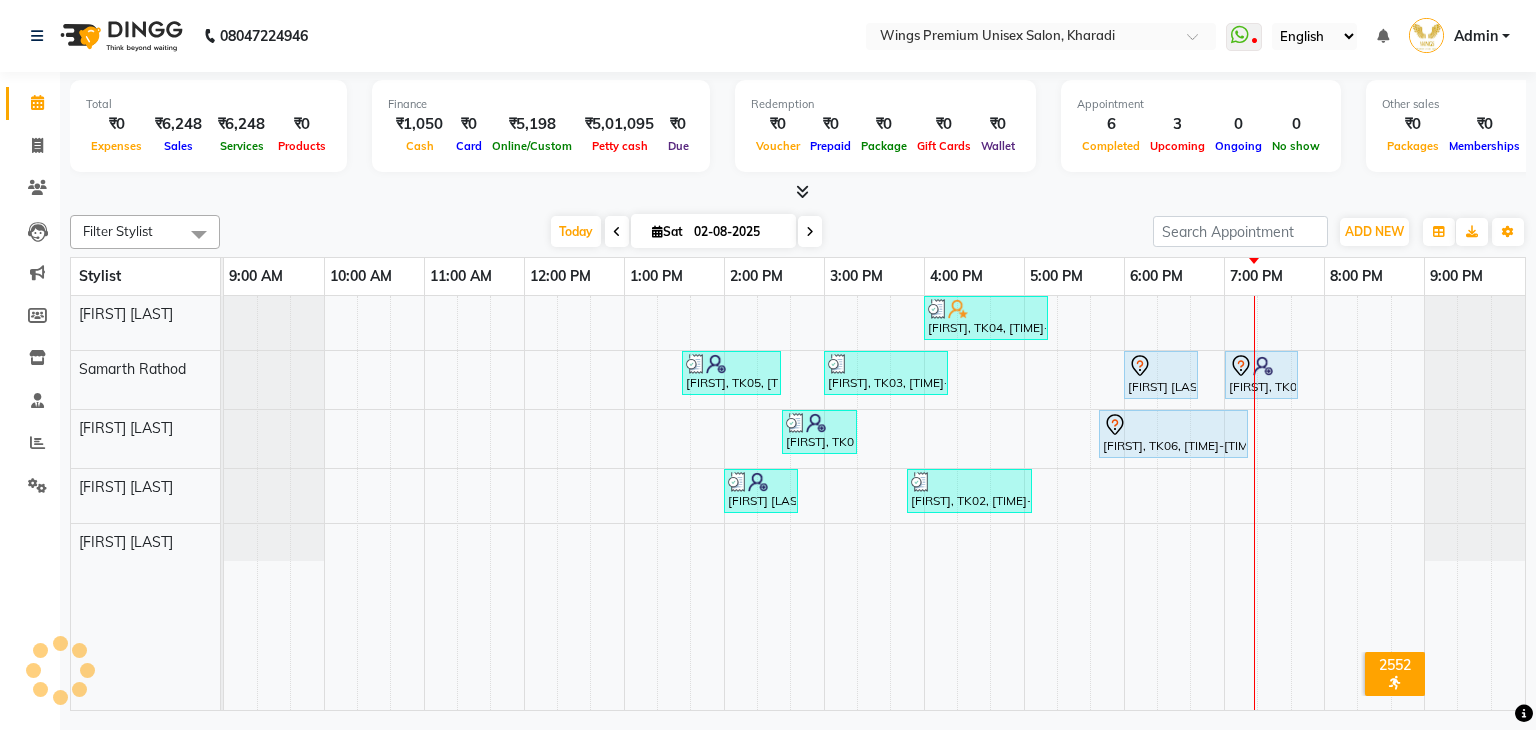 drag, startPoint x: 319, startPoint y: 539, endPoint x: 419, endPoint y: 564, distance: 103.077644 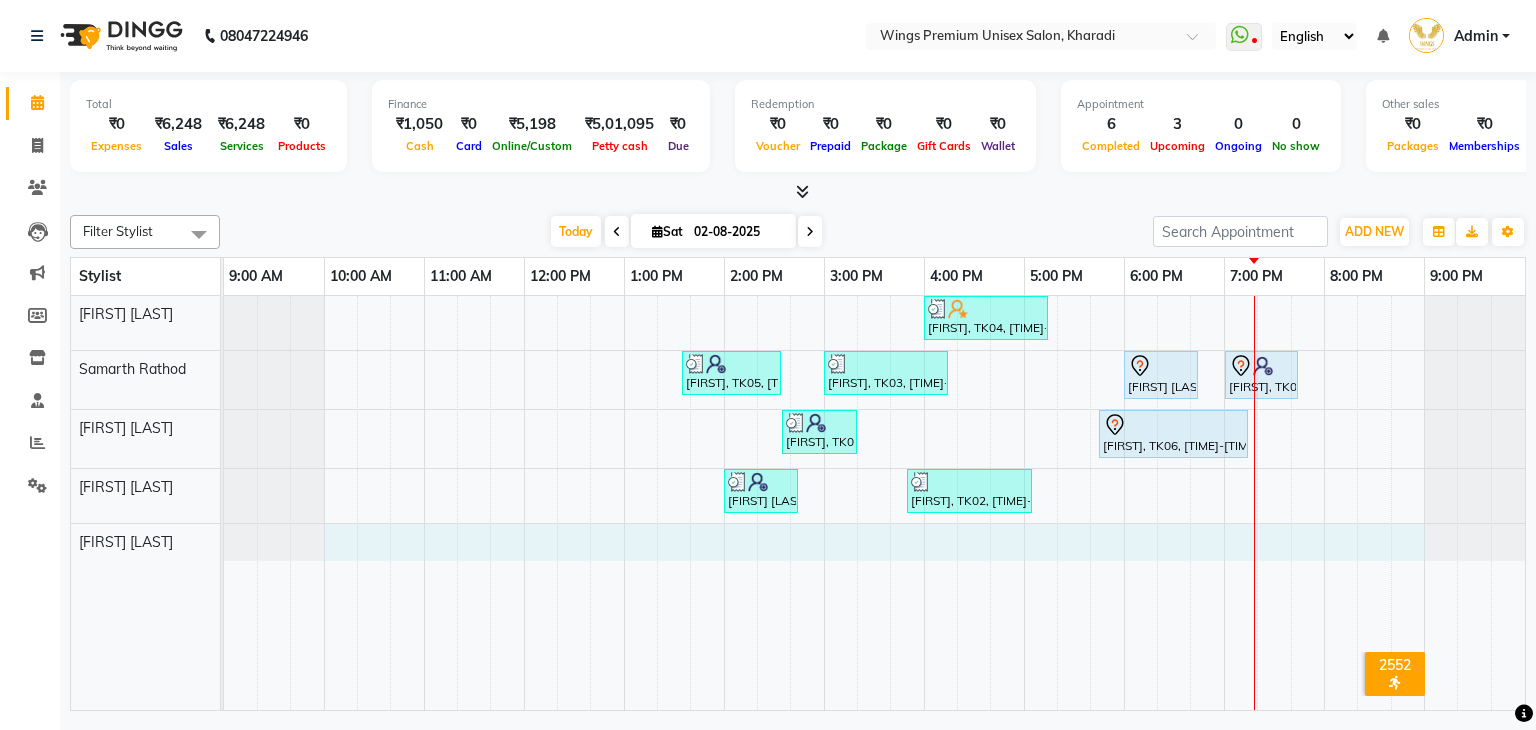 drag, startPoint x: 338, startPoint y: 543, endPoint x: 1411, endPoint y: 544, distance: 1073.0005 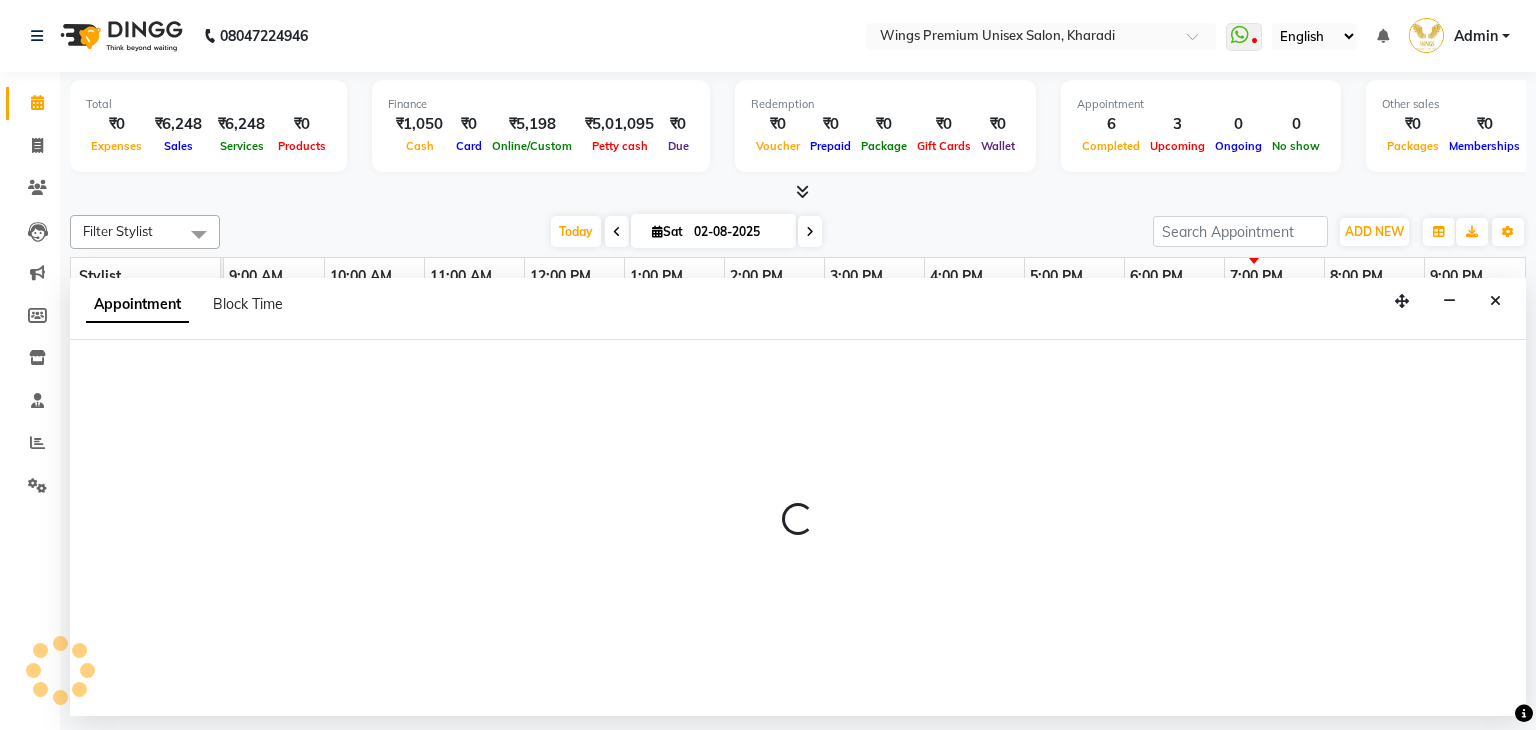 select on "82125" 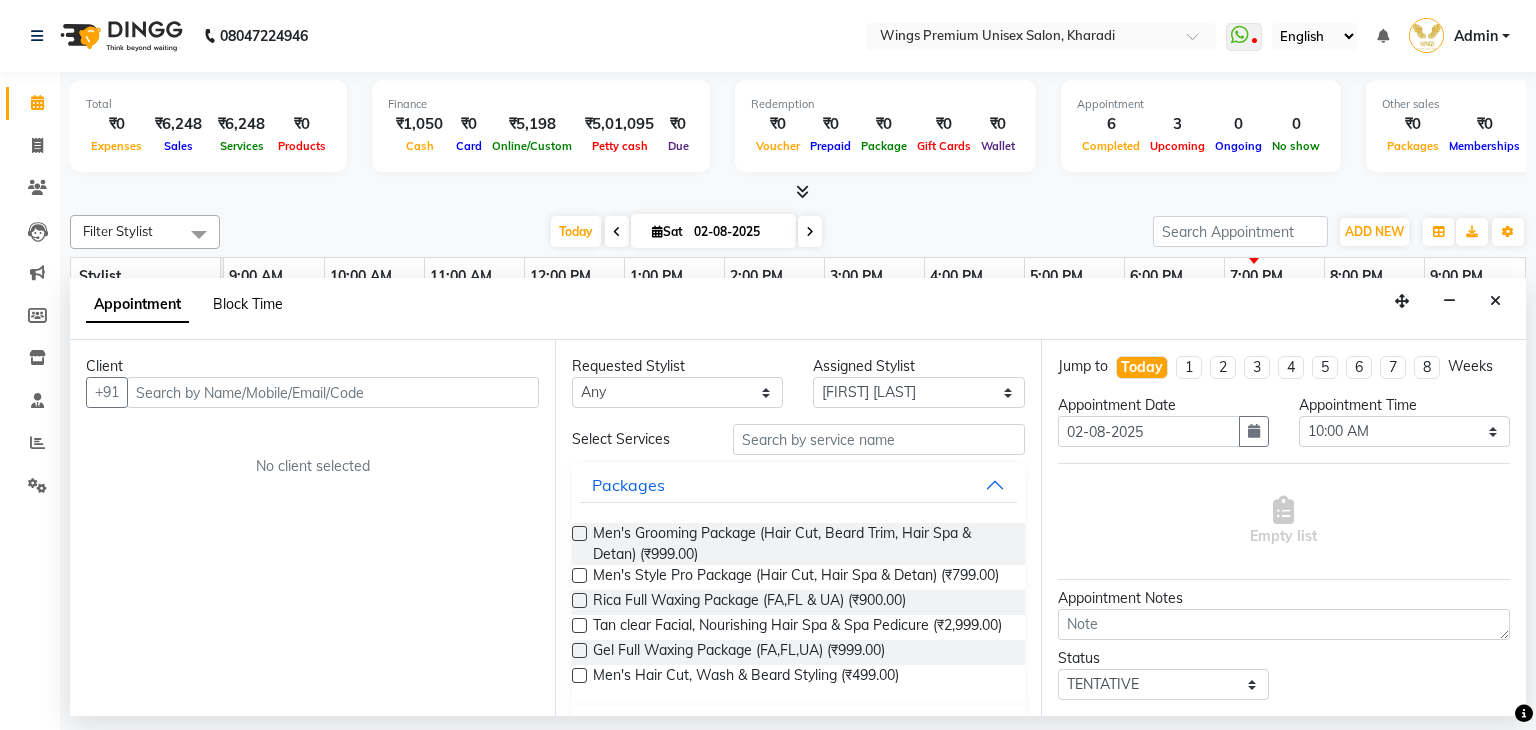click on "Block Time" at bounding box center [248, 304] 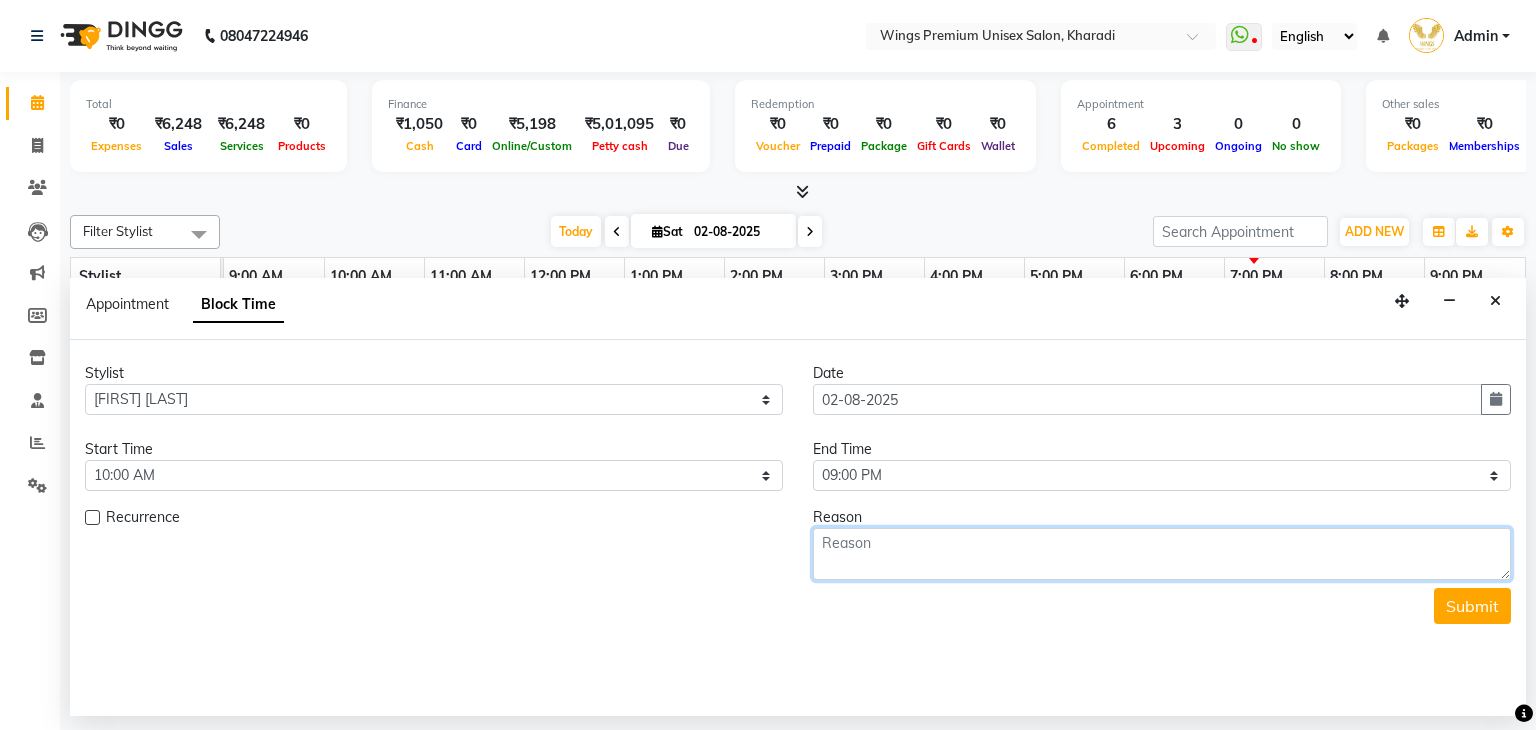 click at bounding box center [1162, 554] 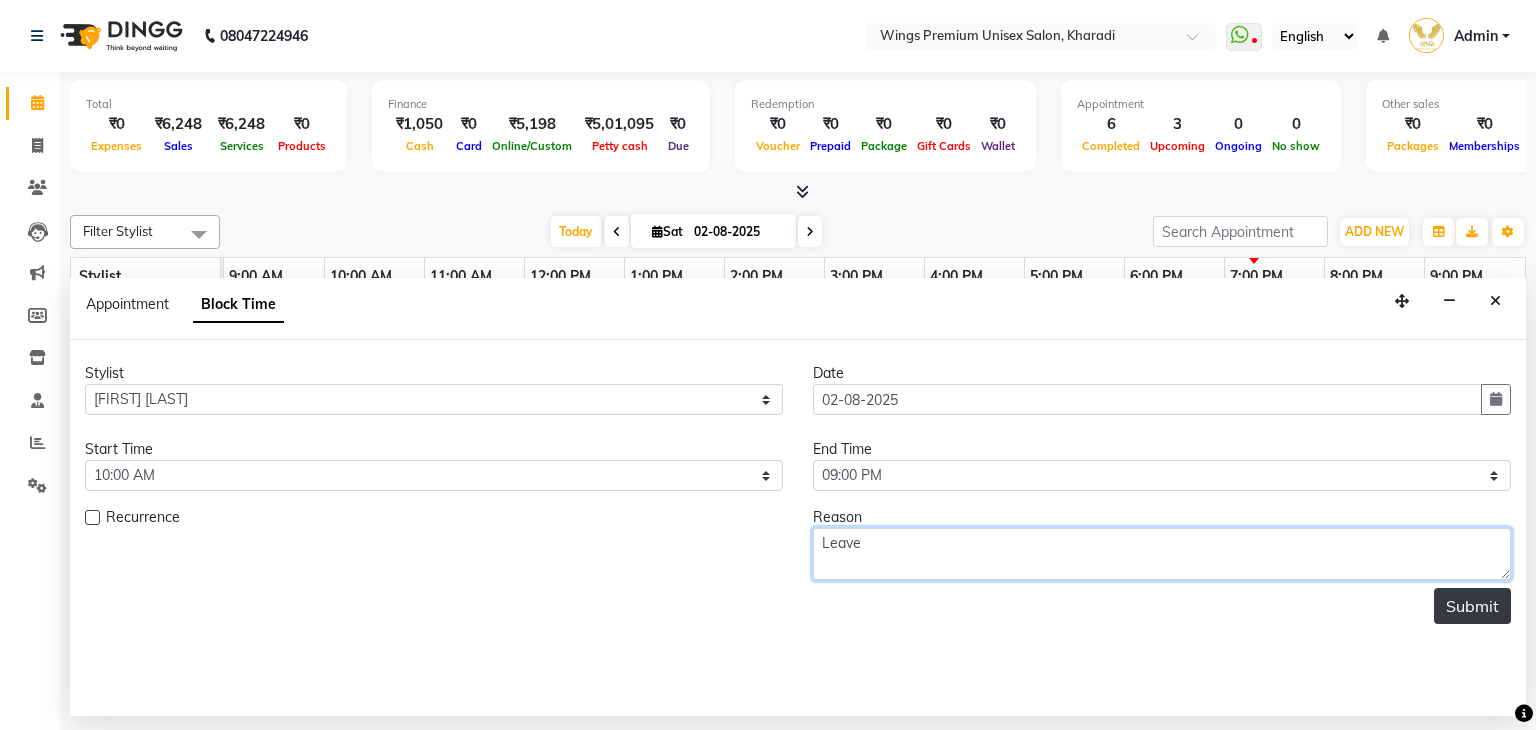type on "Leave" 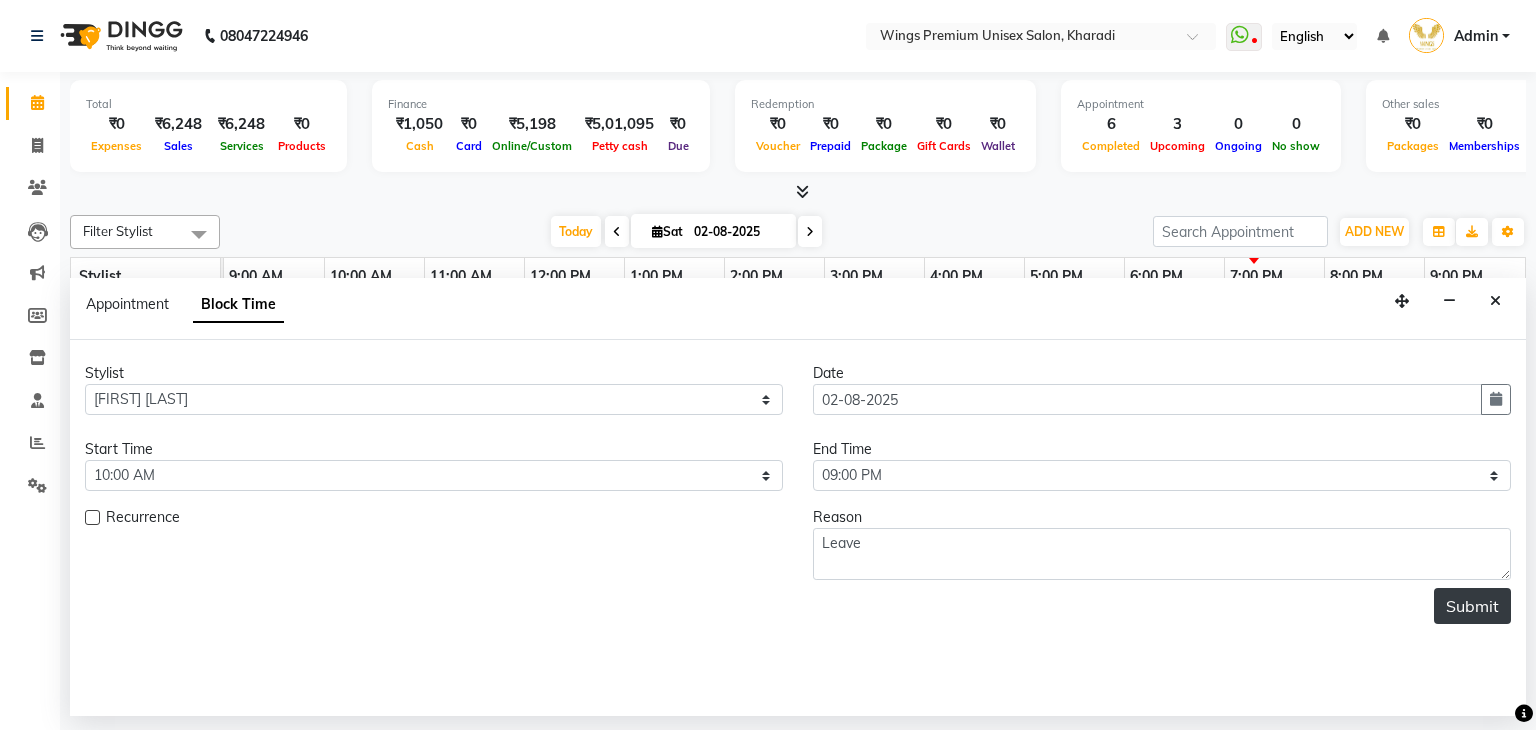 click on "Submit" at bounding box center (1472, 606) 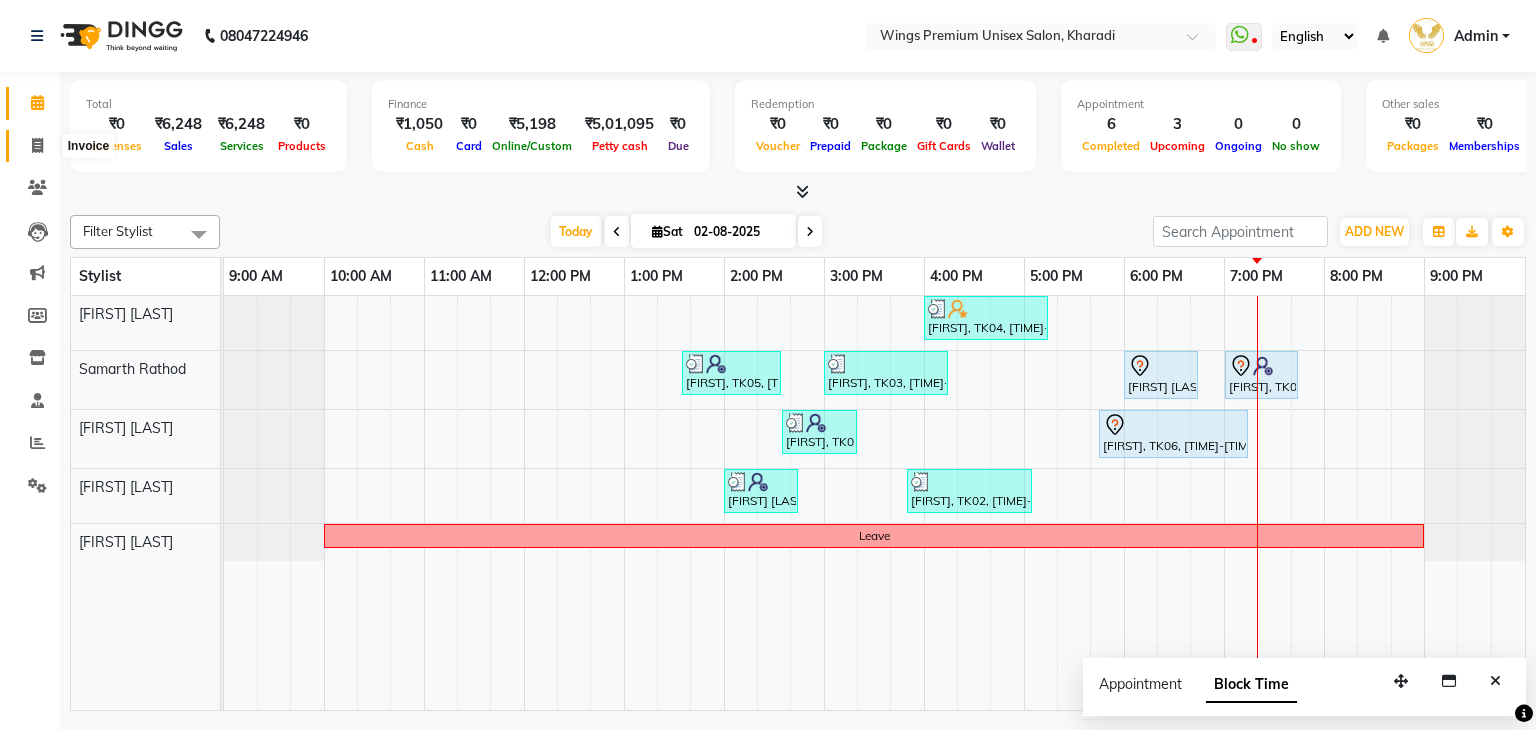 click 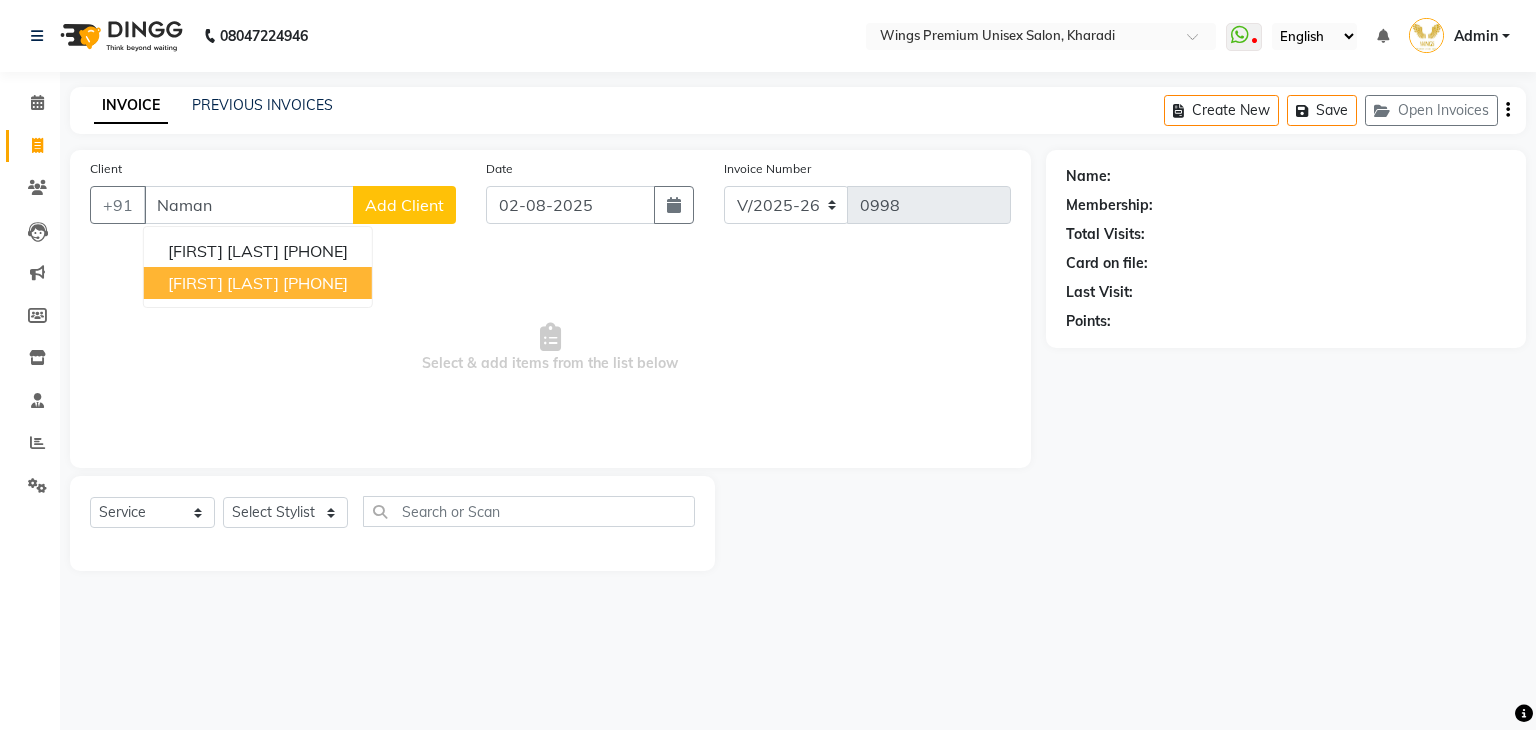 click on "[FIRST] [LAST]" at bounding box center (223, 283) 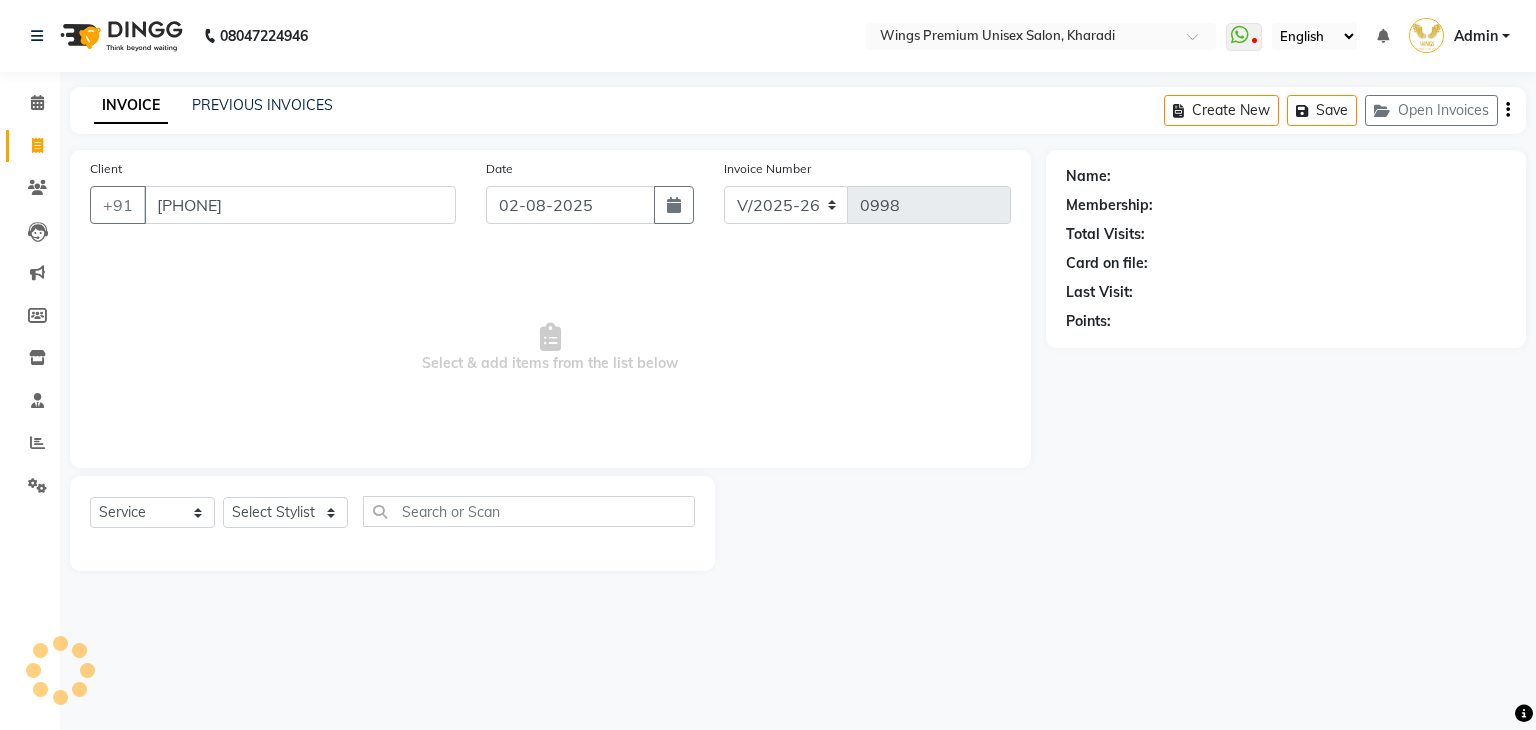 type on "[PHONE]" 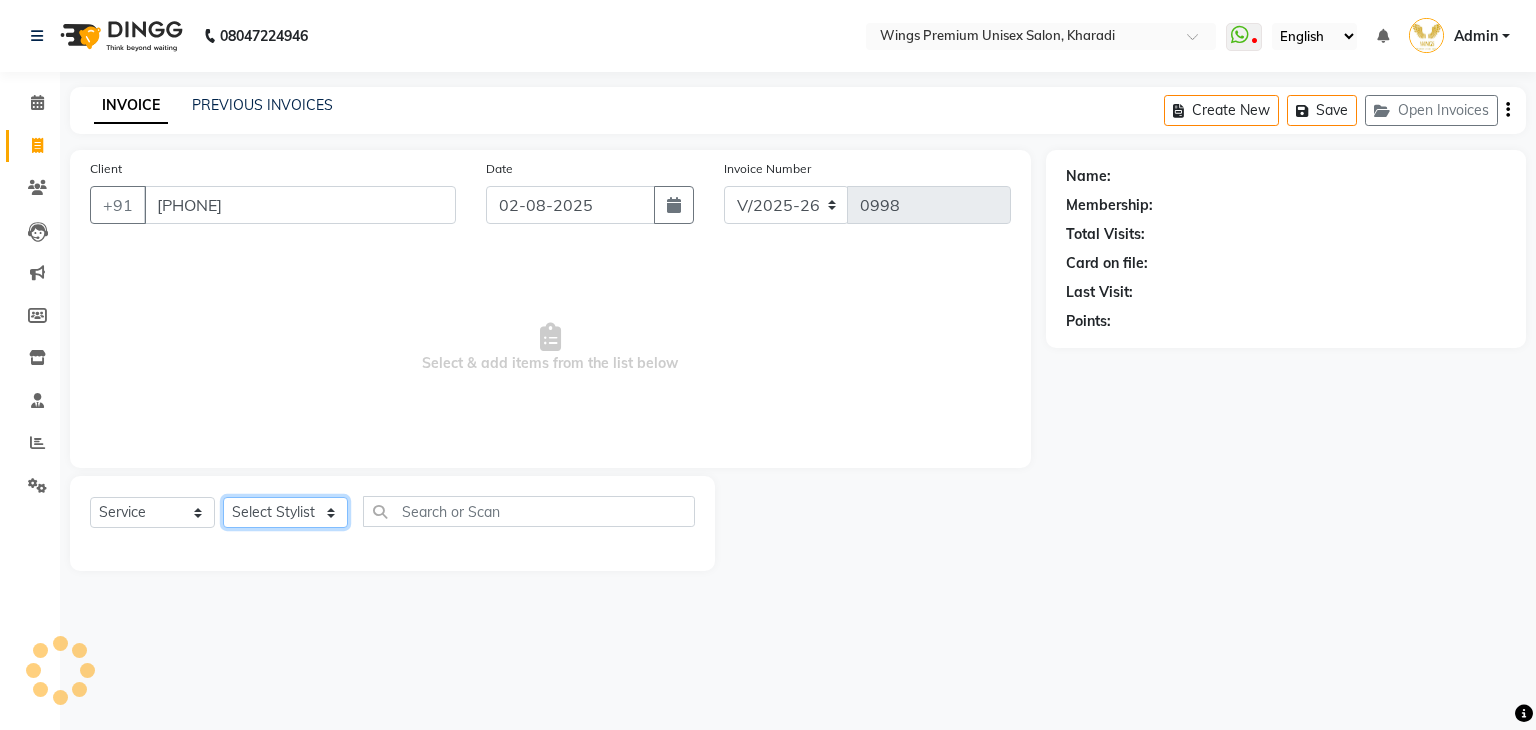 click on "Select Stylist [FIRST] [LAST] [FIRST] [LAST] [FIRST] [LAST] [FIRST] [LAST] [FIRST] [LAST] [FIRST] [LAST]" 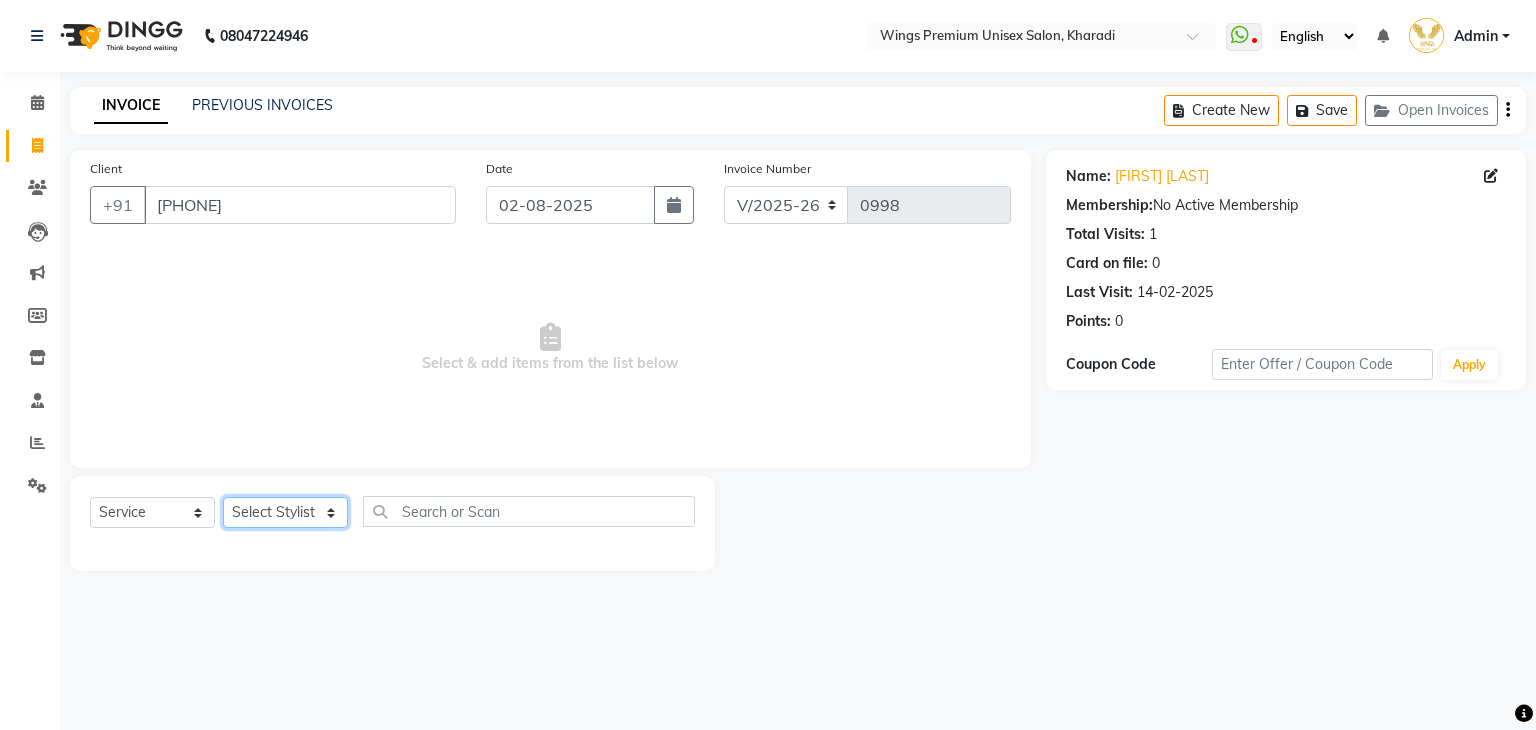 select on "43416" 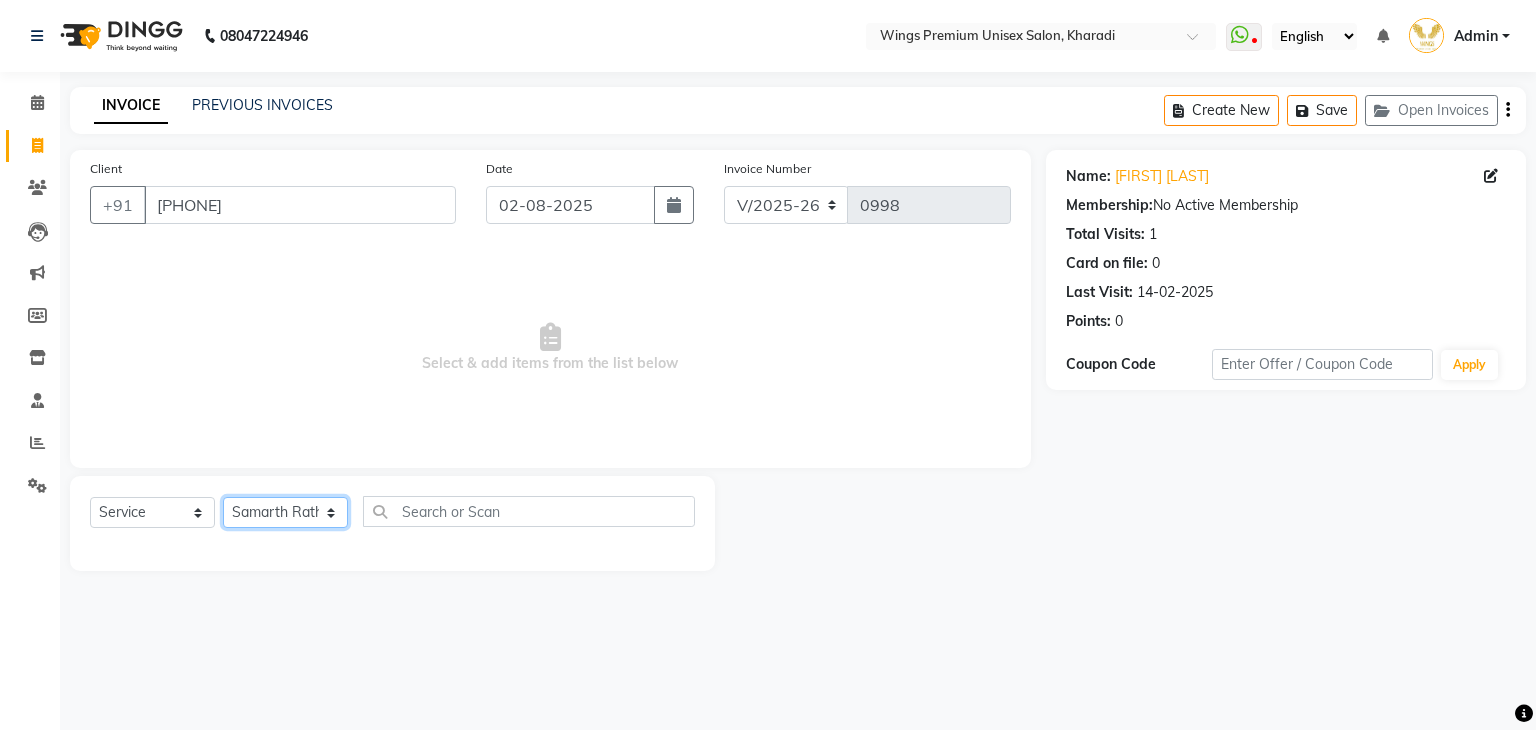 click on "Select Stylist [FIRST] [LAST] [FIRST] [LAST] [FIRST] [LAST] [FIRST] [LAST] [FIRST] [LAST] [FIRST] [LAST]" 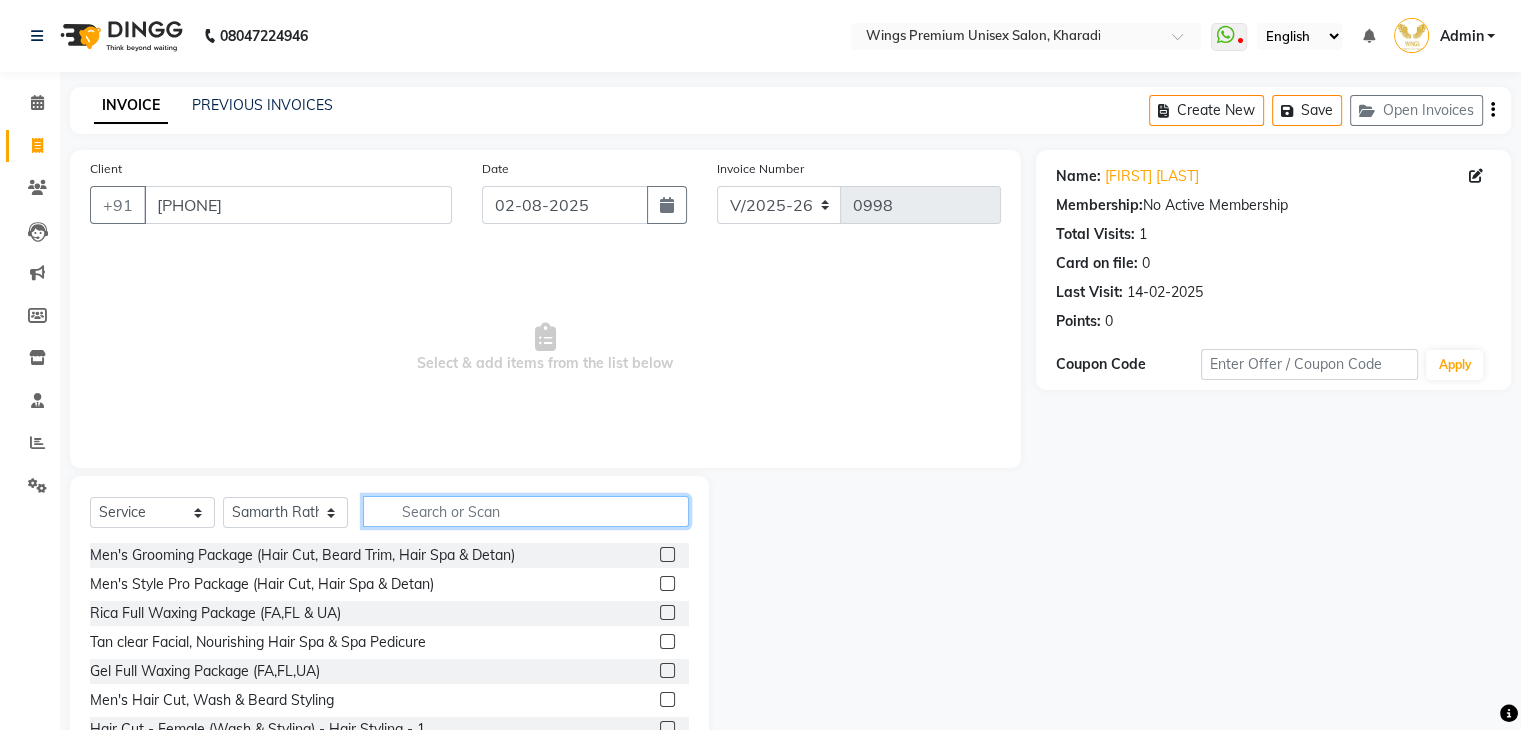 click 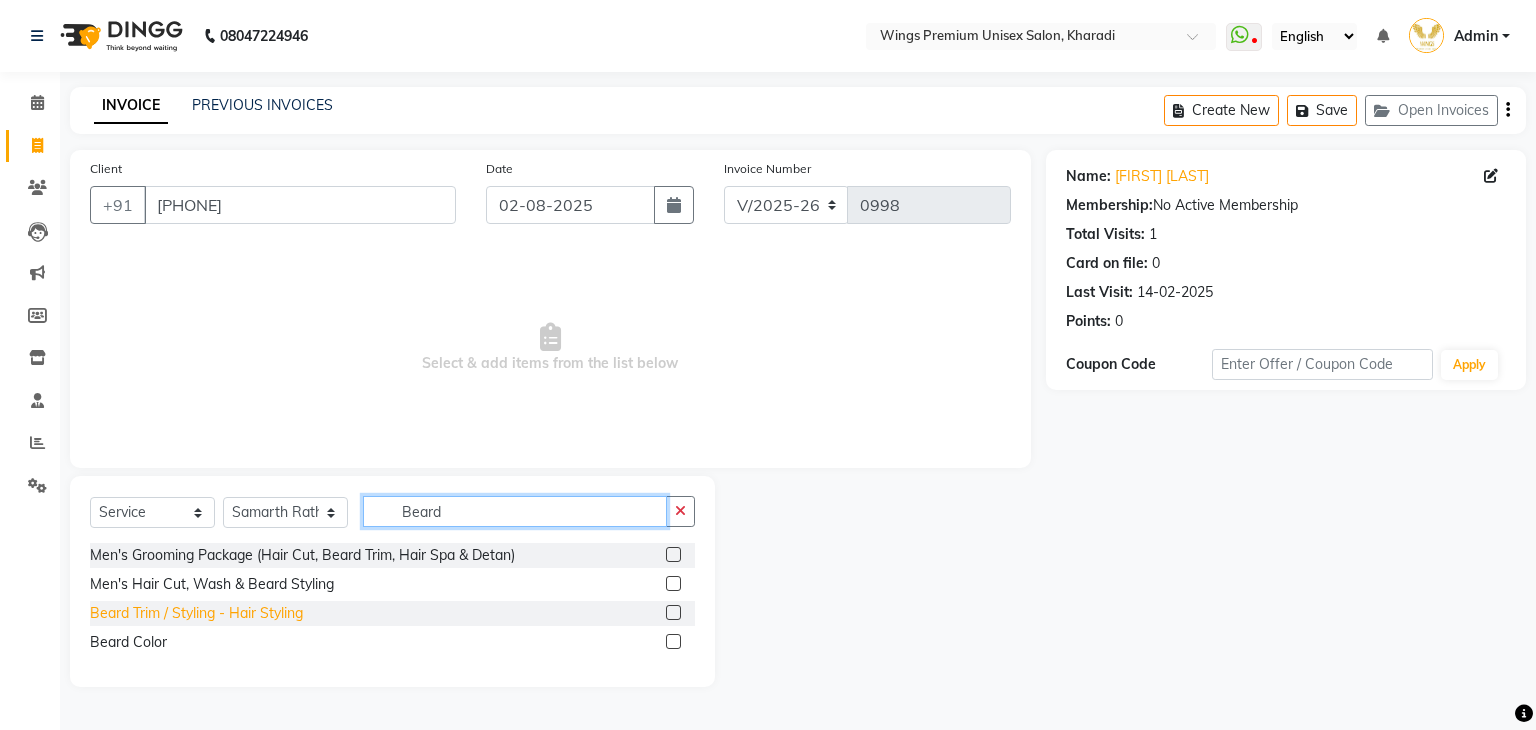 type on "Beard" 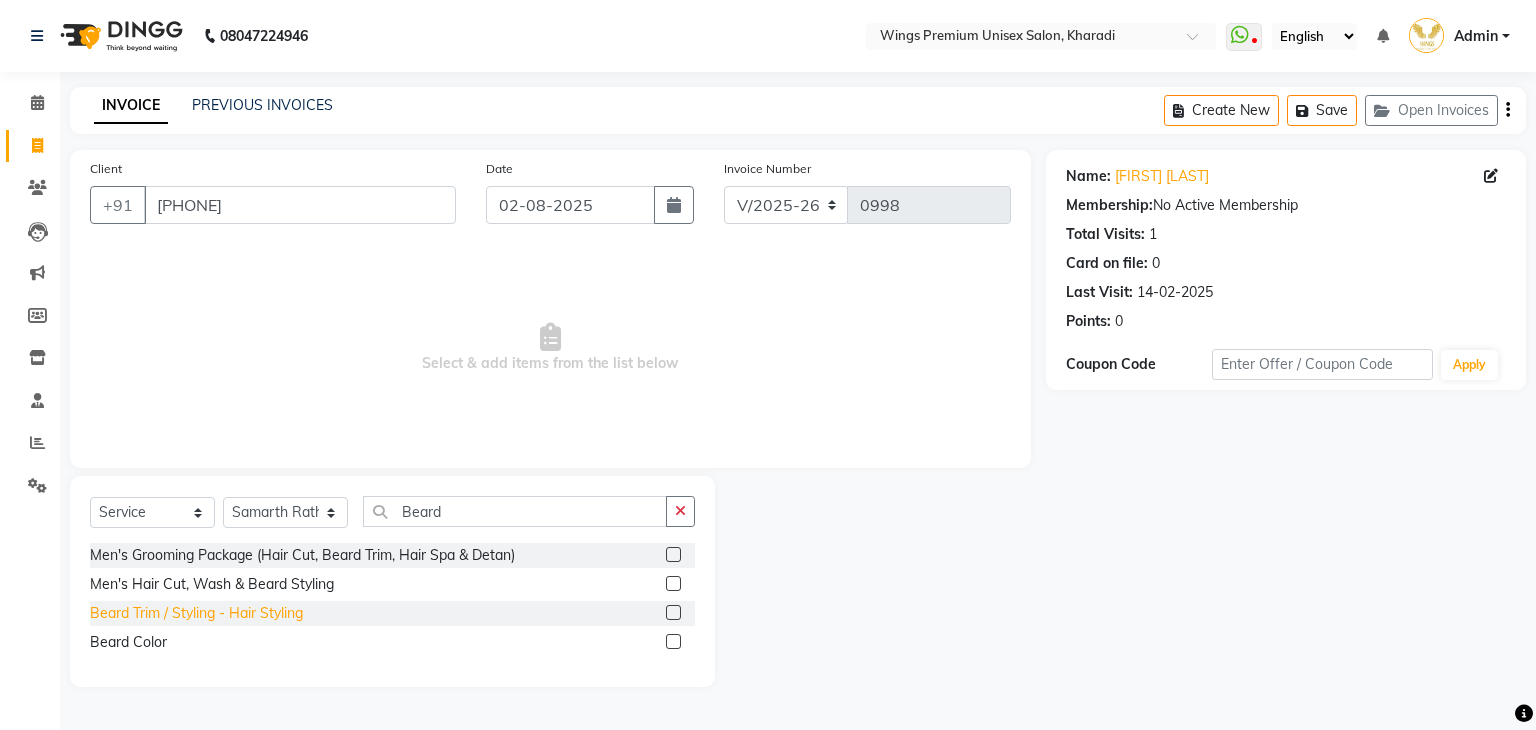 click on "Beard Trim / Styling - Hair Styling" 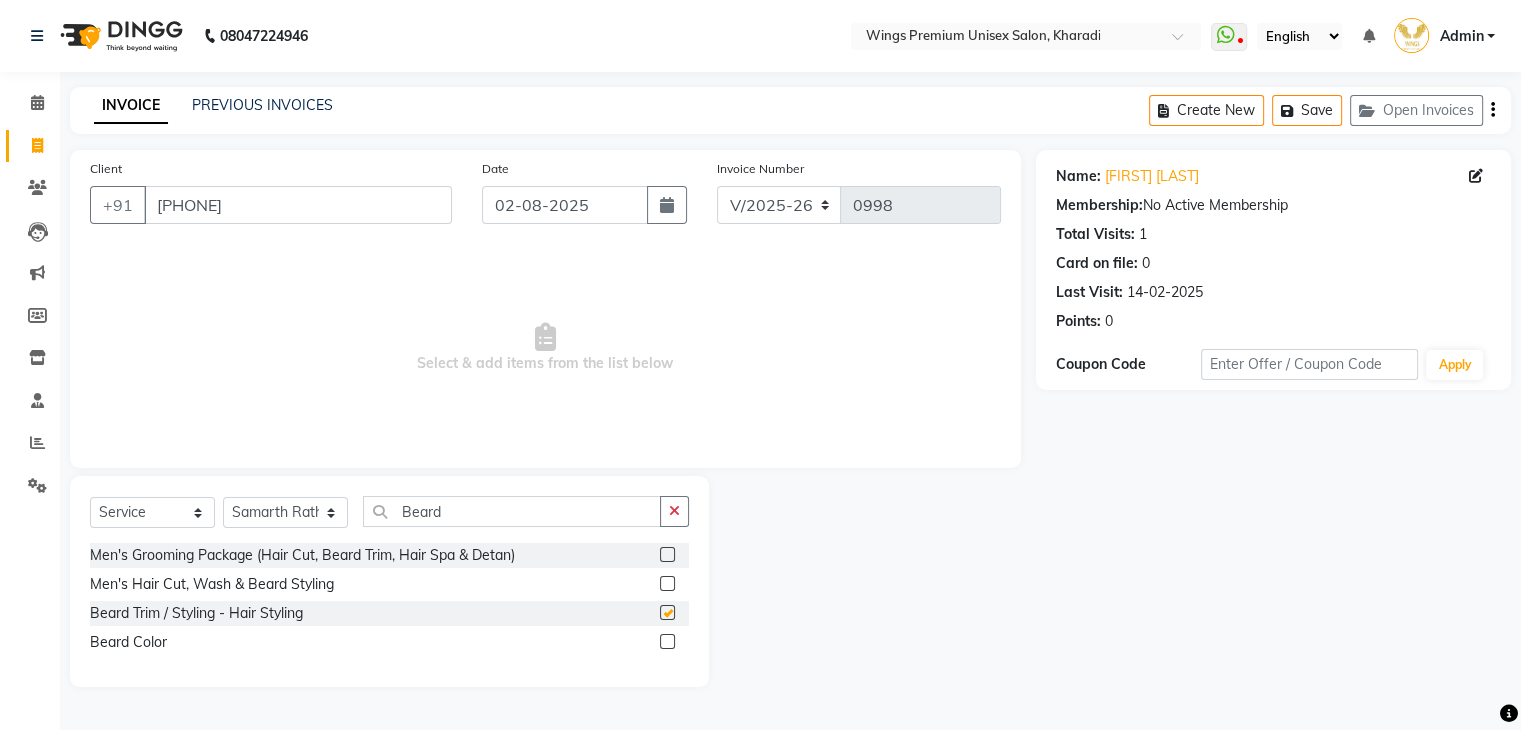 checkbox on "false" 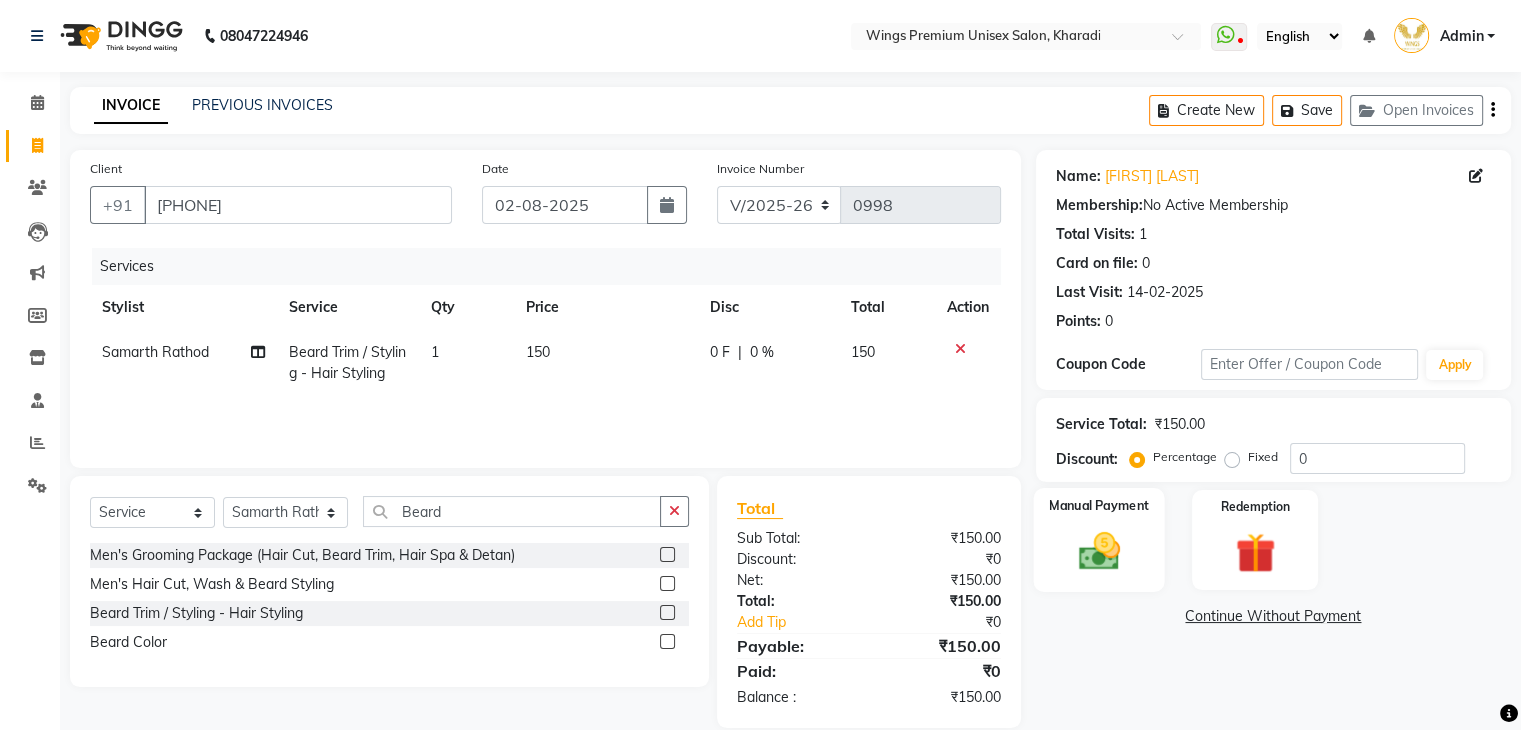 click on "Manual Payment" 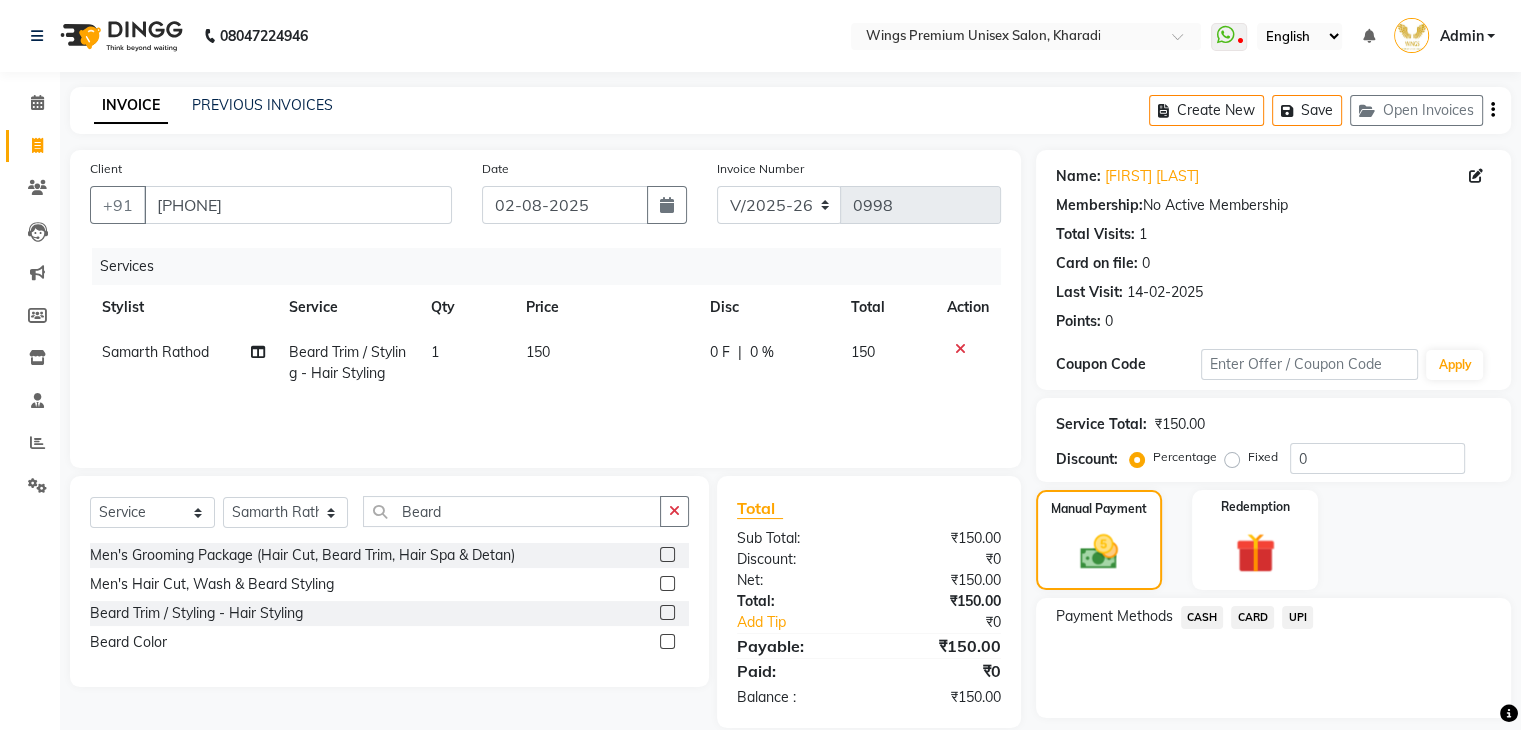 click on "UPI" 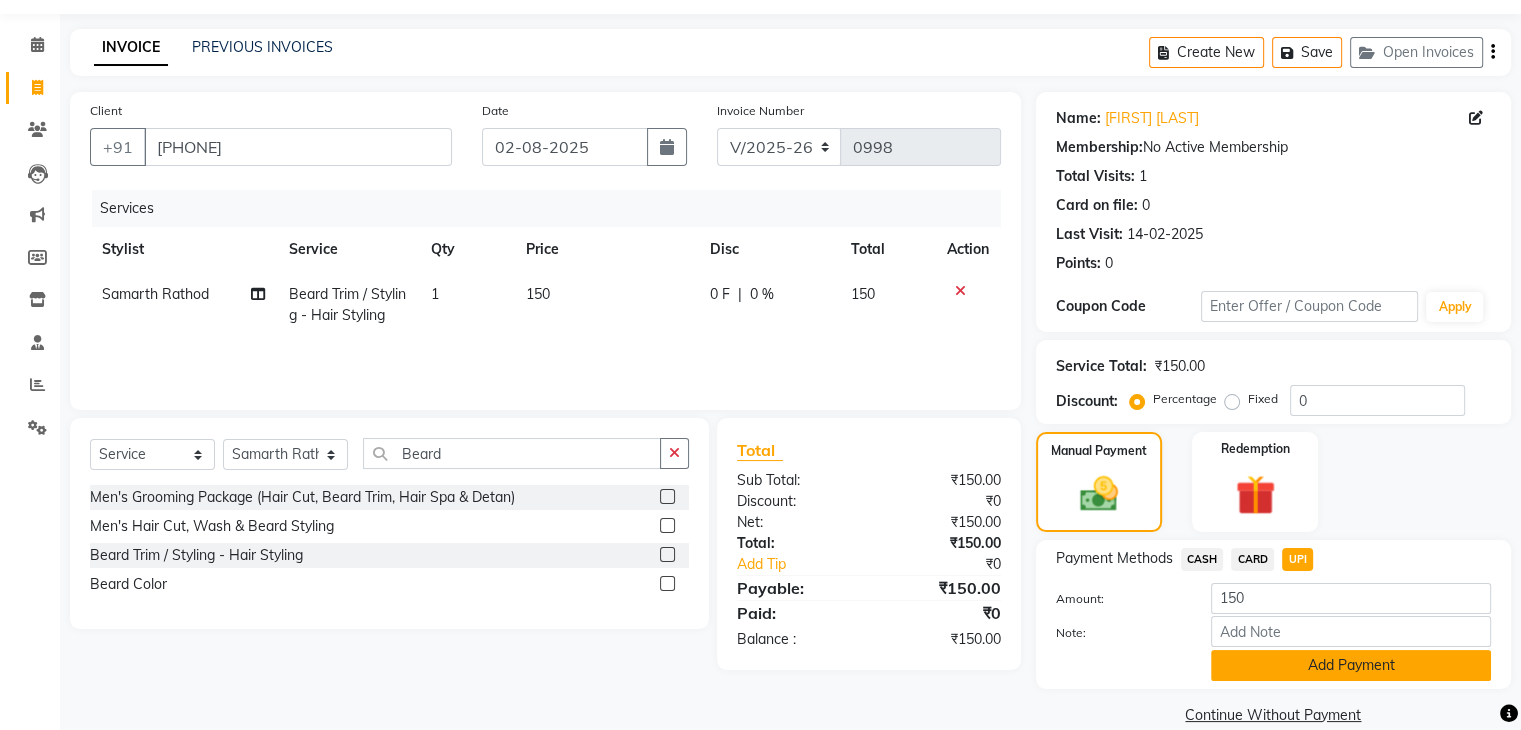 scroll, scrollTop: 89, scrollLeft: 0, axis: vertical 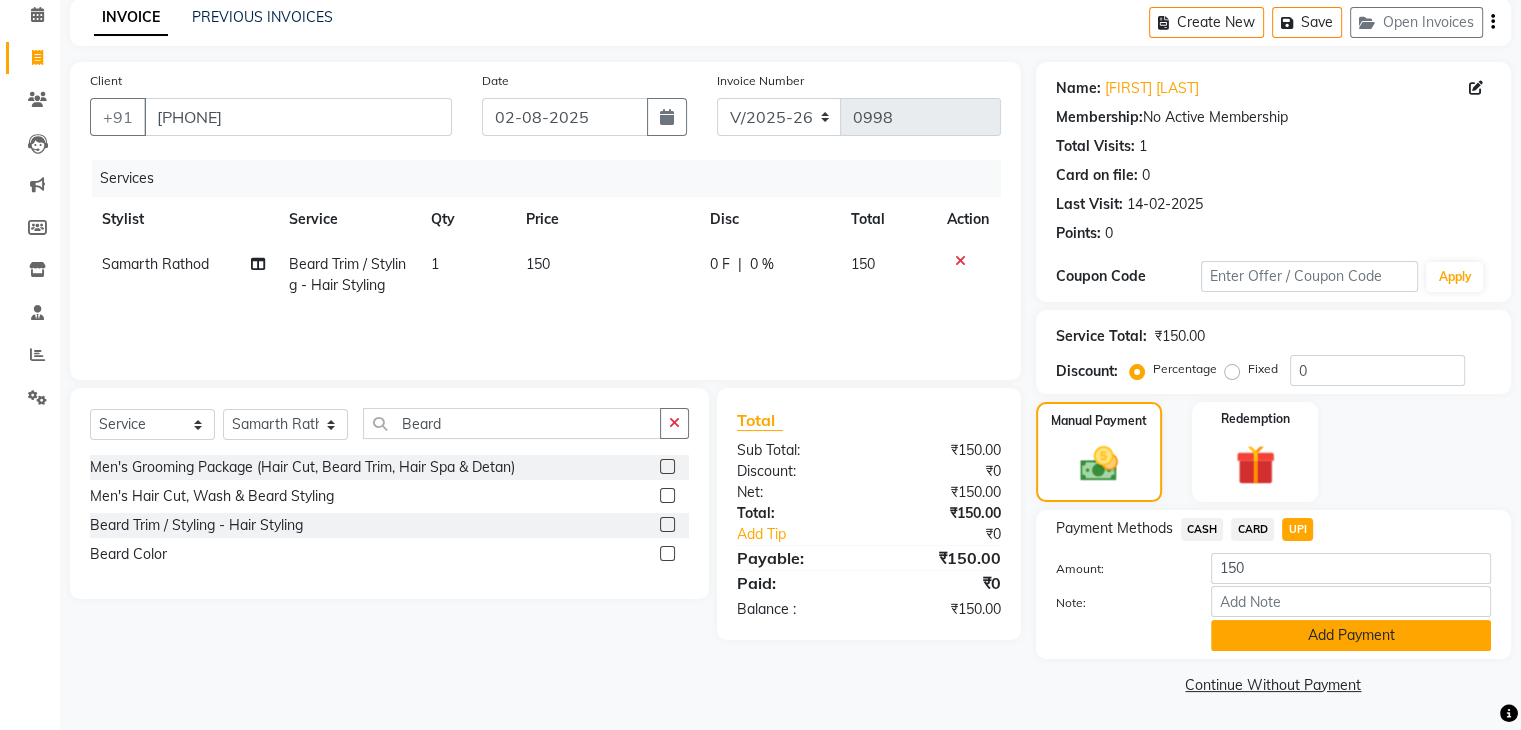 click on "Add Payment" 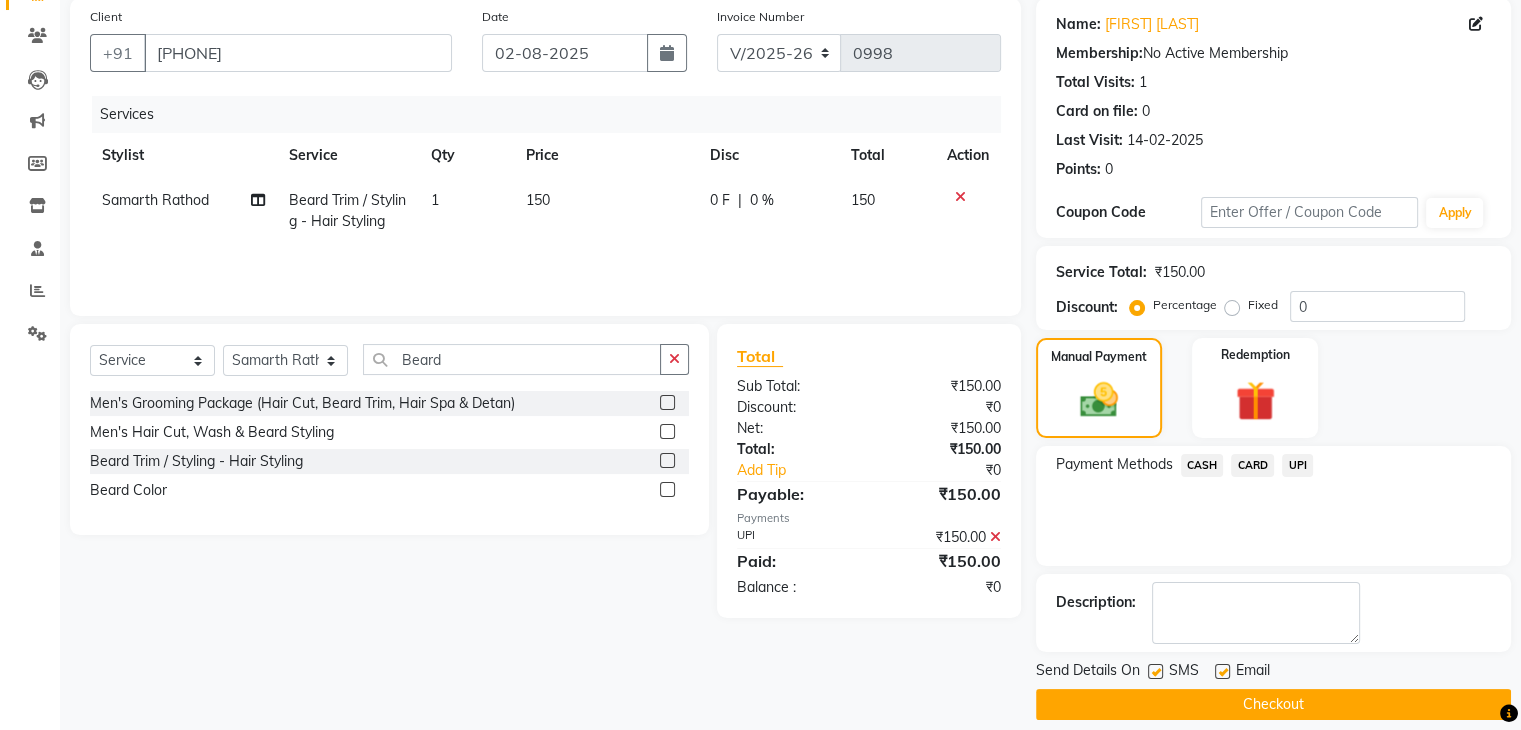 scroll, scrollTop: 171, scrollLeft: 0, axis: vertical 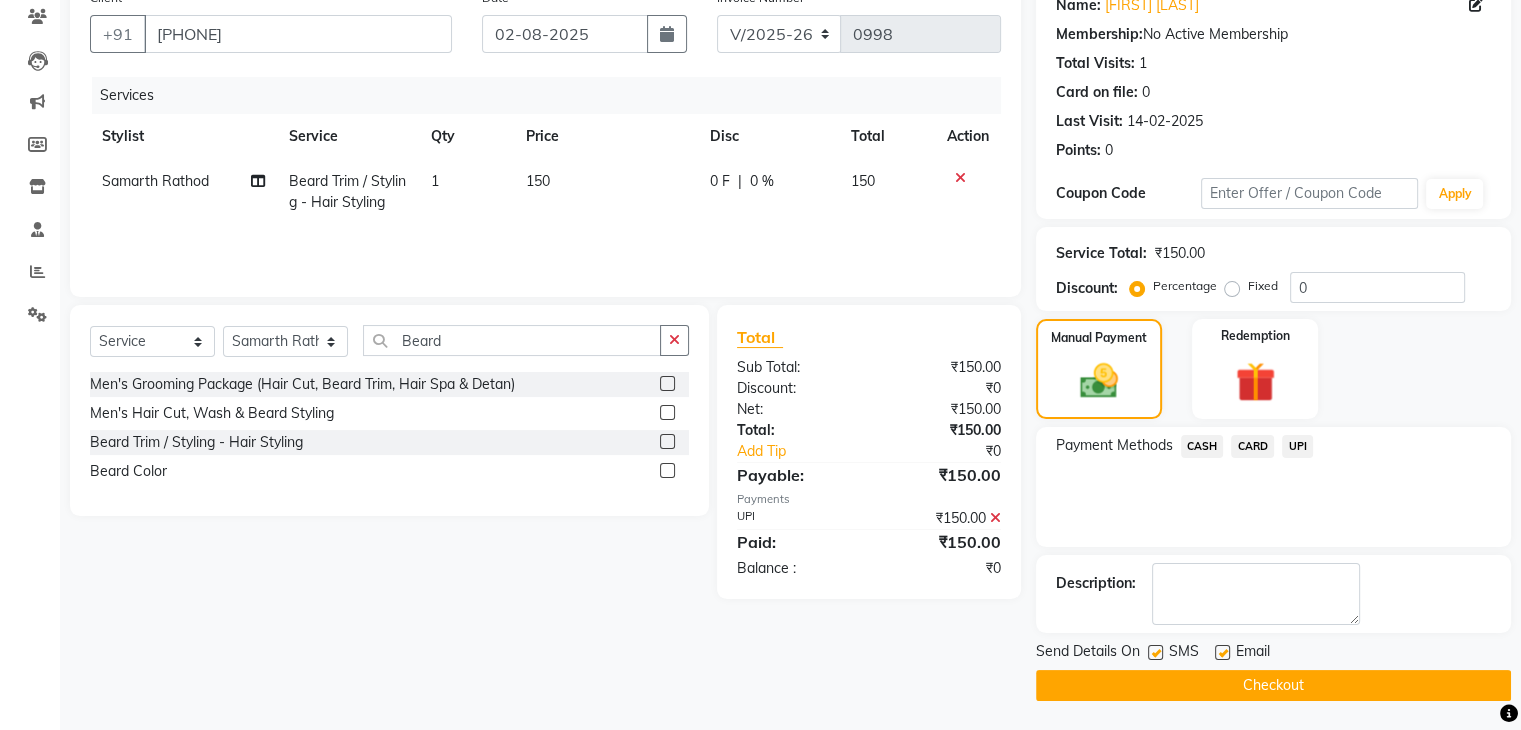click on "Checkout" 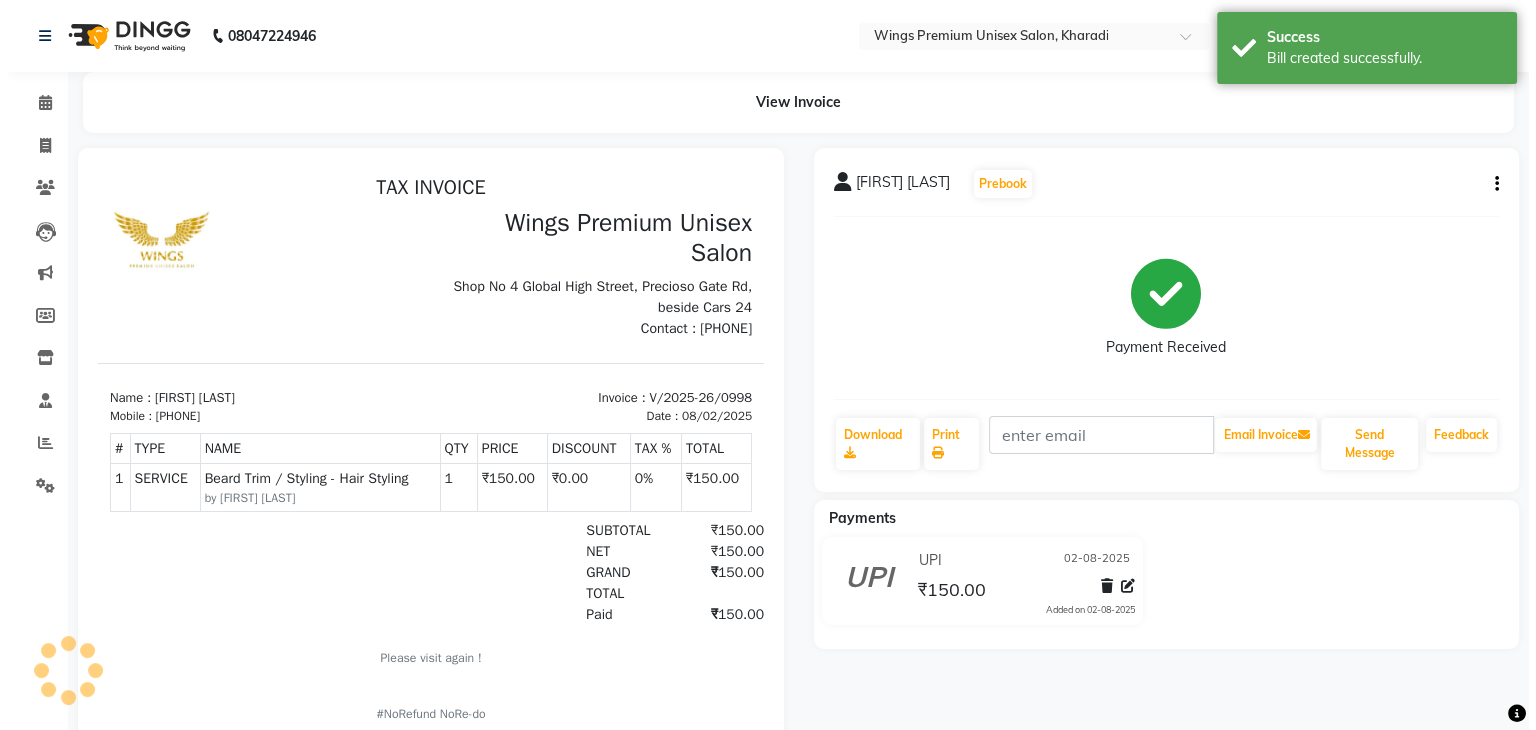 scroll, scrollTop: 0, scrollLeft: 0, axis: both 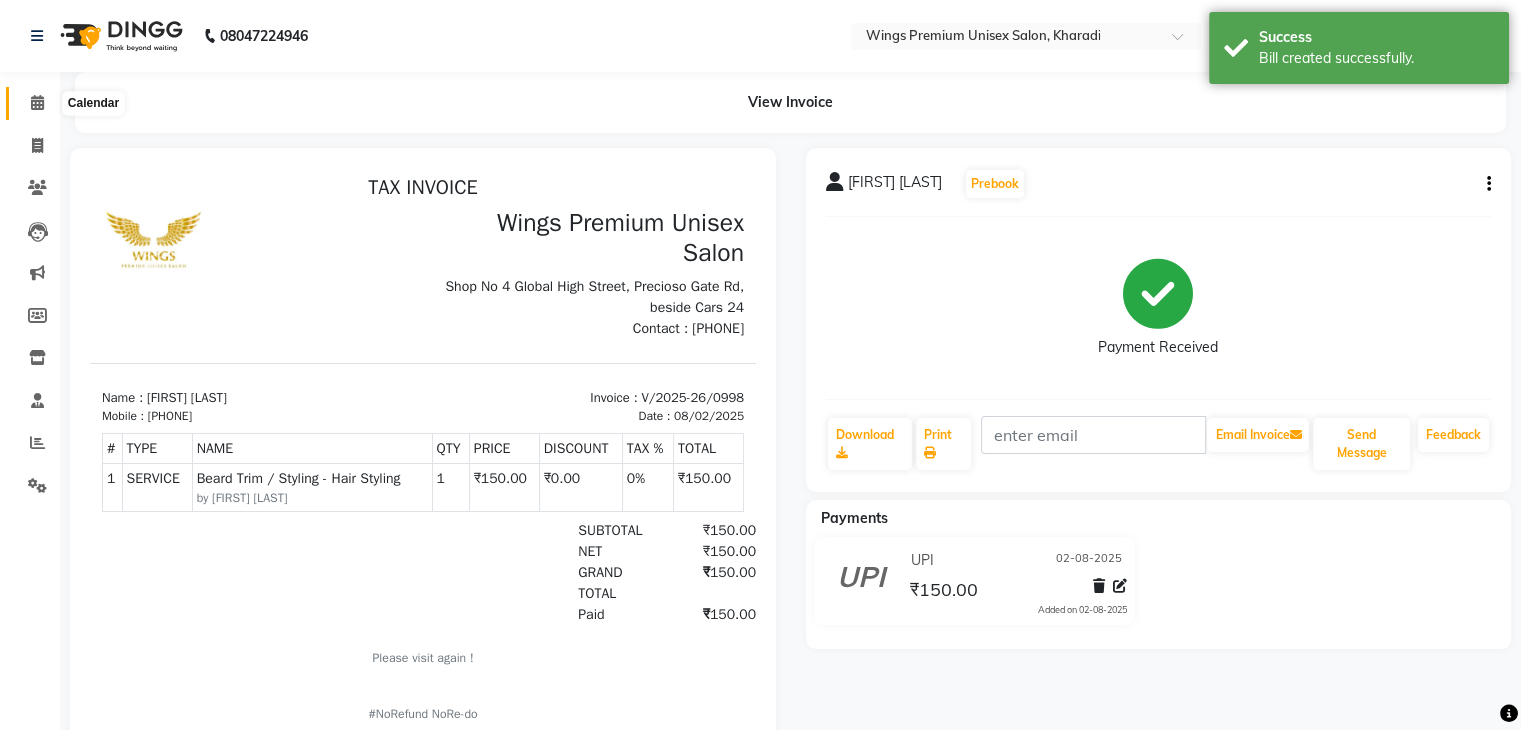 click 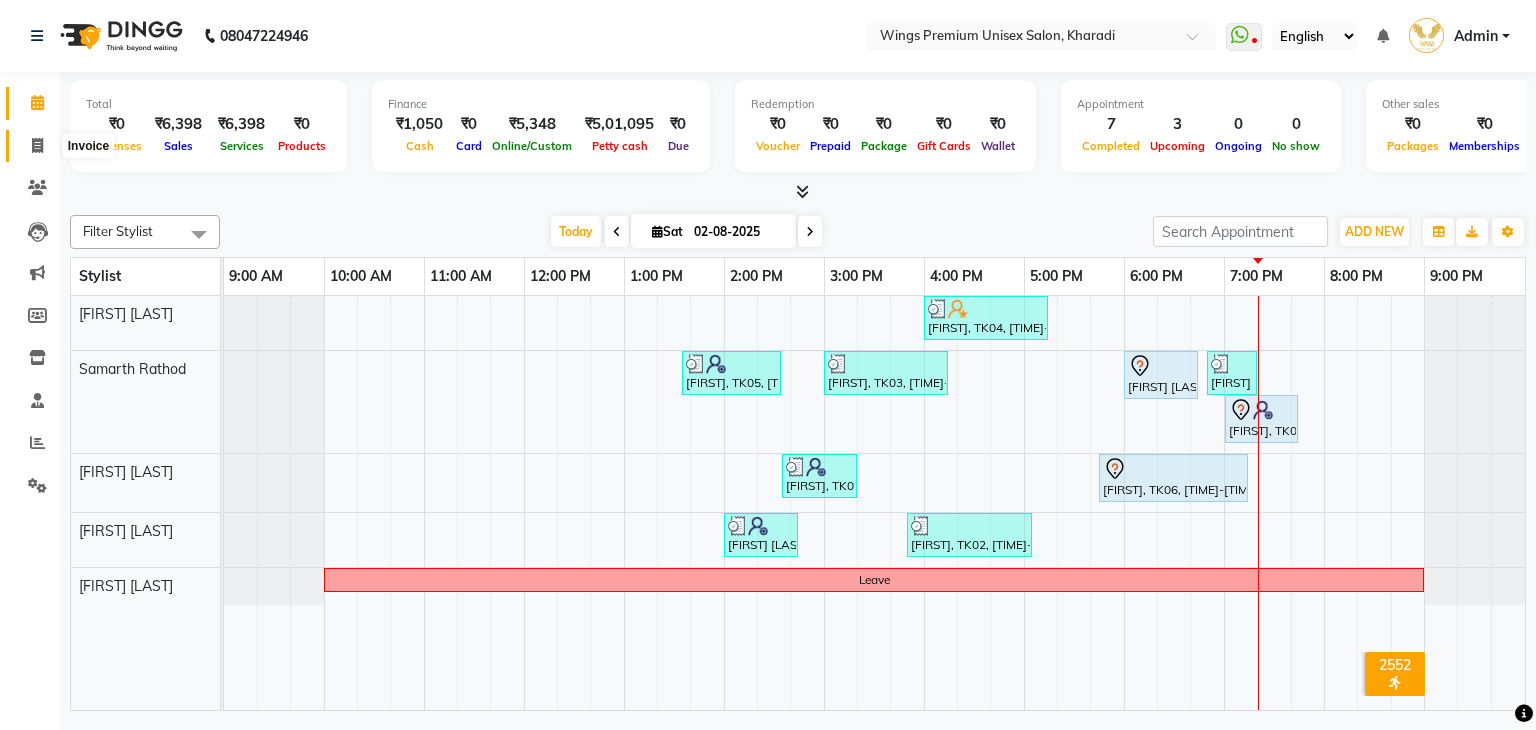 click 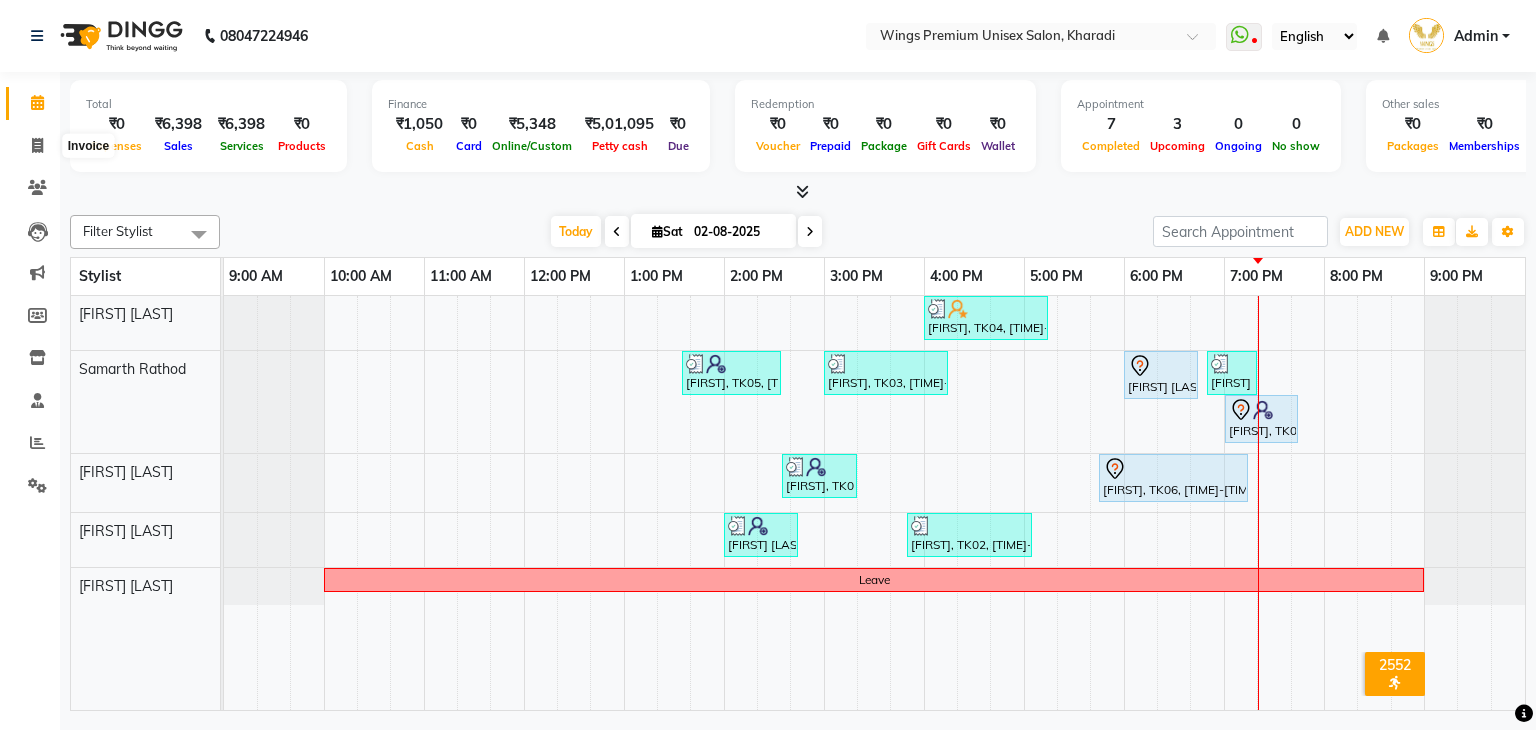 select on "service" 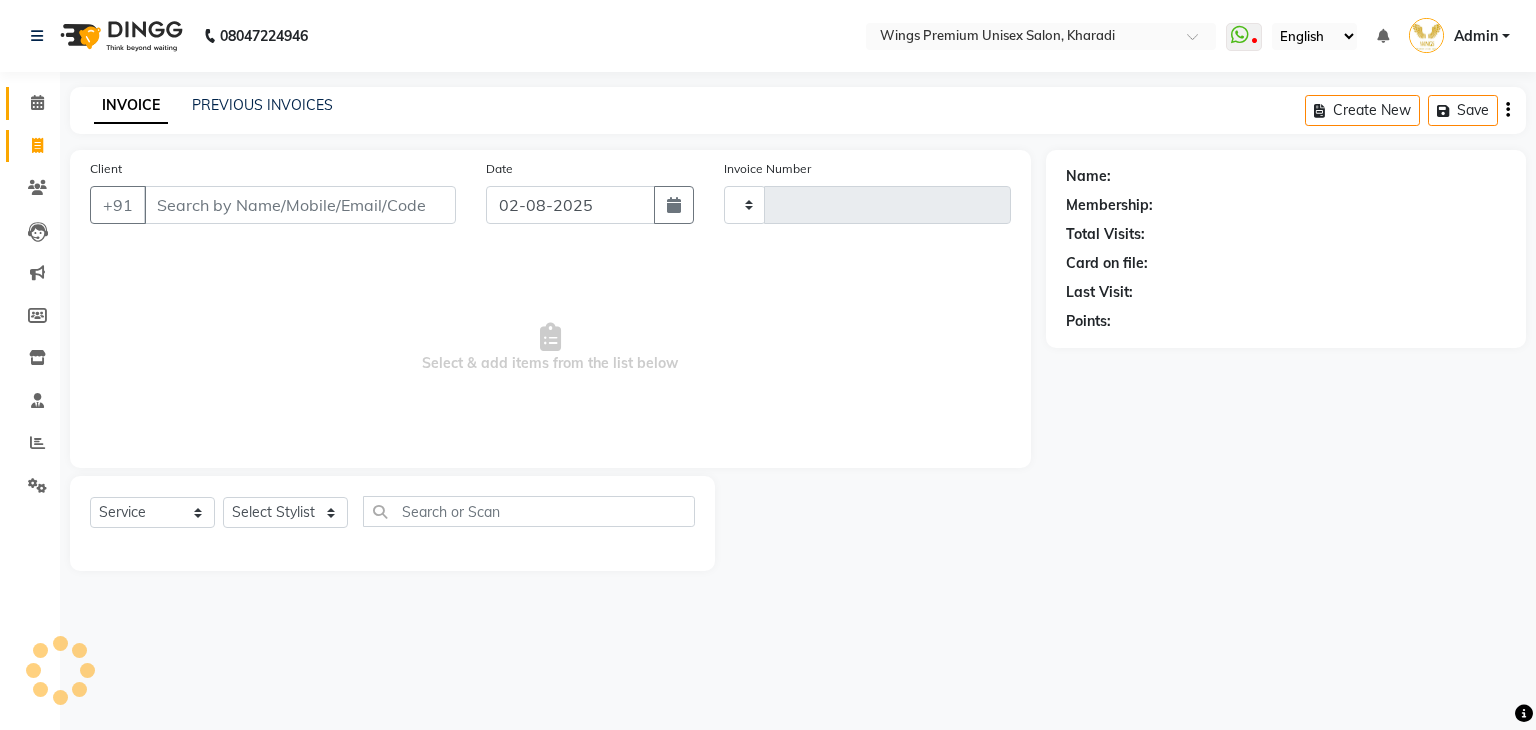 type on "0999" 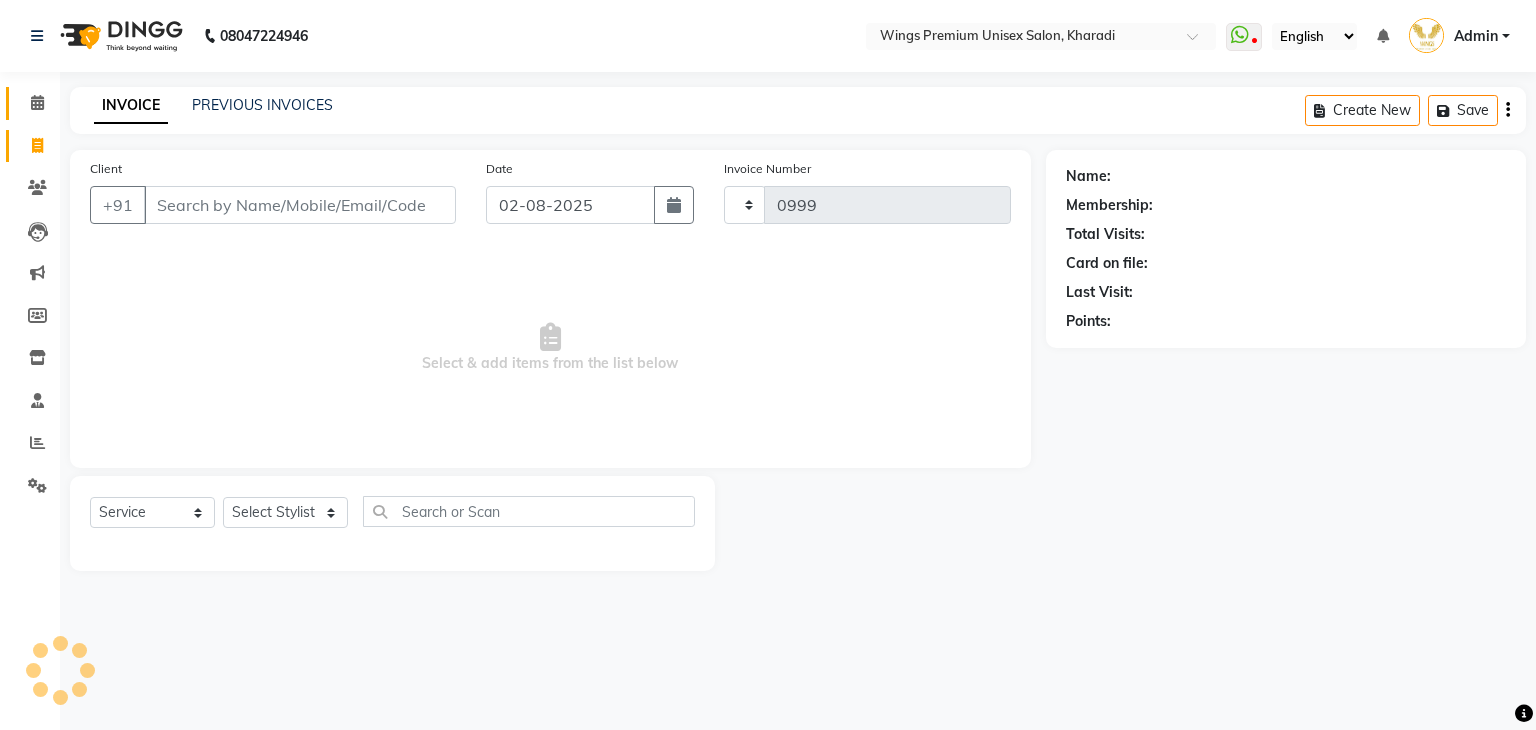 select on "674" 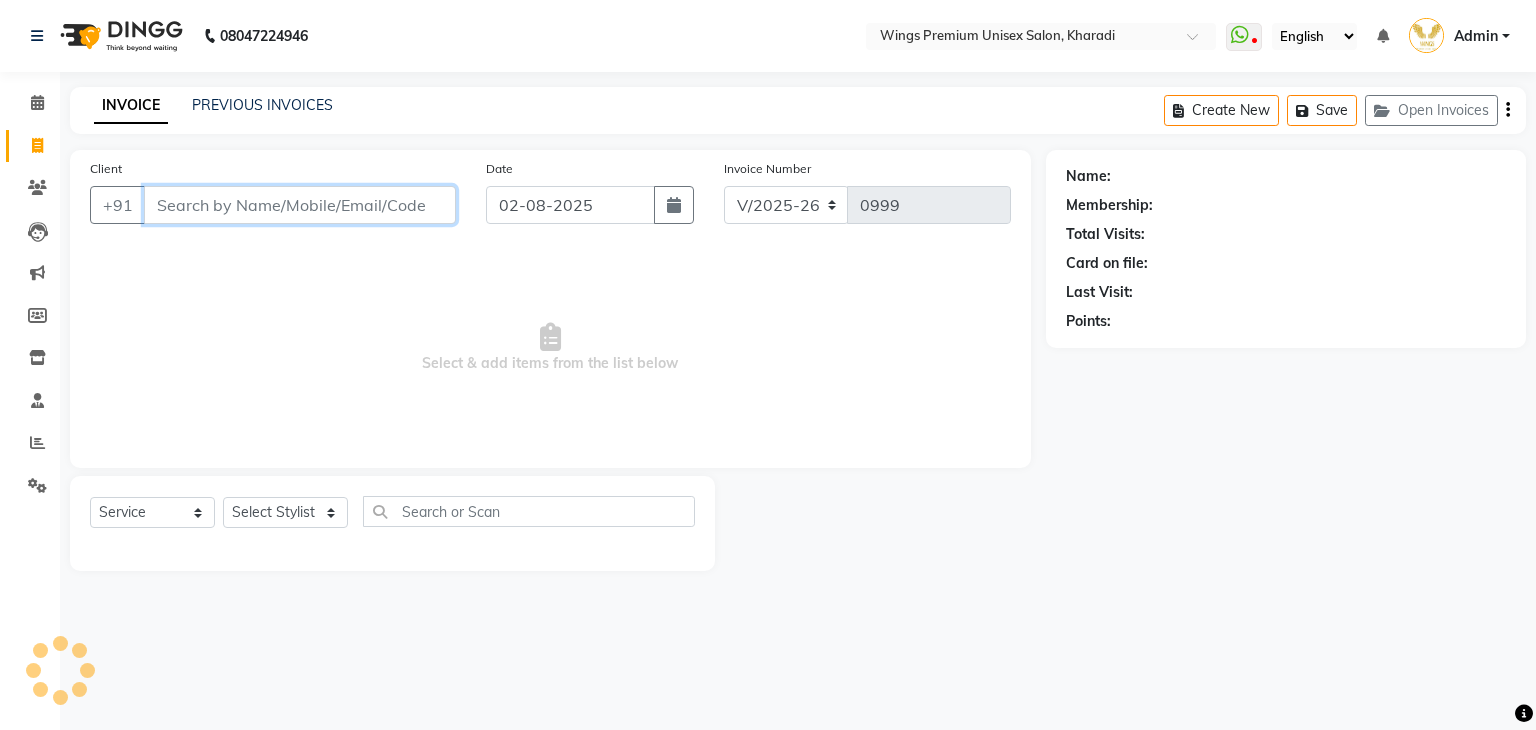 click on "Client" at bounding box center (300, 205) 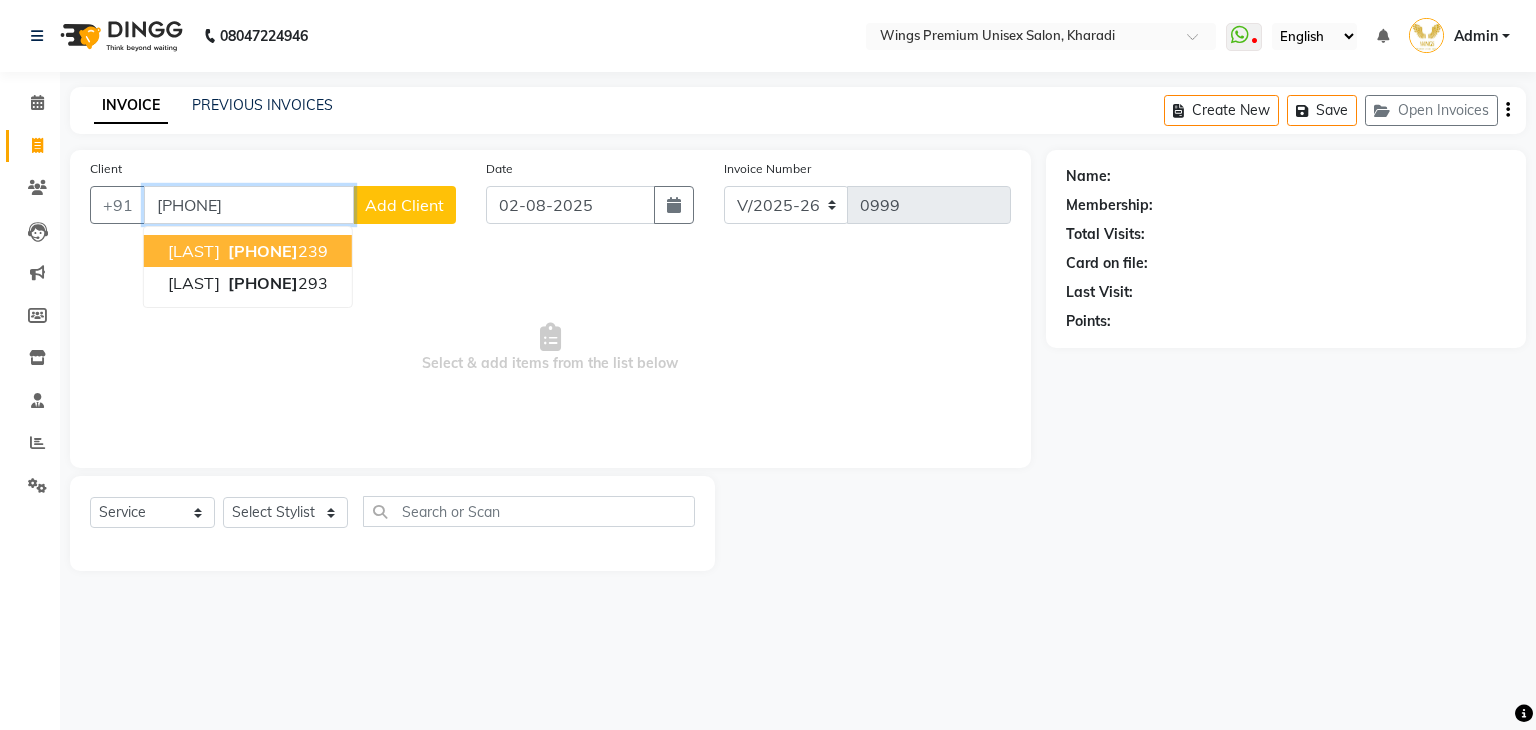 click on "[PHONE]" at bounding box center (263, 251) 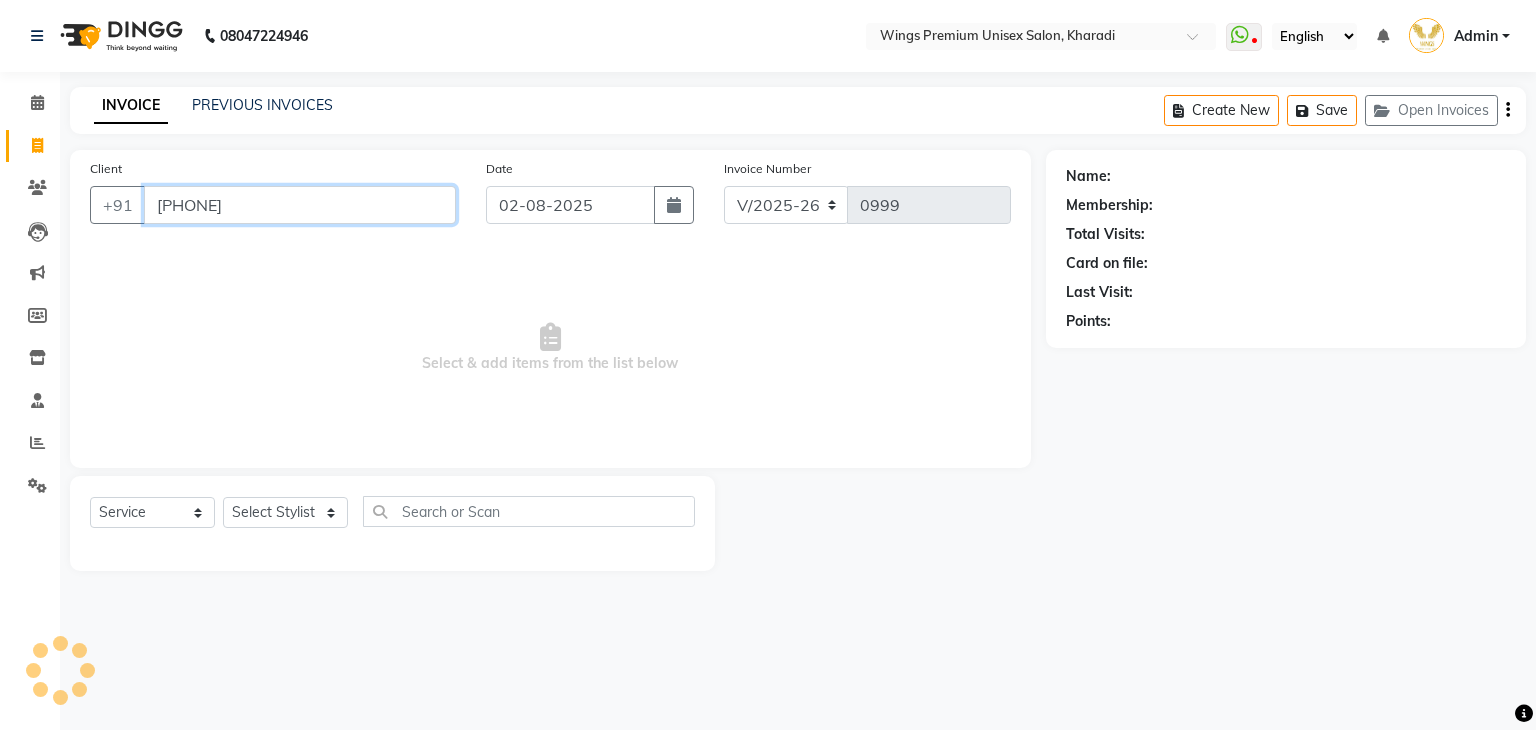 type on "[PHONE]" 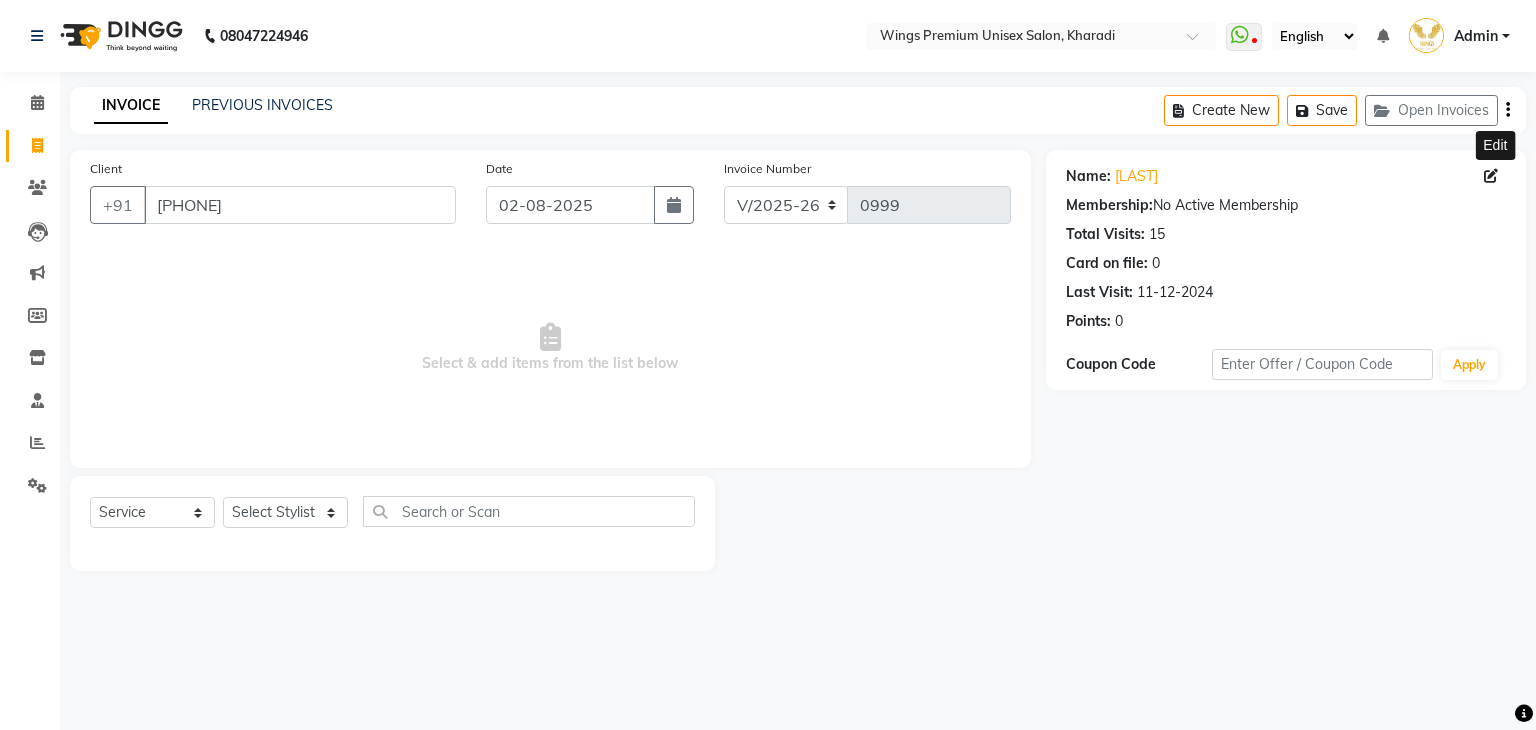 click 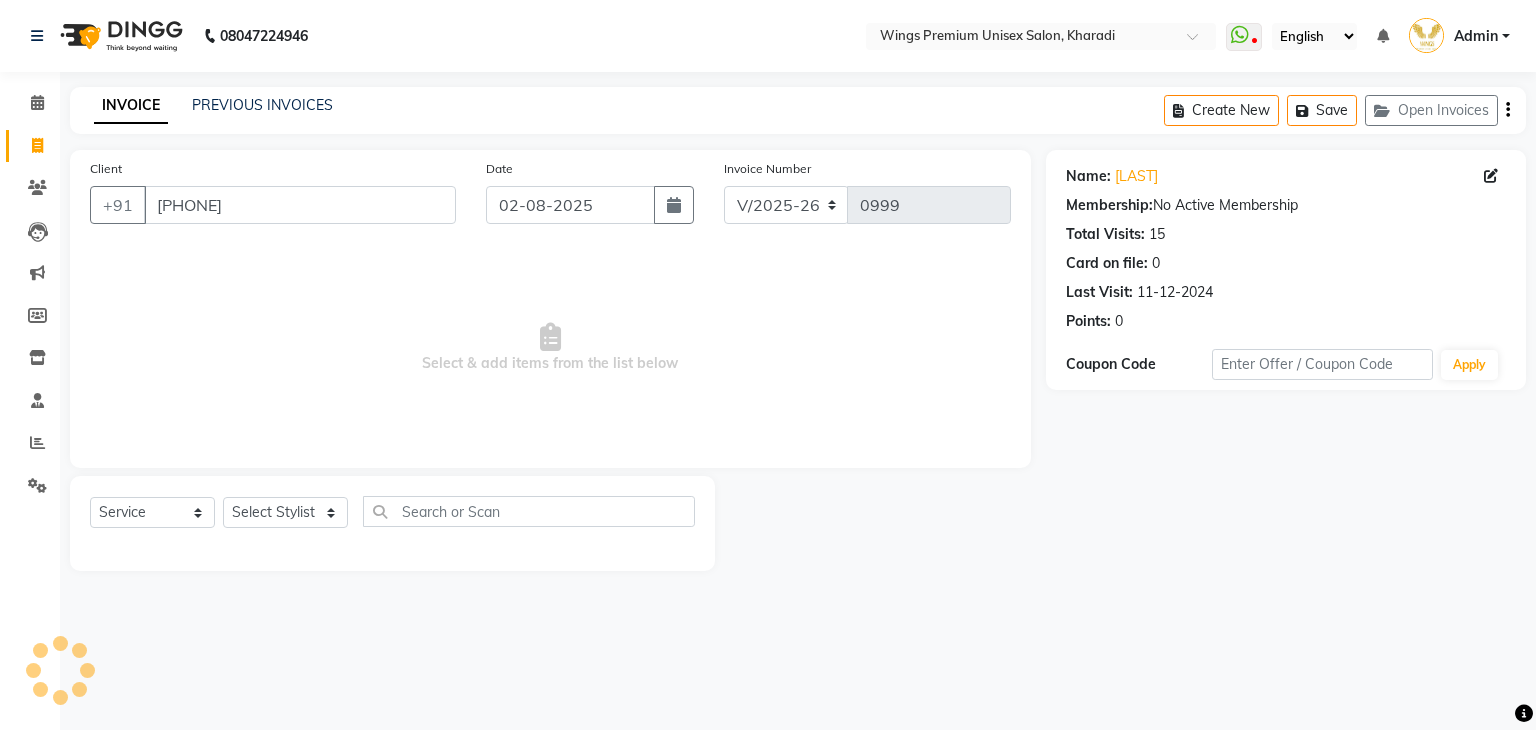 select on "22" 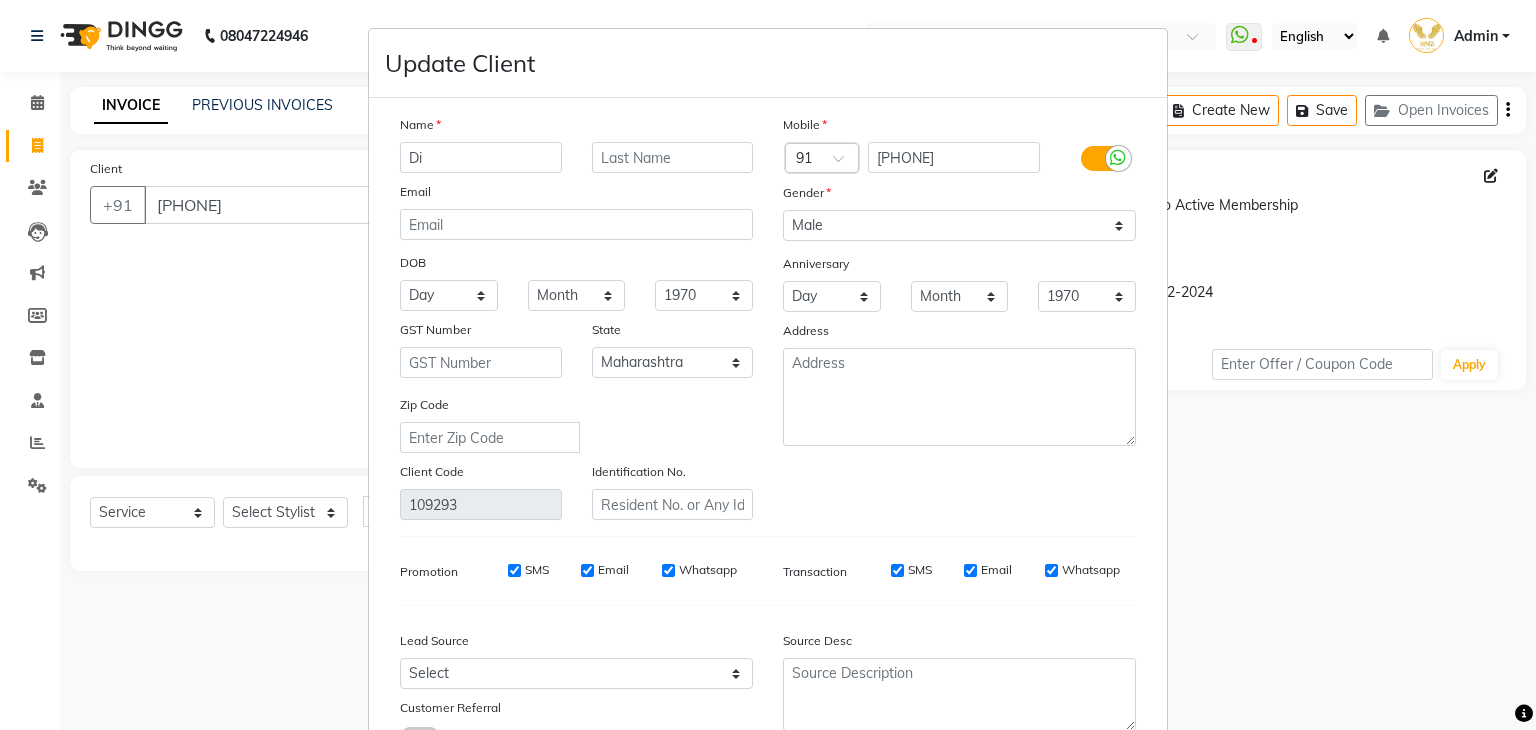 type on "D" 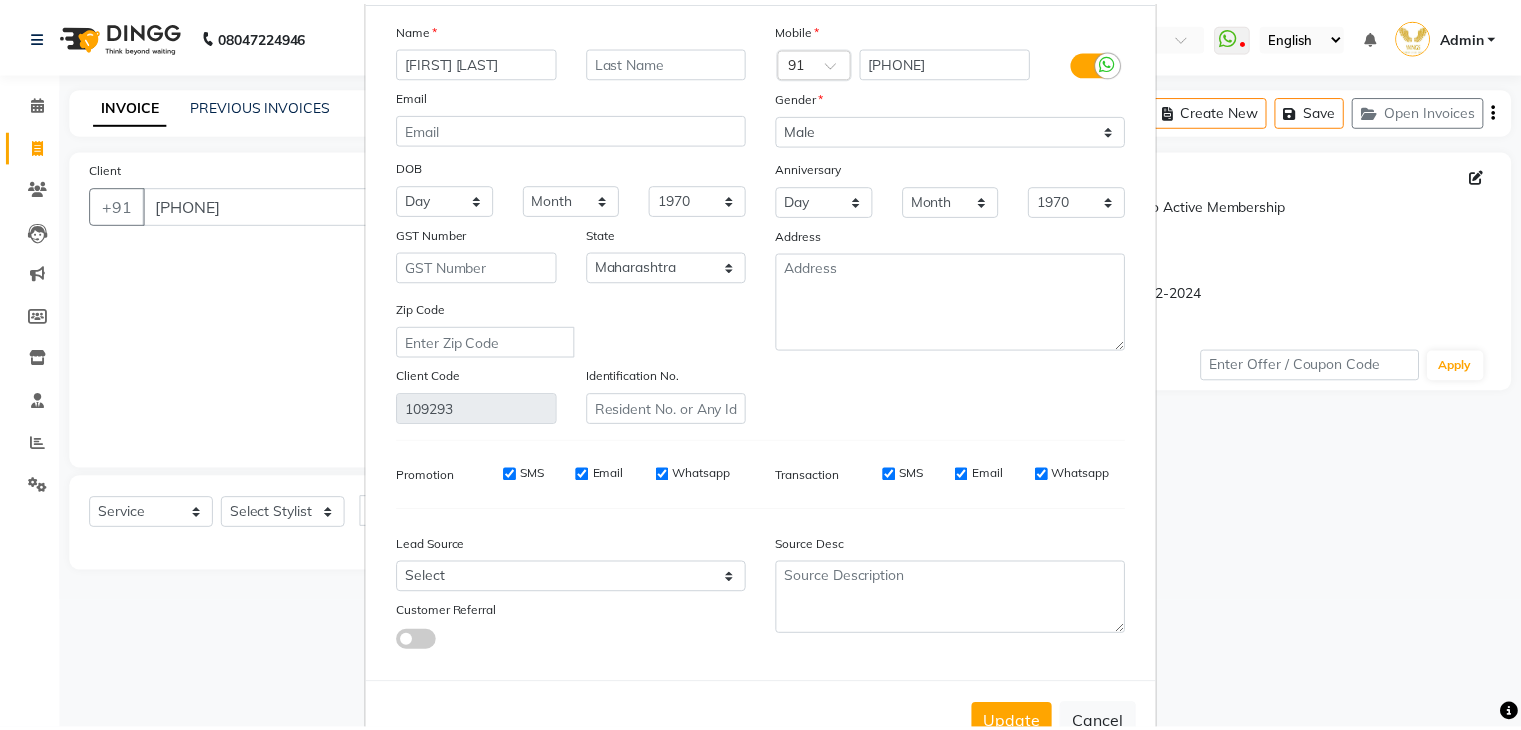 scroll, scrollTop: 168, scrollLeft: 0, axis: vertical 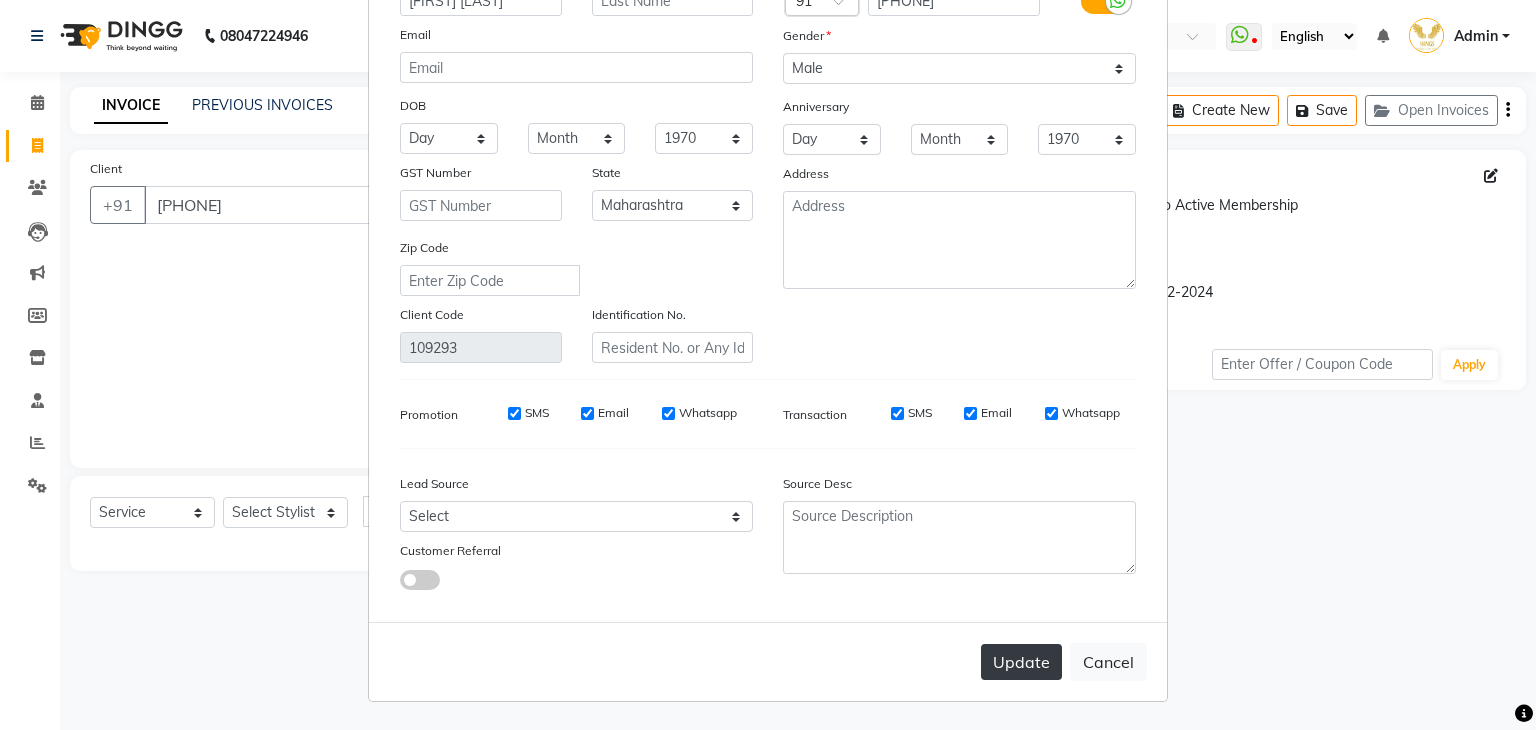 type on "[FIRST] [LAST]" 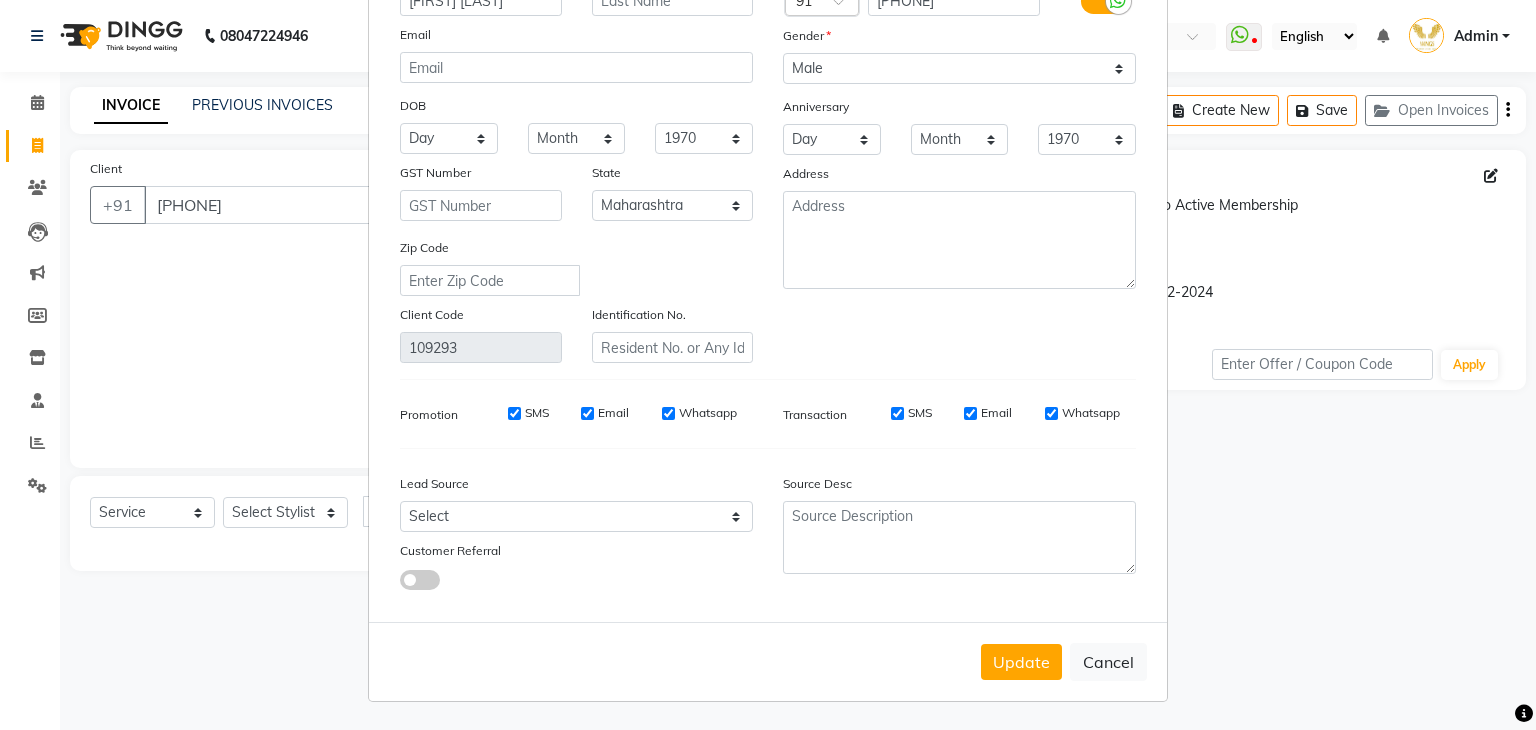 click on "Update" at bounding box center (1021, 662) 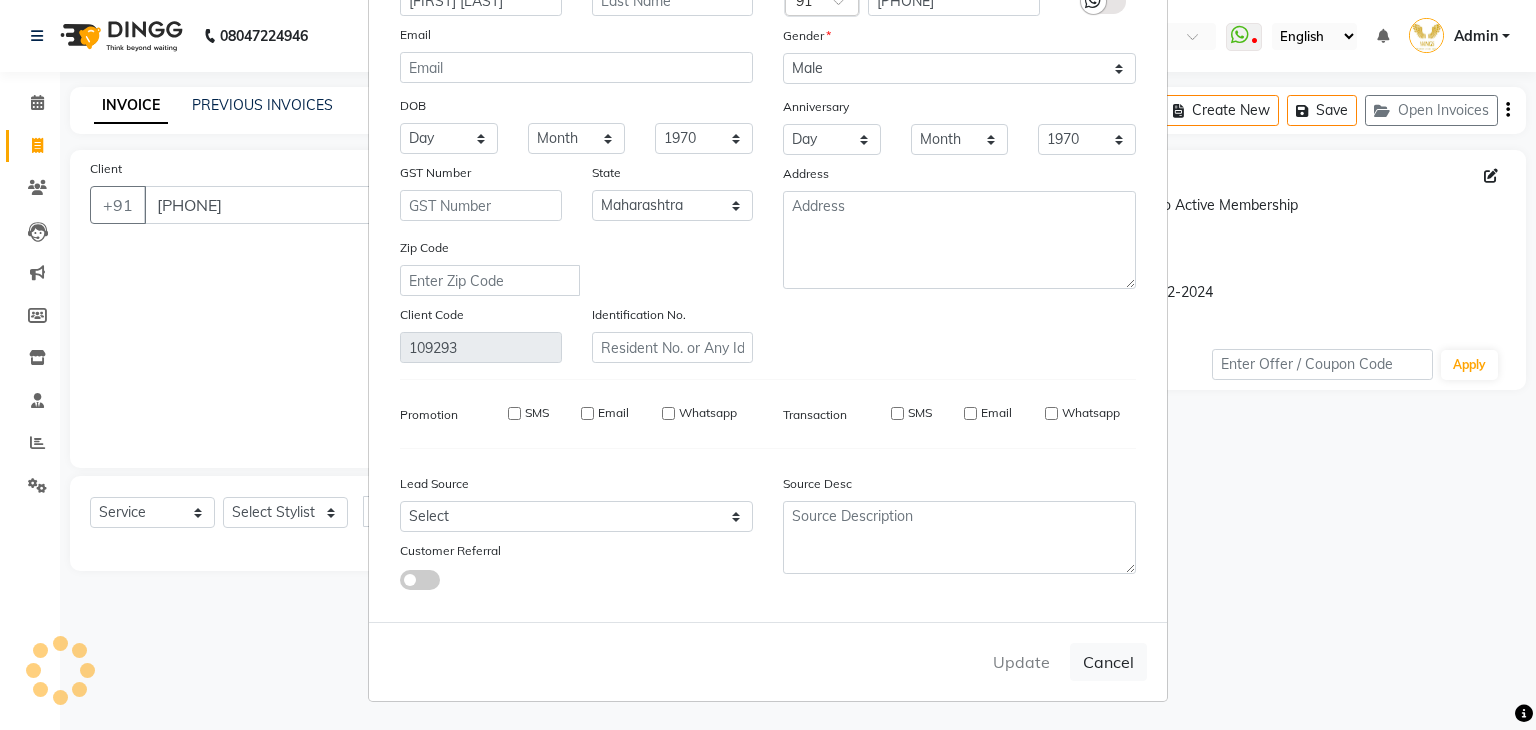 type 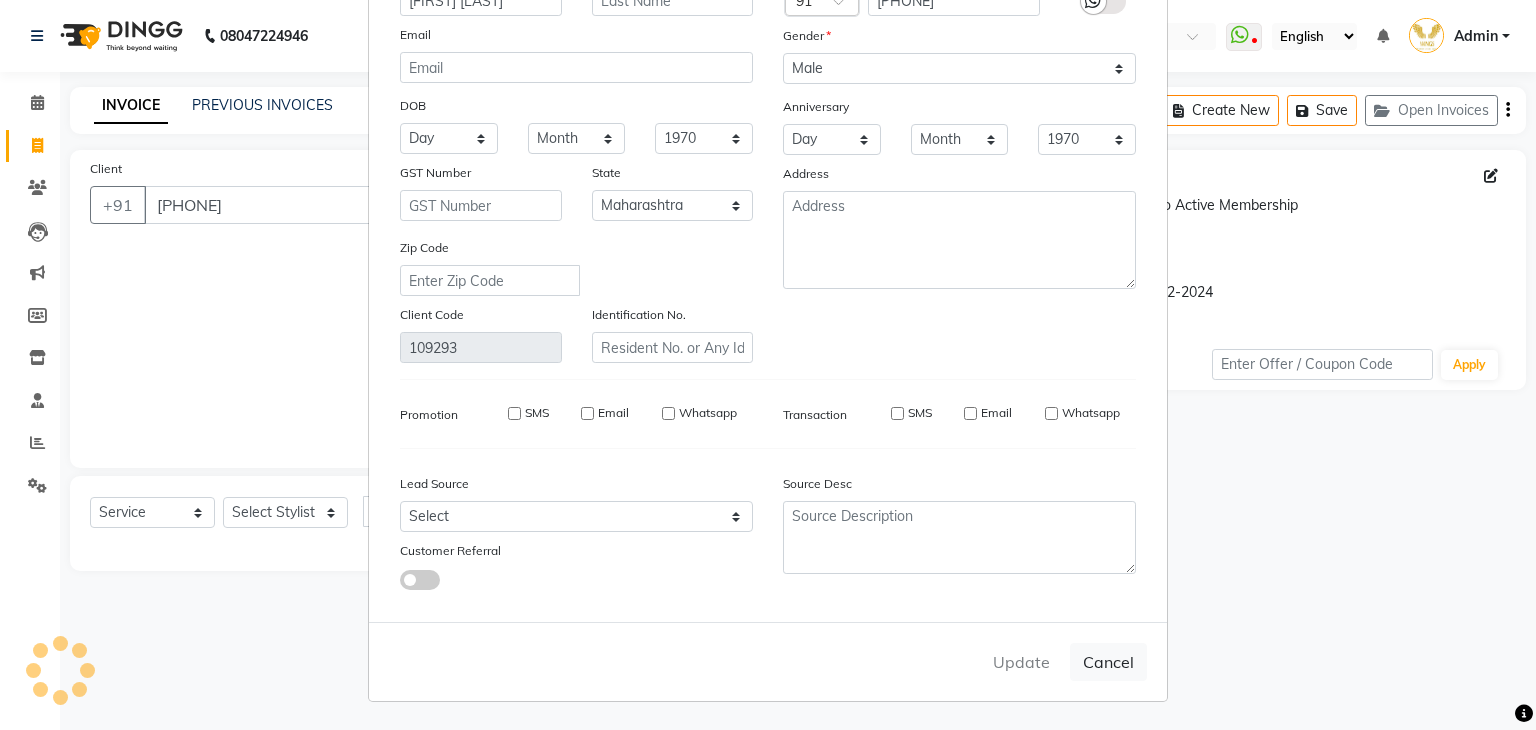 select 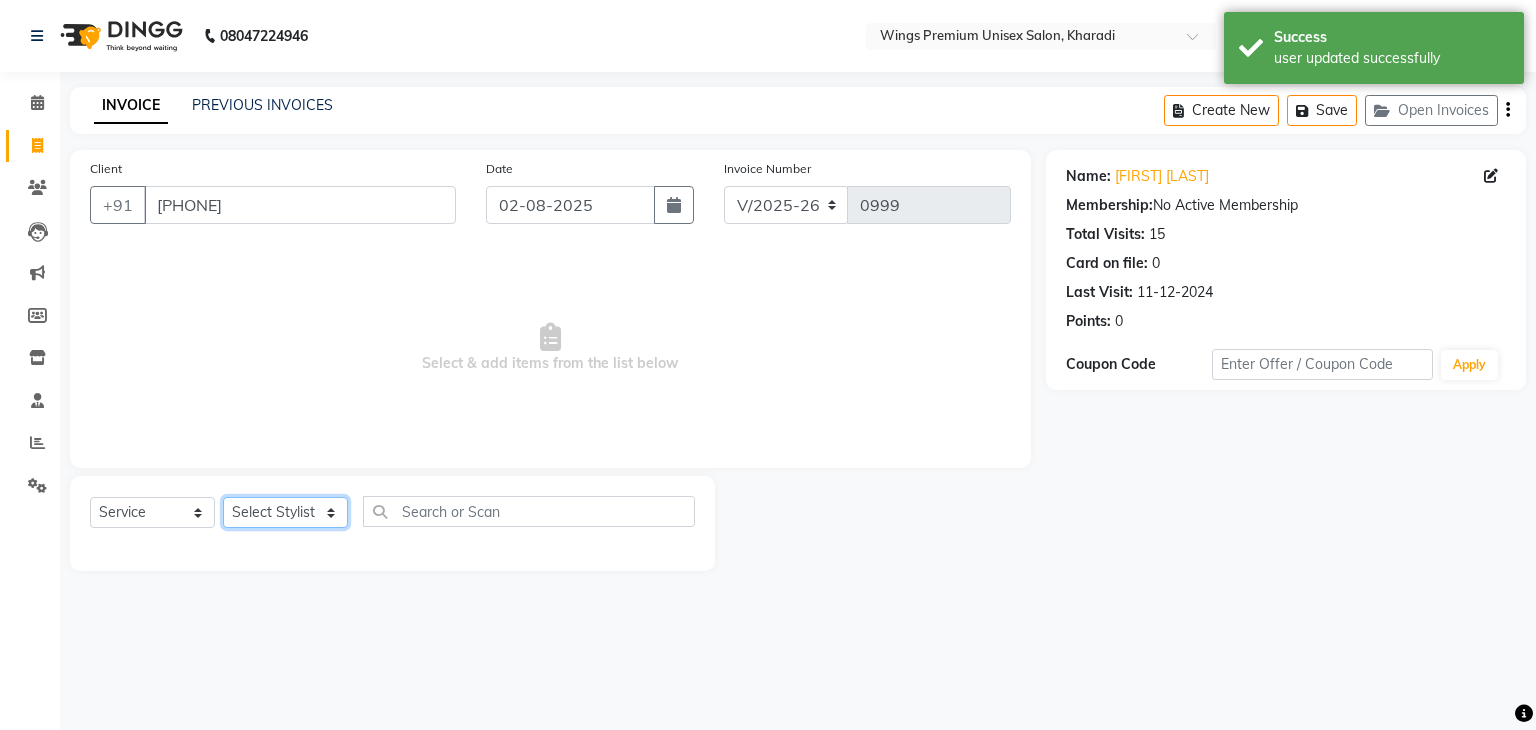 click on "Select Stylist [FIRST] [LAST] [FIRST] [LAST] [FIRST] [LAST] [FIRST] [LAST] [FIRST] [LAST] [FIRST] [LAST]" 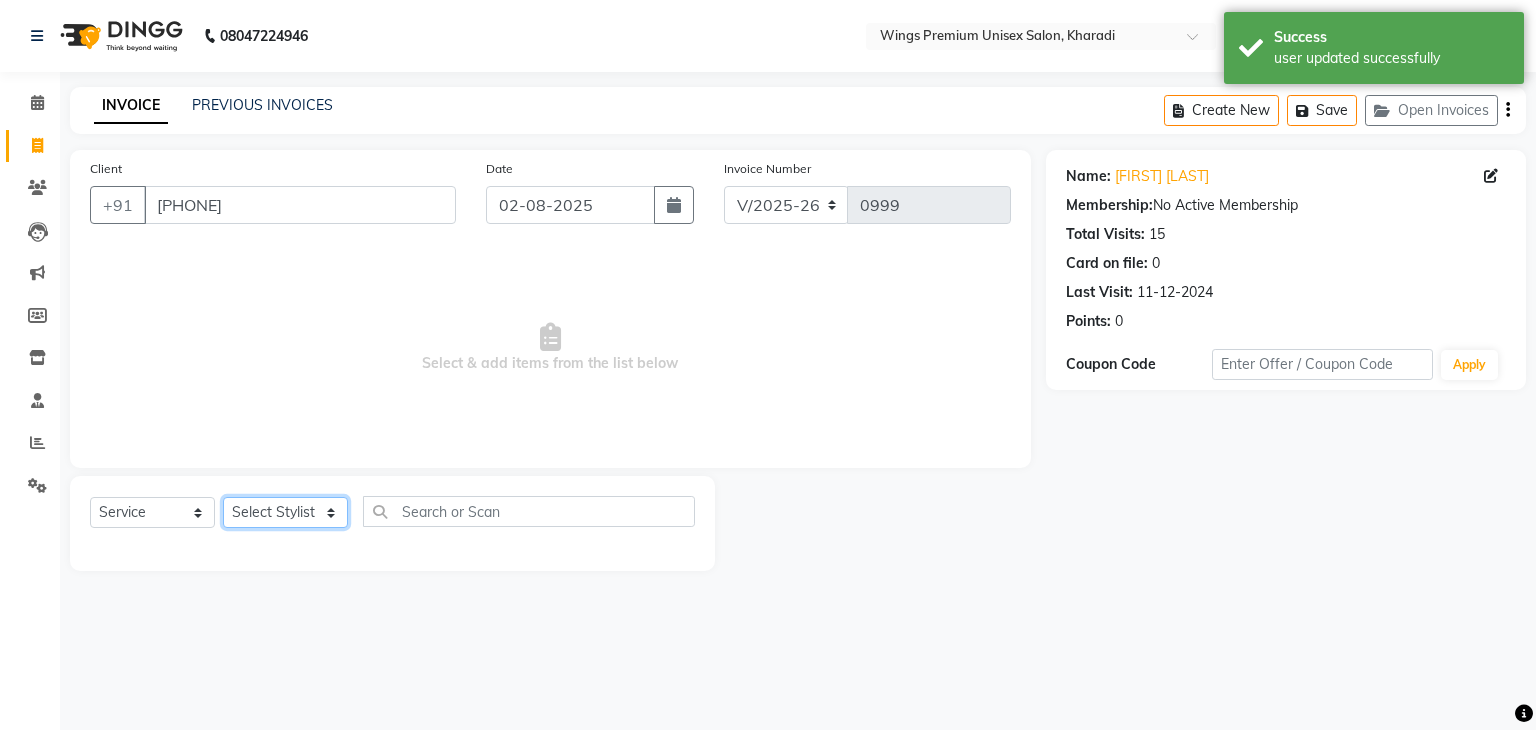 select on "43416" 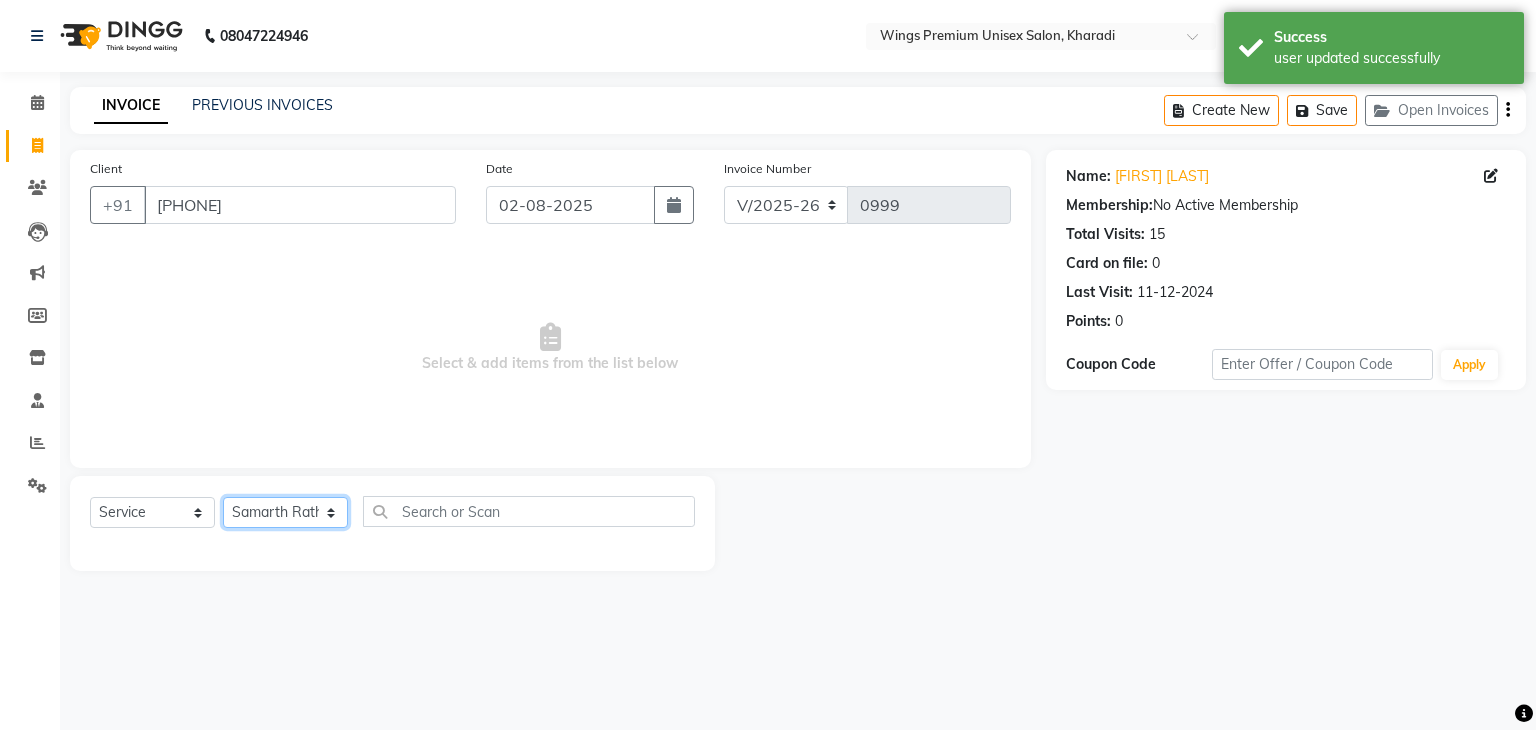 click on "Select Stylist [FIRST] [LAST] [FIRST] [LAST] [FIRST] [LAST] [FIRST] [LAST] [FIRST] [LAST] [FIRST] [LAST]" 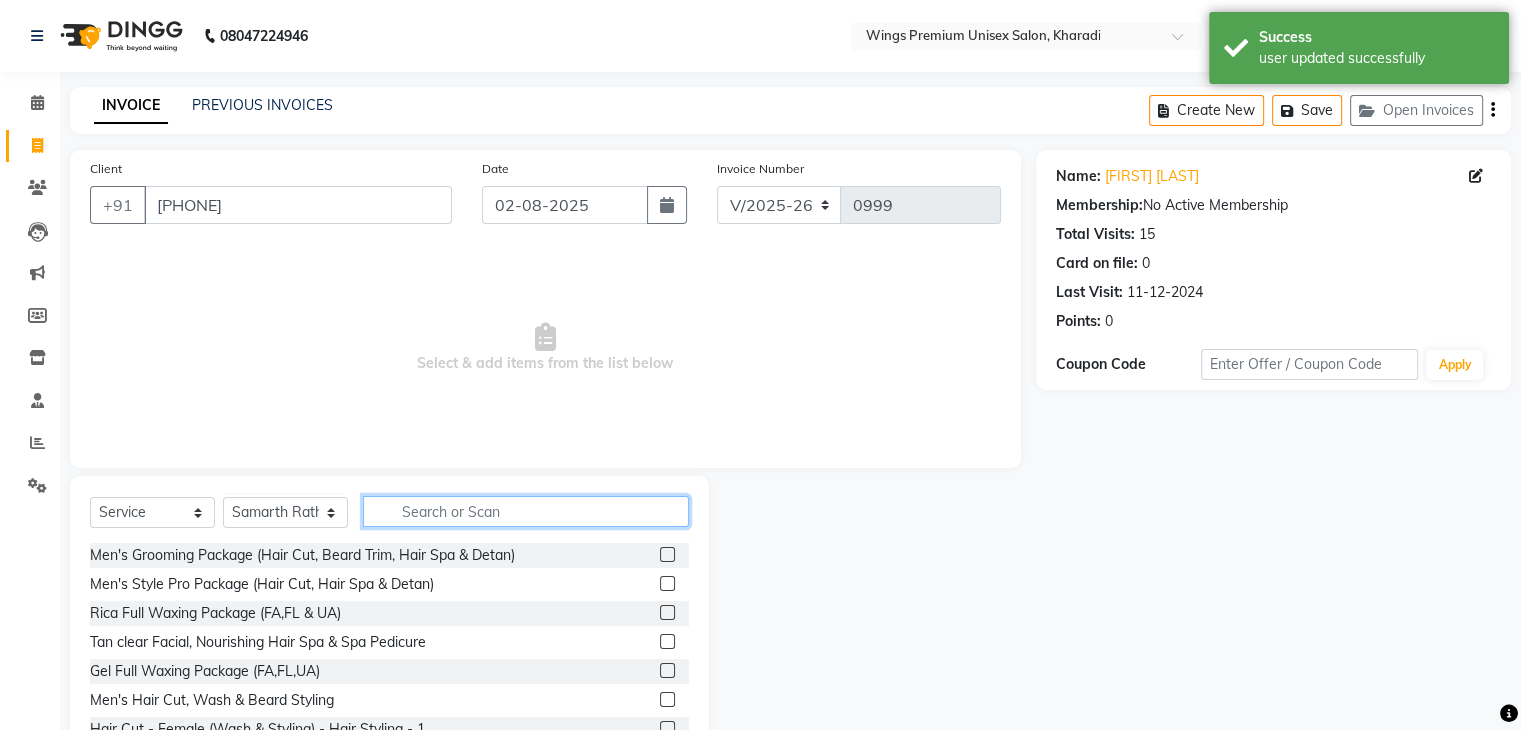 click 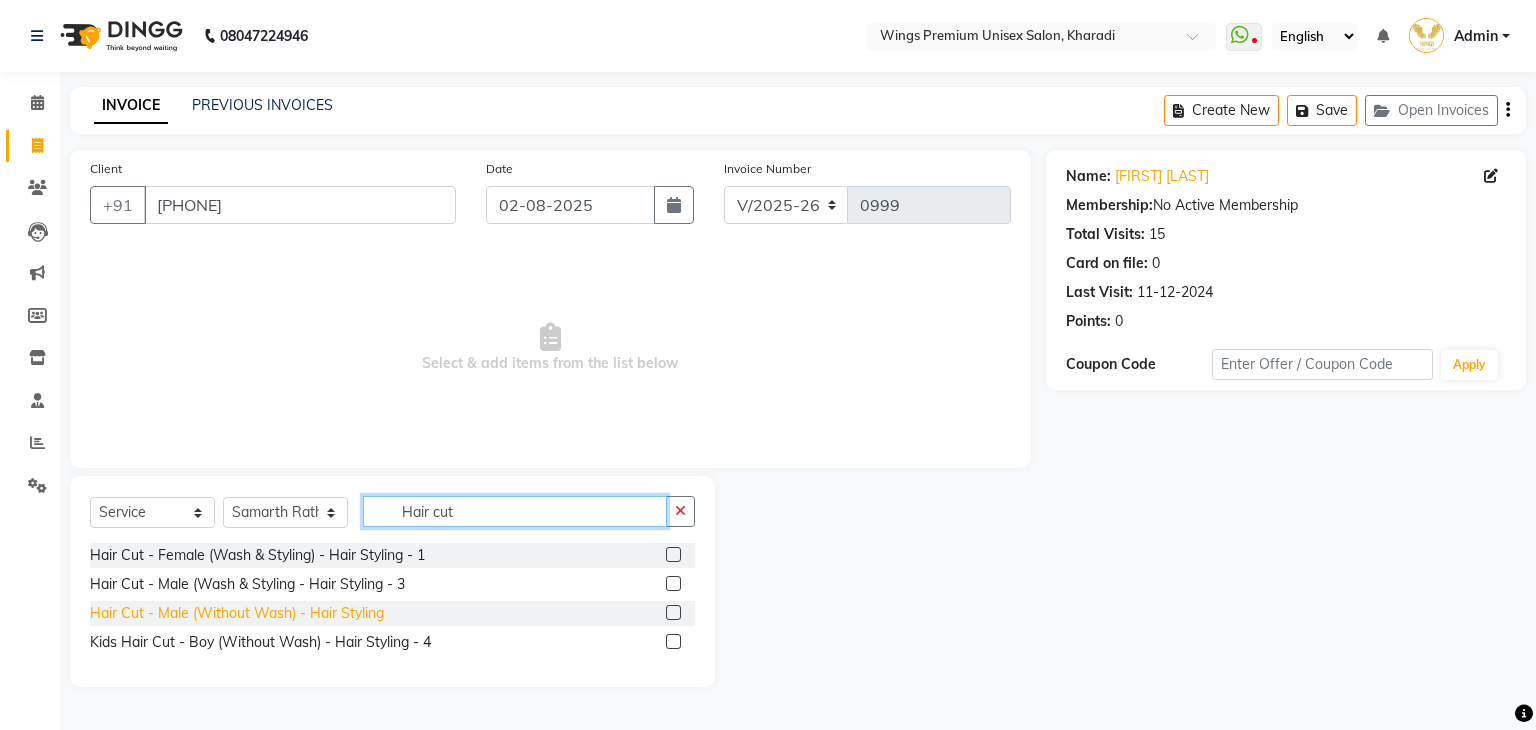 type on "Hair cut" 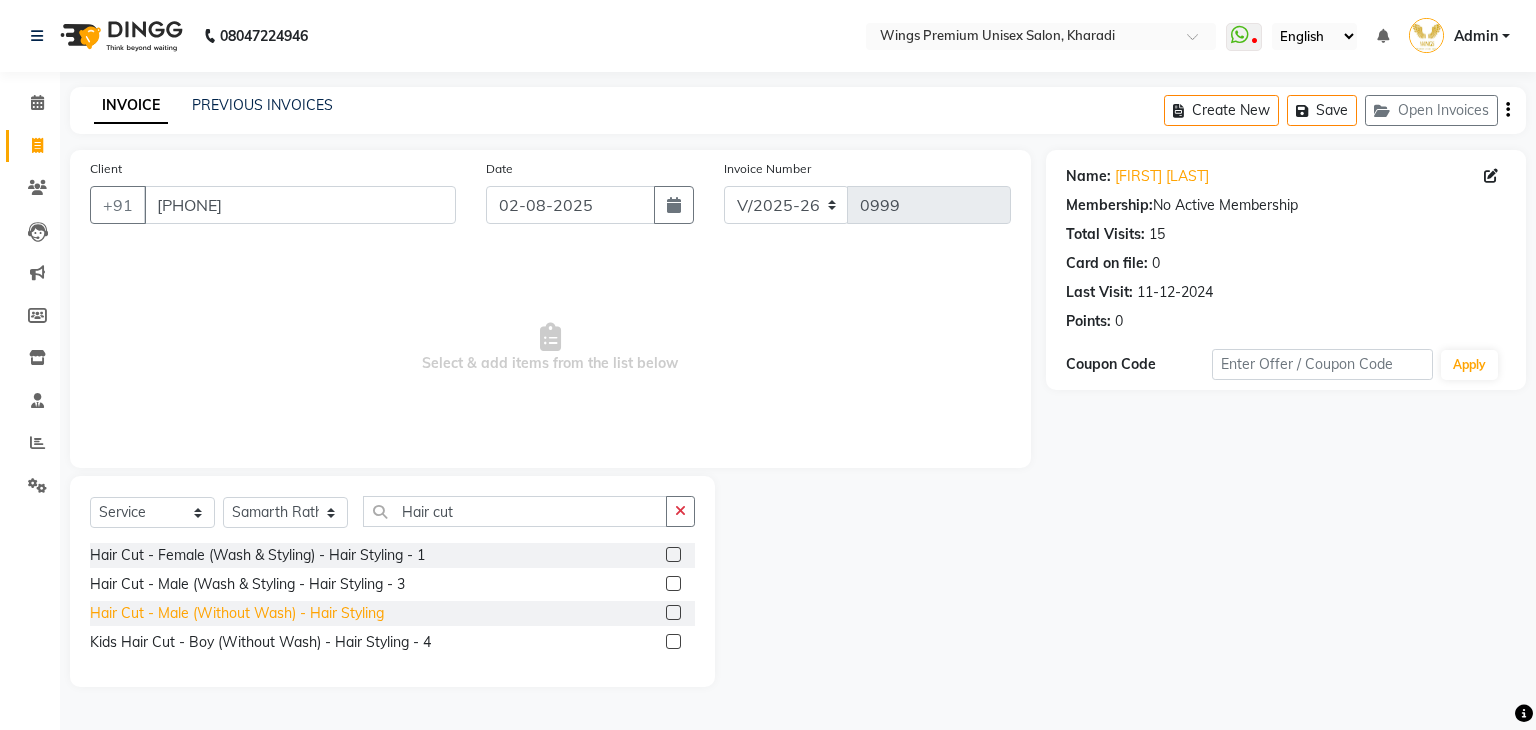 click on "Hair Cut - Male (Without Wash) - Hair Styling" 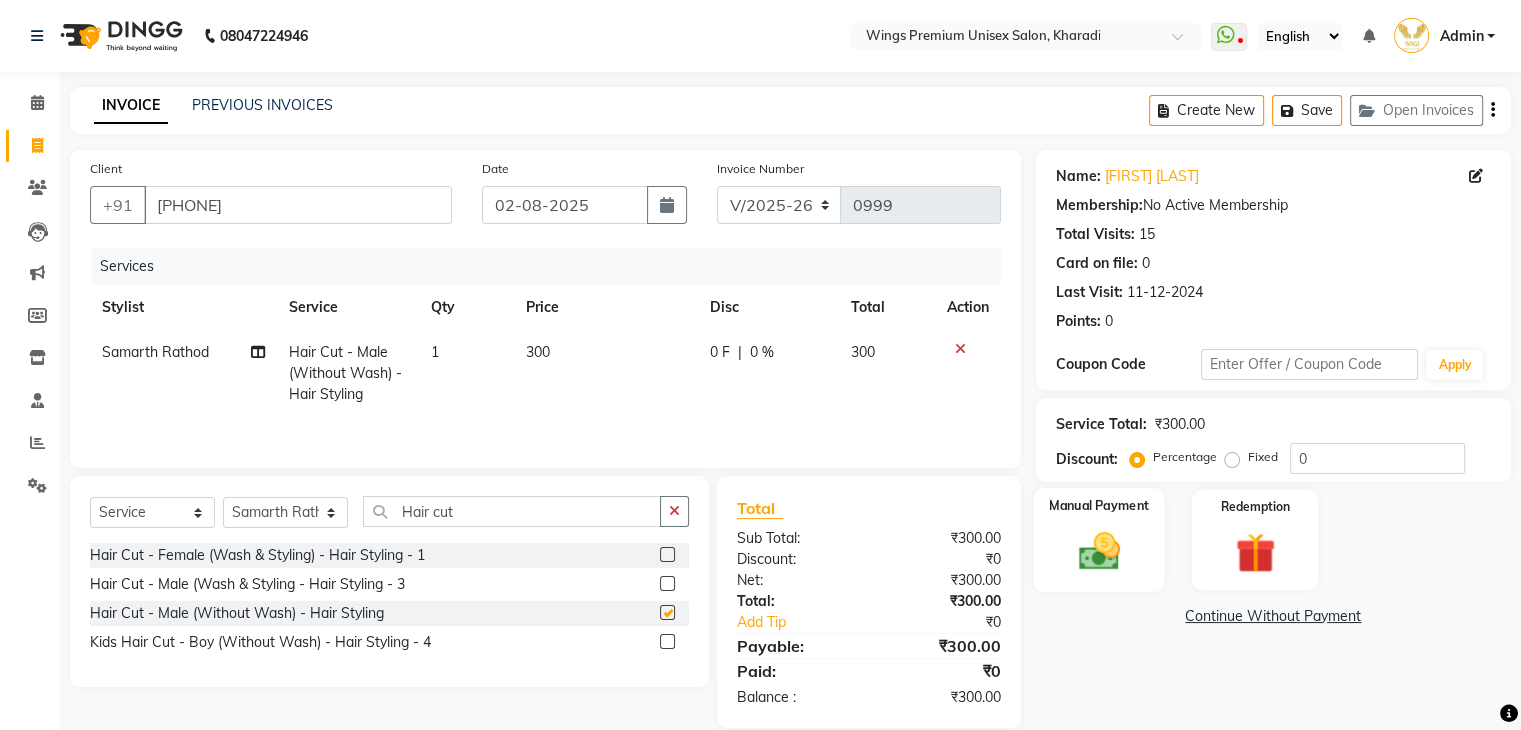 checkbox on "false" 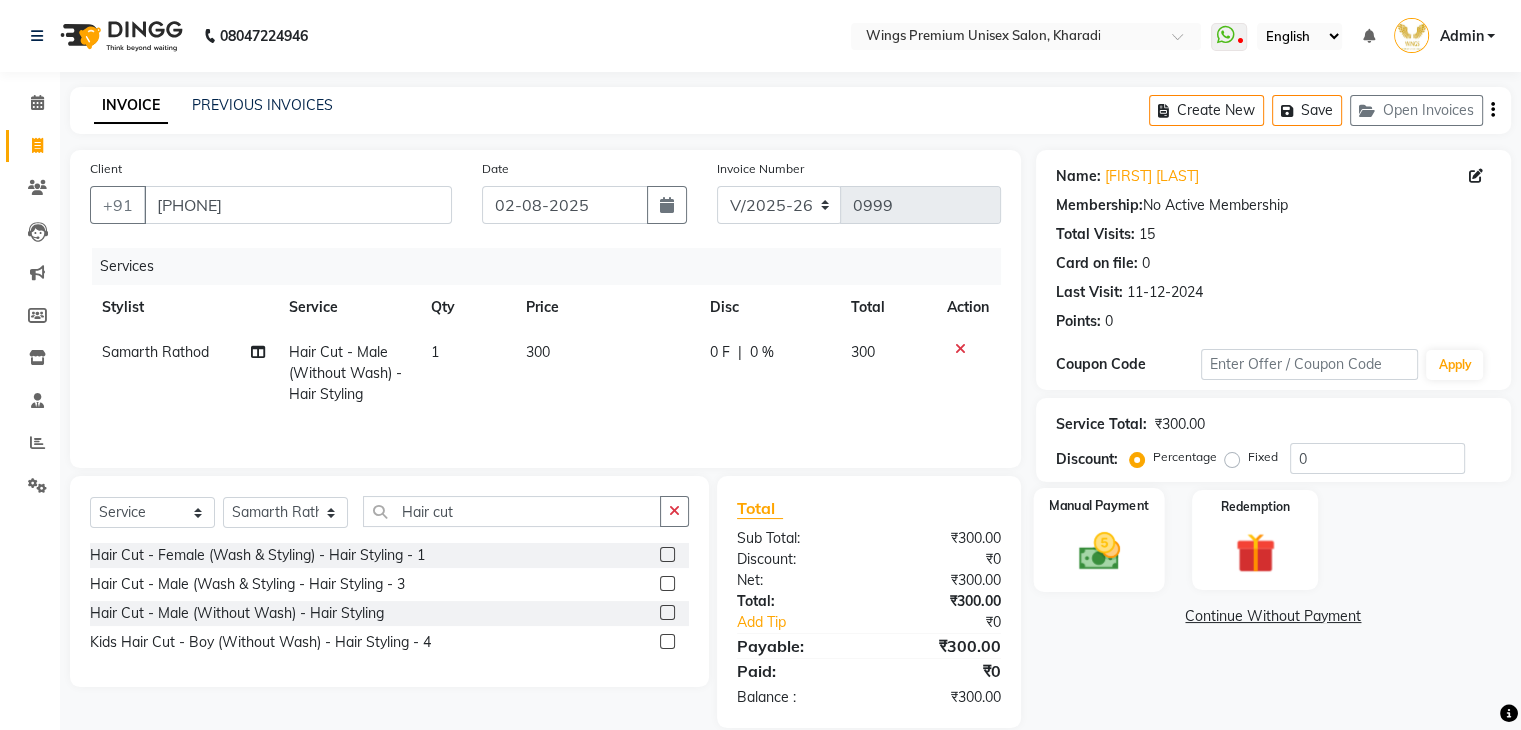 drag, startPoint x: 1134, startPoint y: 549, endPoint x: 1307, endPoint y: 577, distance: 175.25125 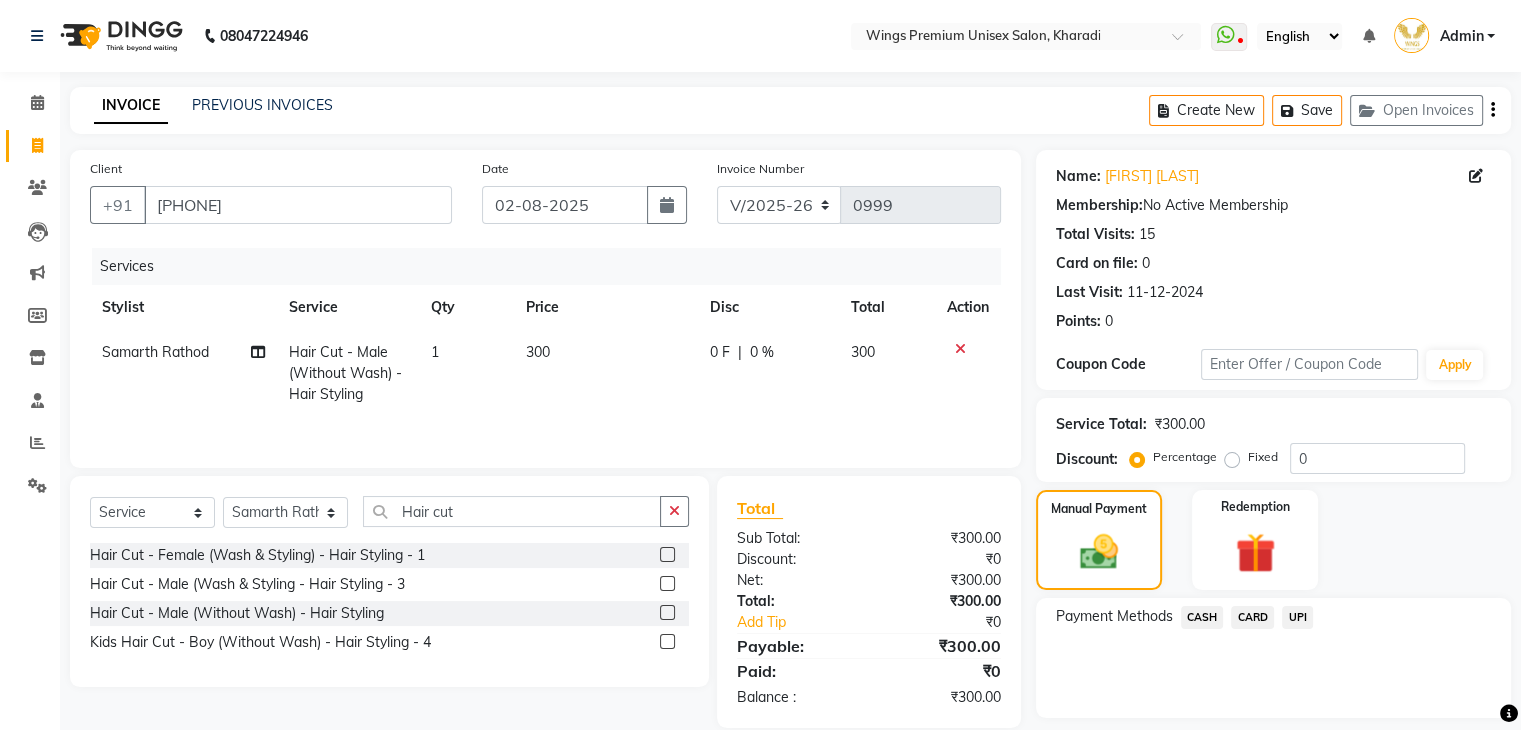 click on "UPI" 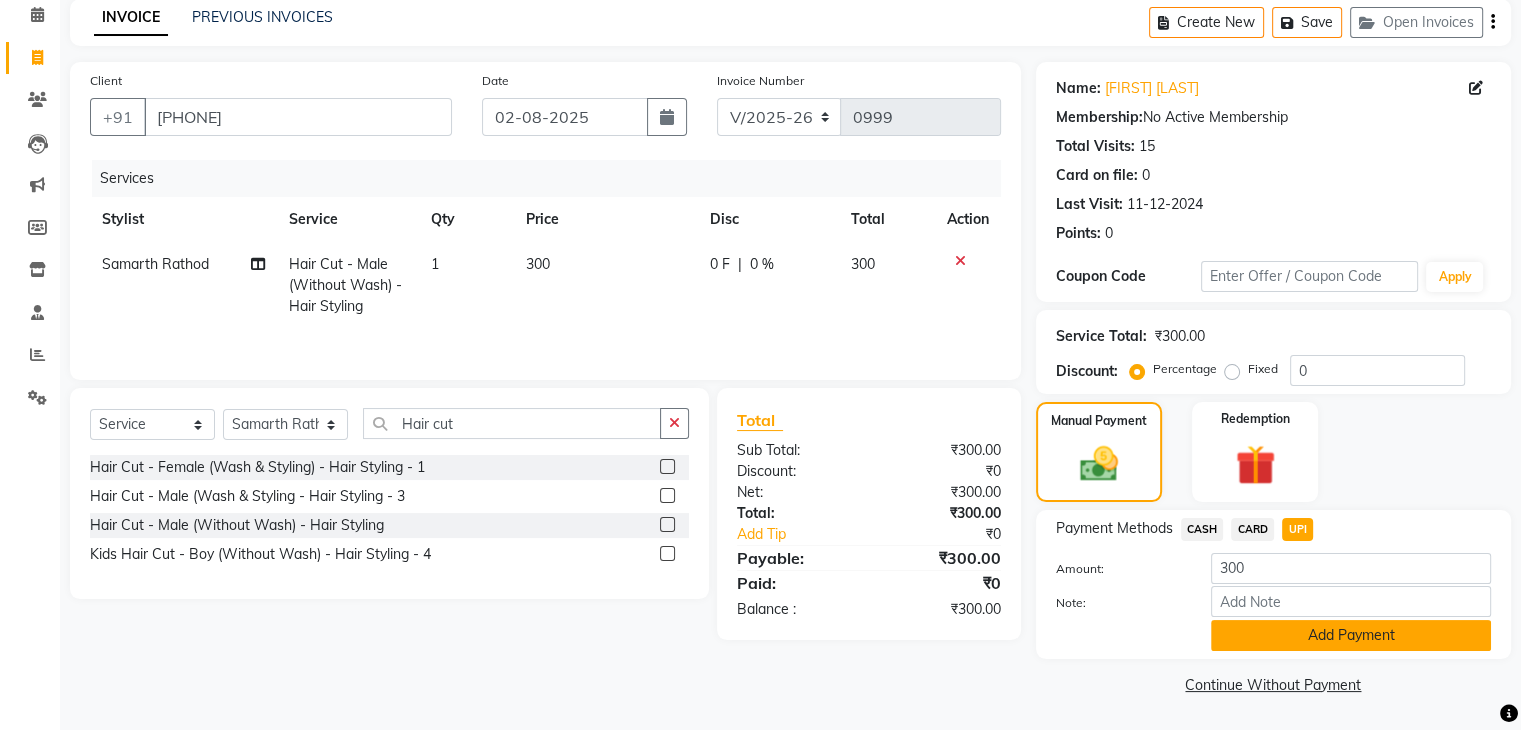 click on "Add Payment" 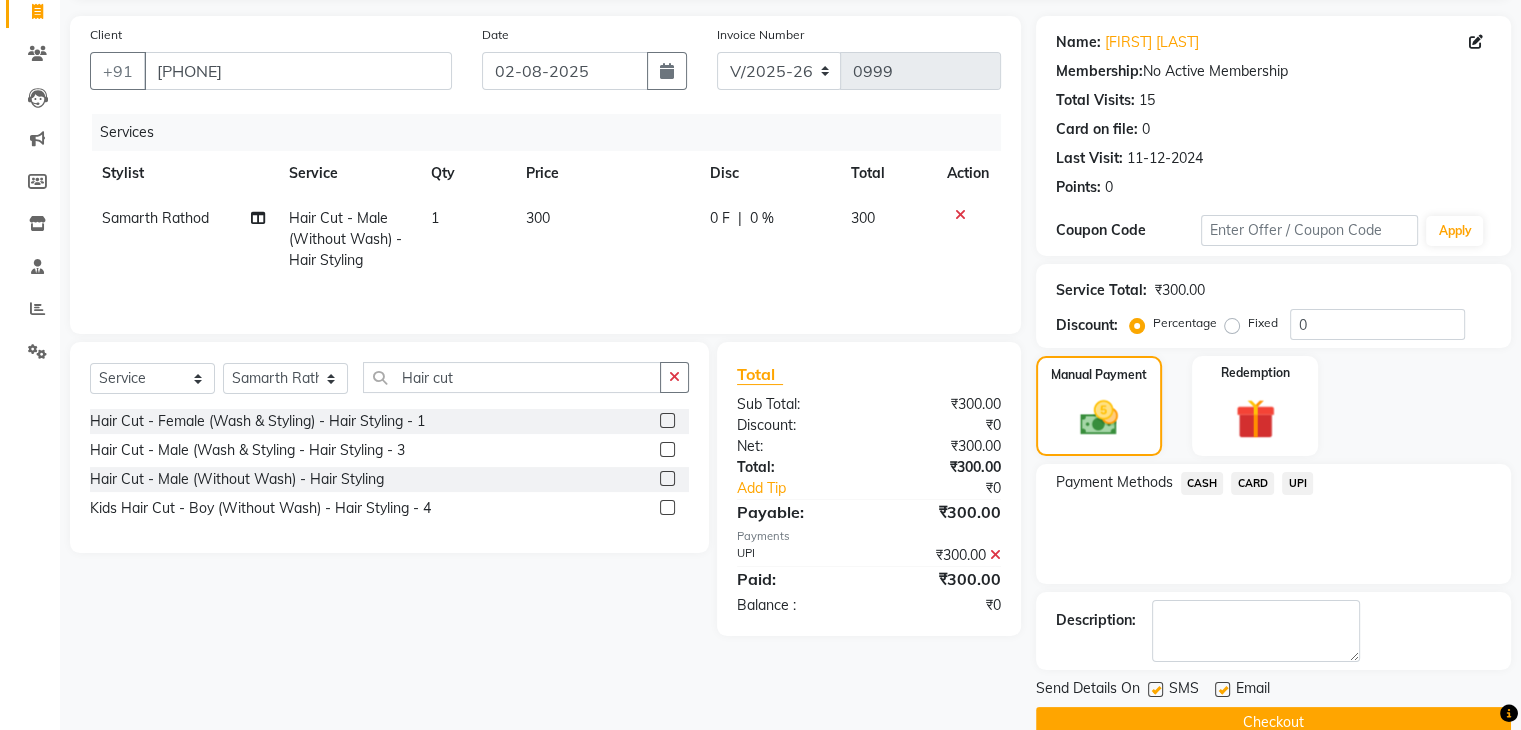 scroll, scrollTop: 171, scrollLeft: 0, axis: vertical 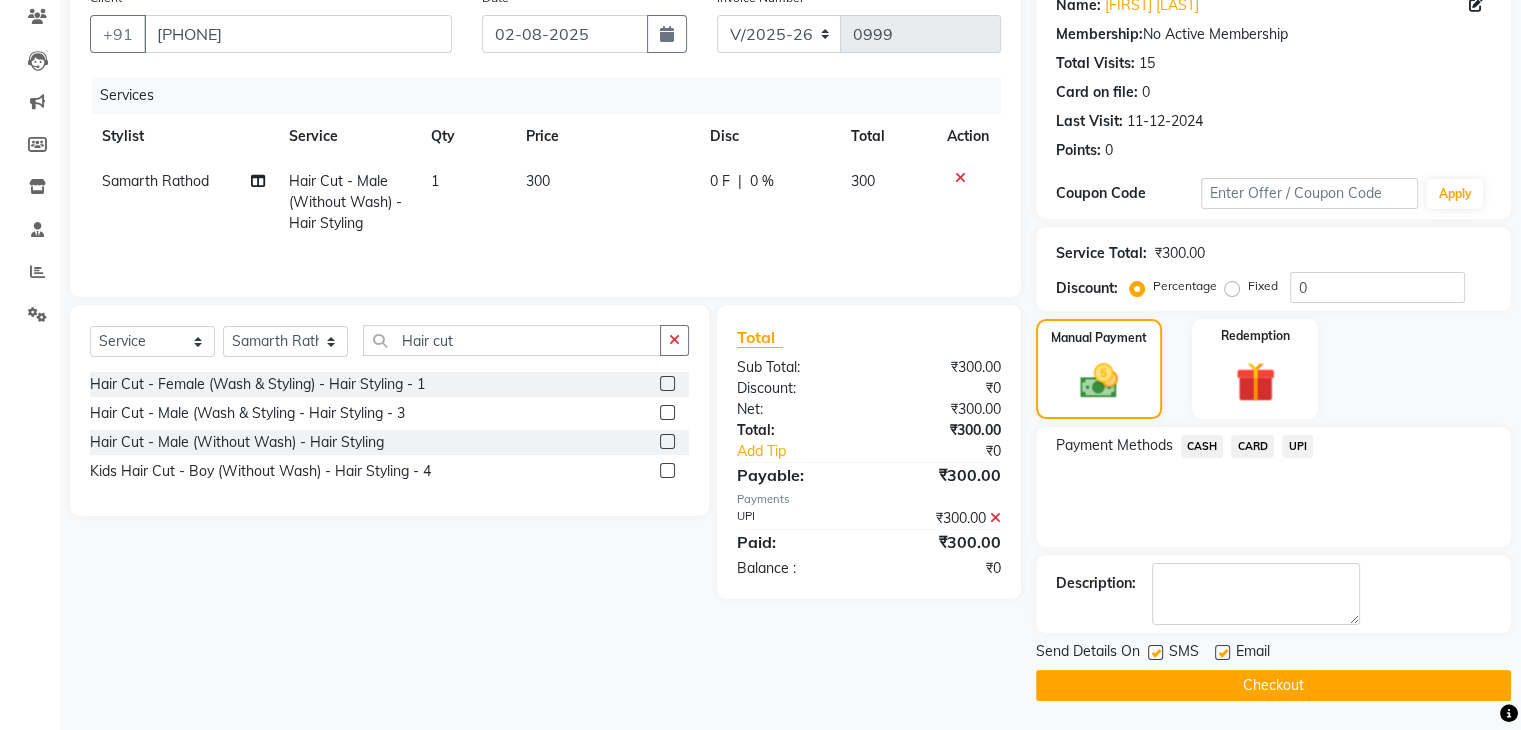 click on "Checkout" 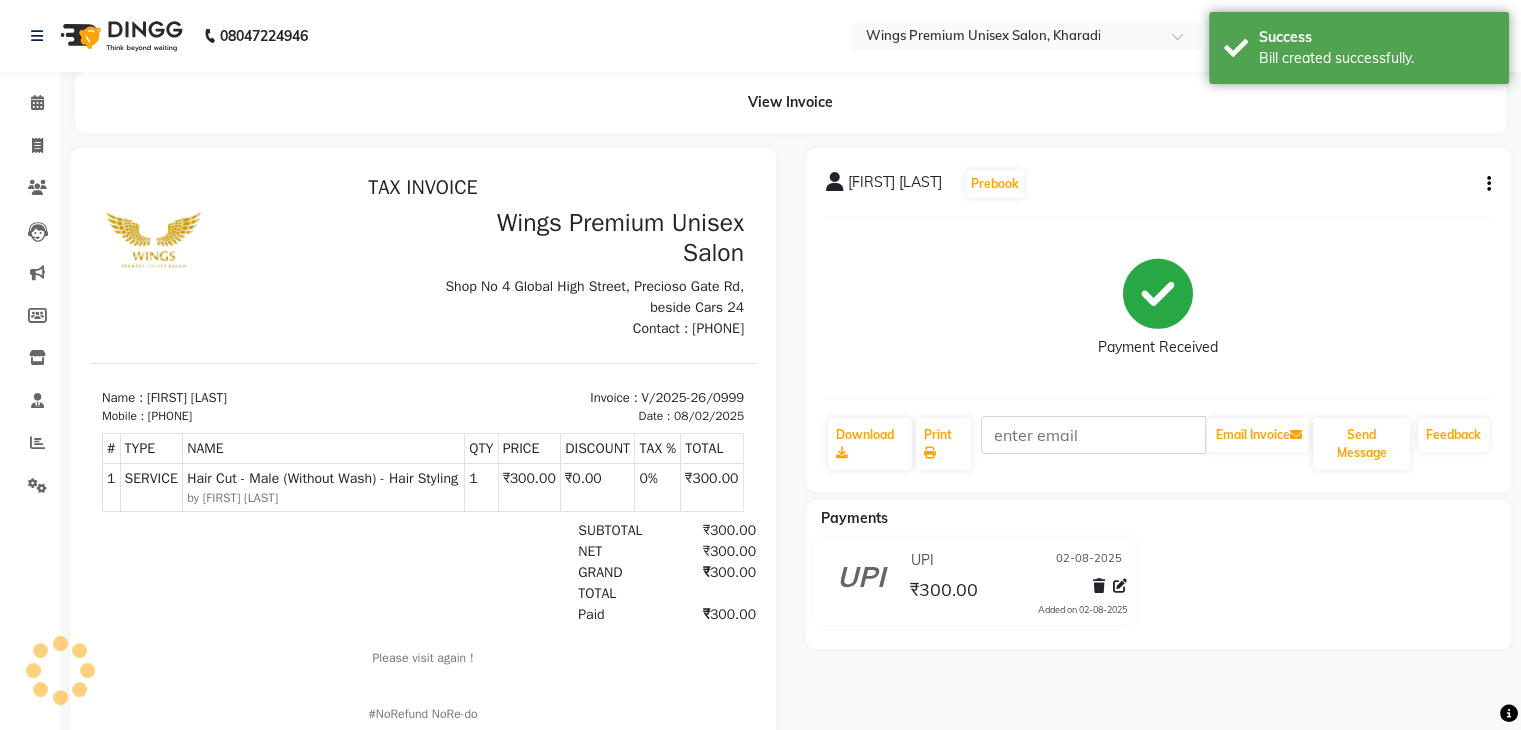 scroll, scrollTop: 0, scrollLeft: 0, axis: both 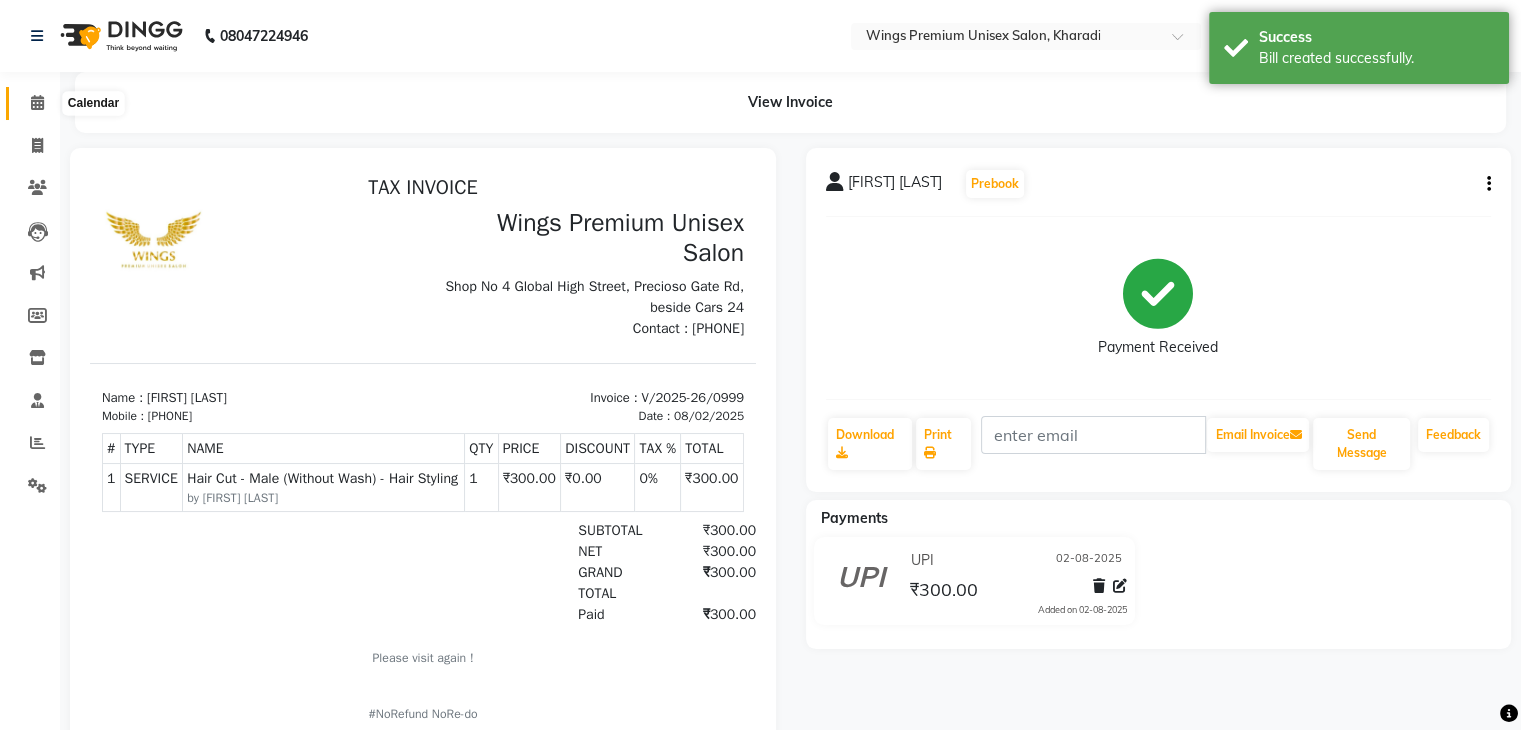 click 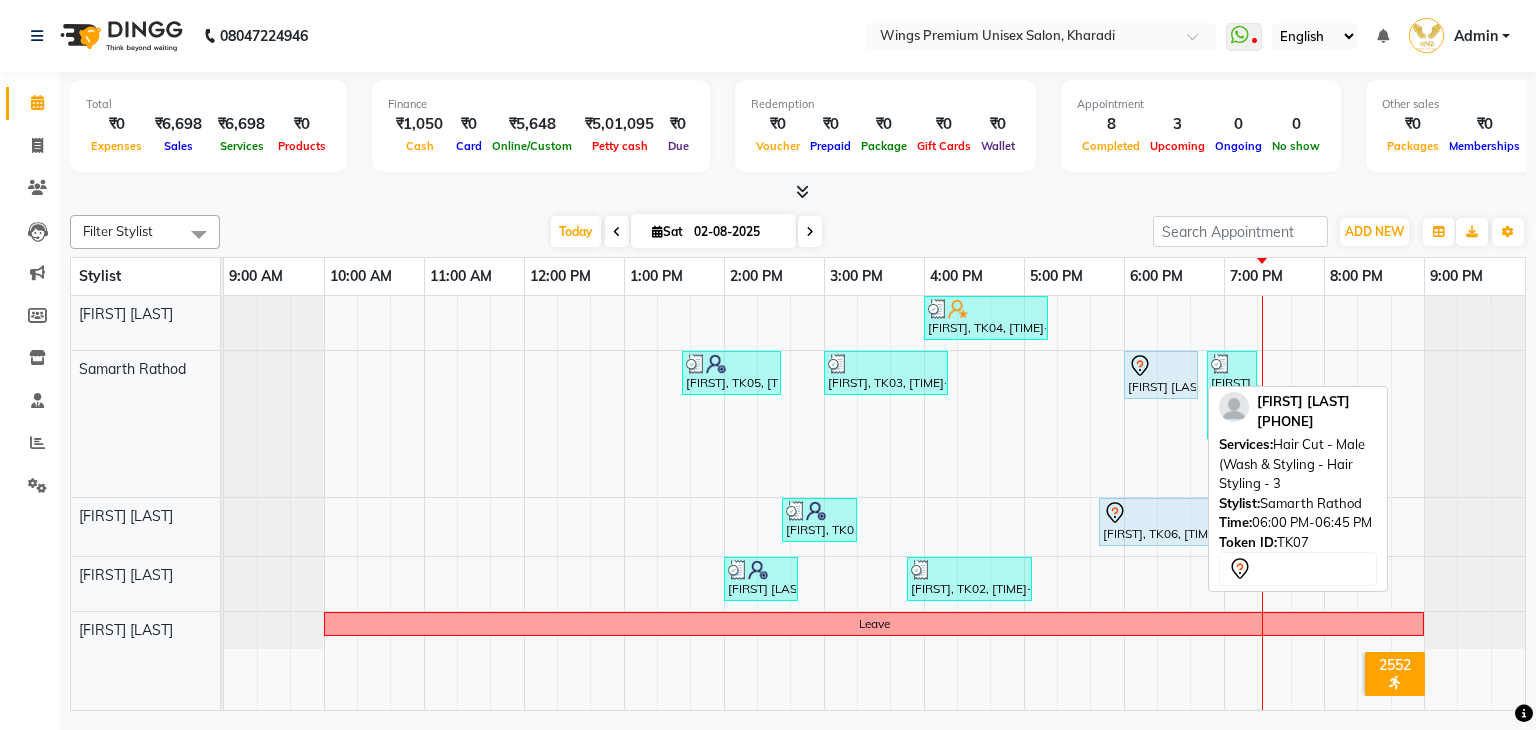click 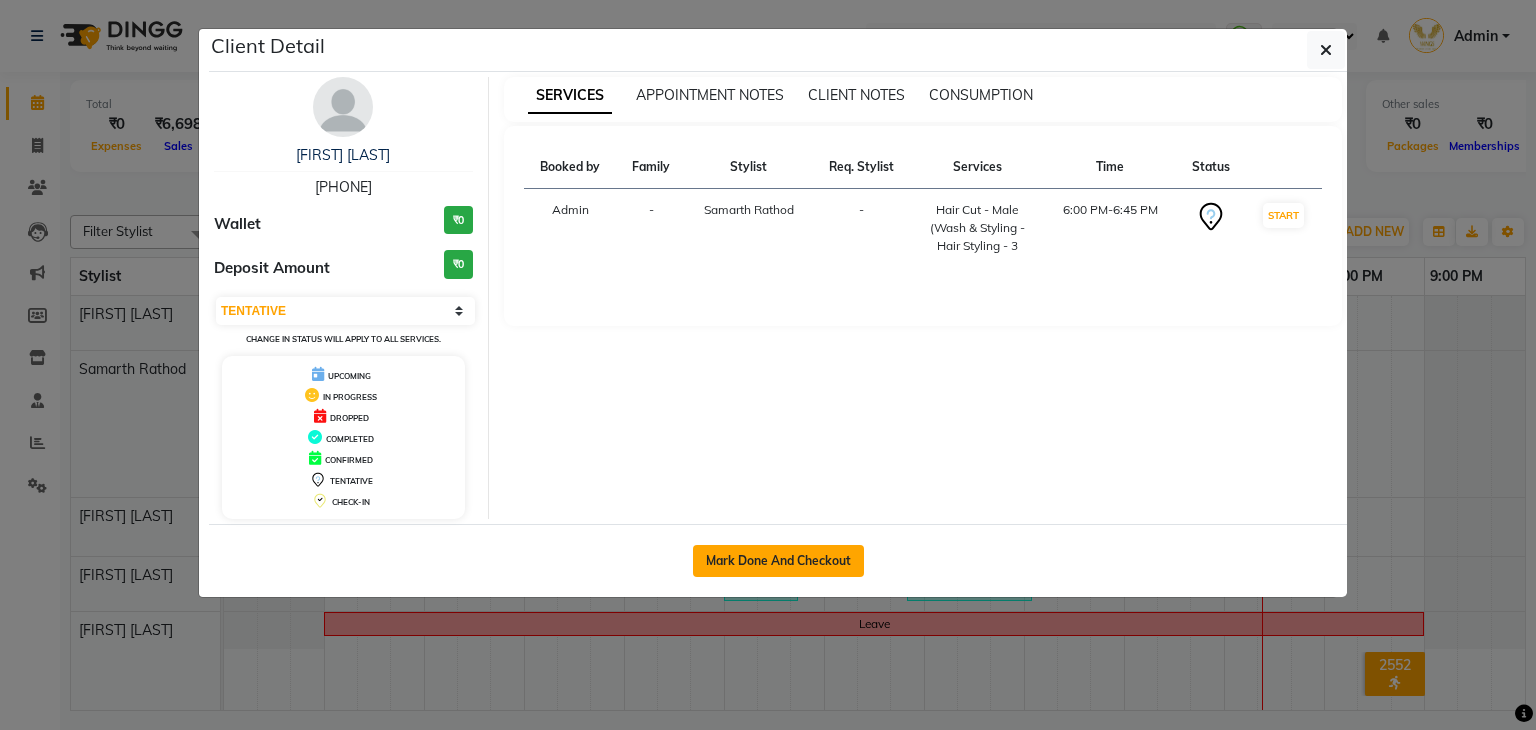 click on "Mark Done And Checkout" 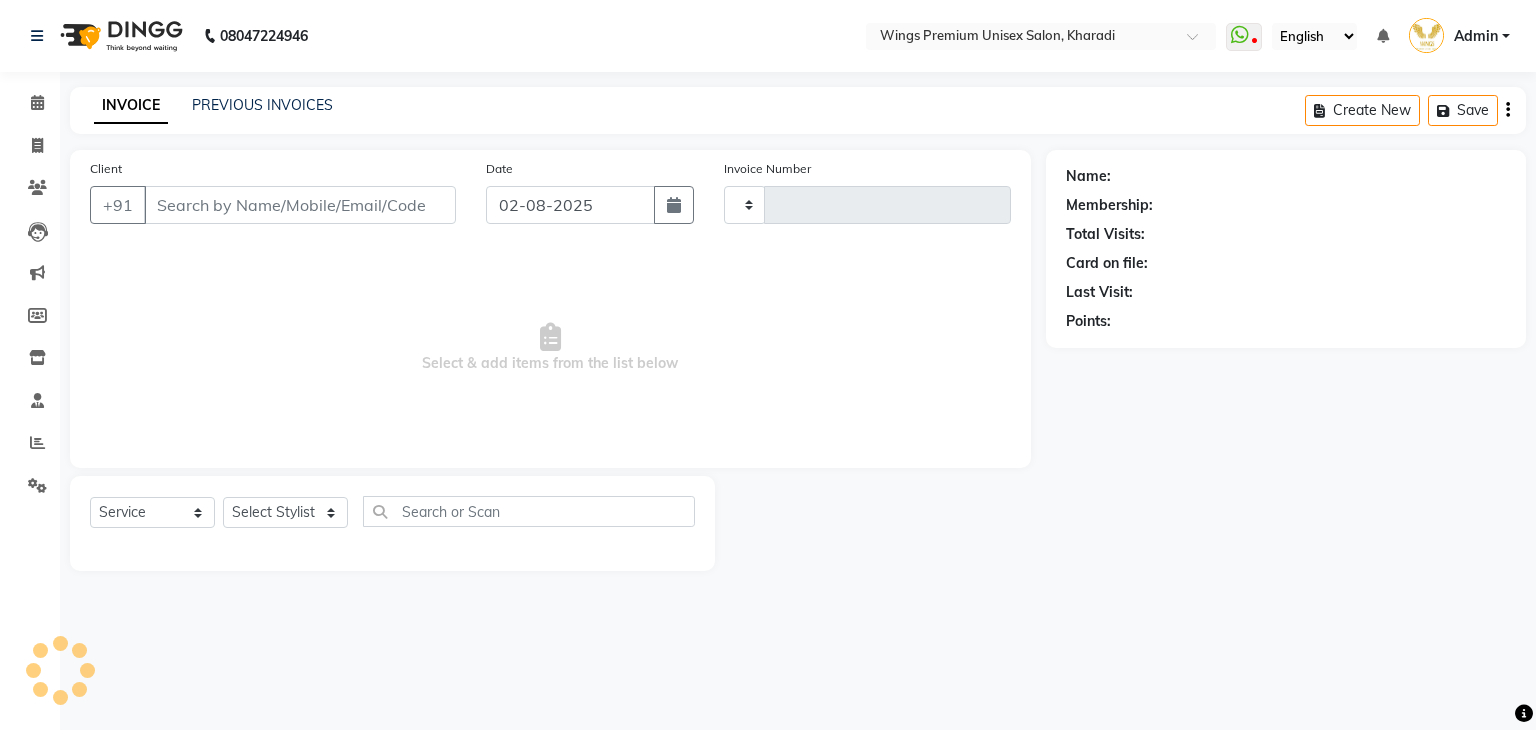 type on "1000" 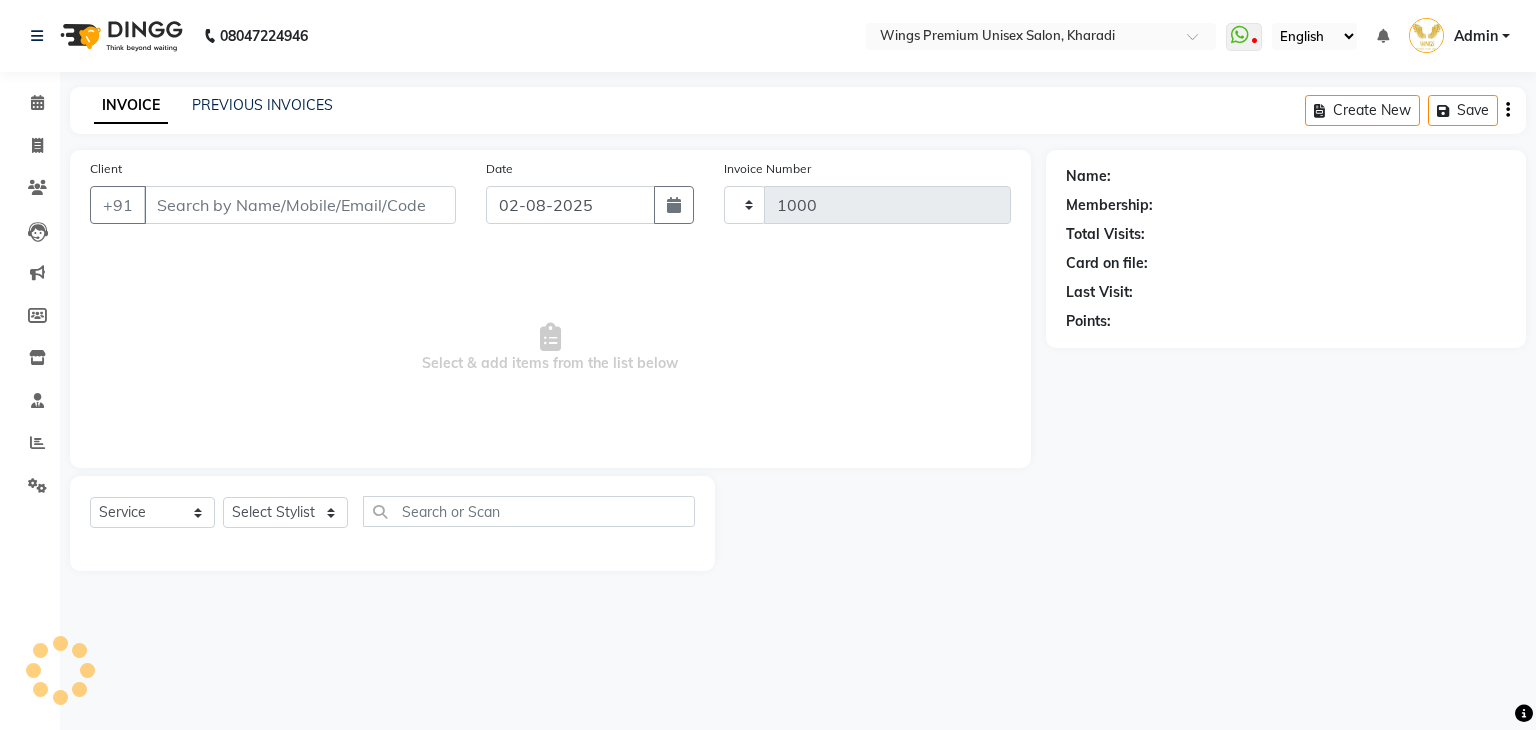 select on "3" 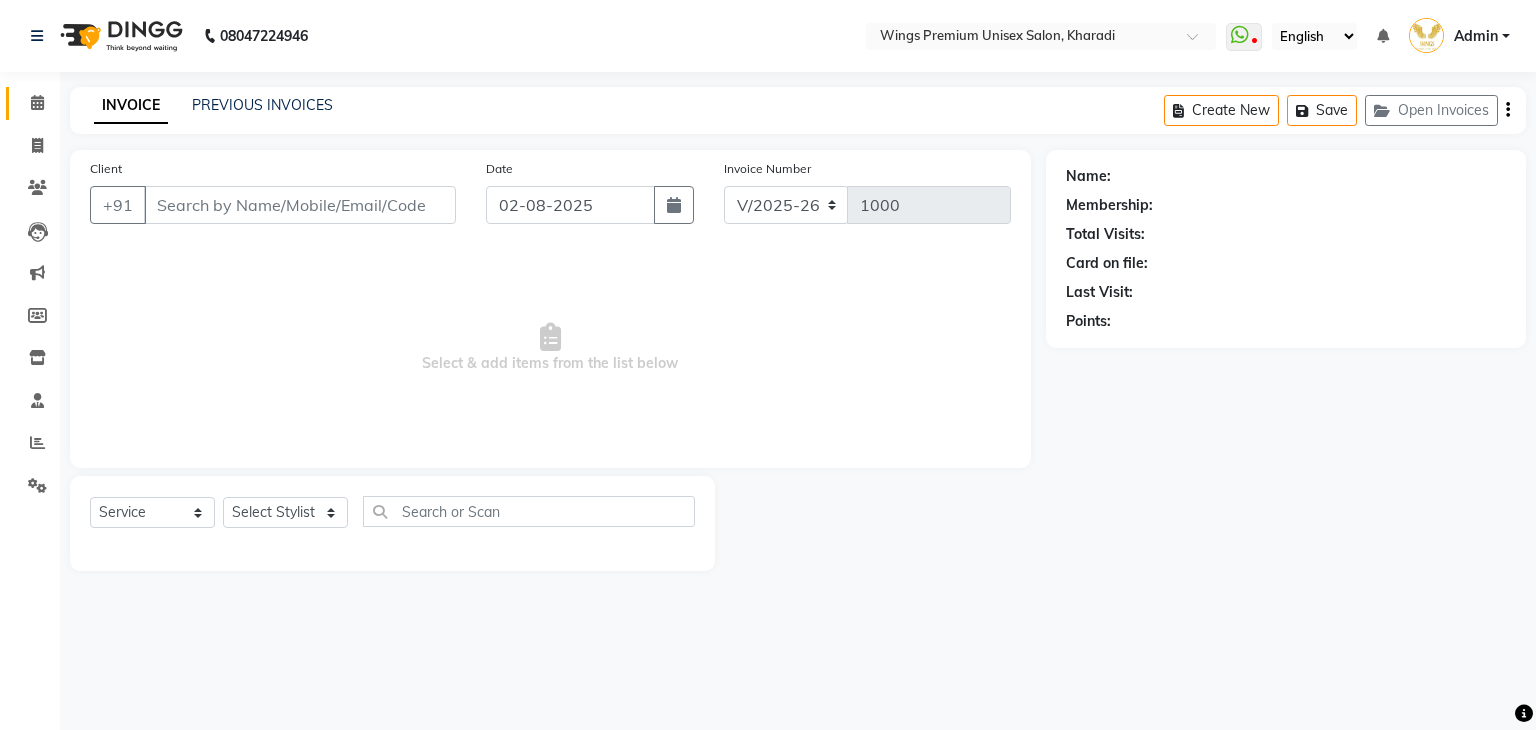 type on "[PHONE]" 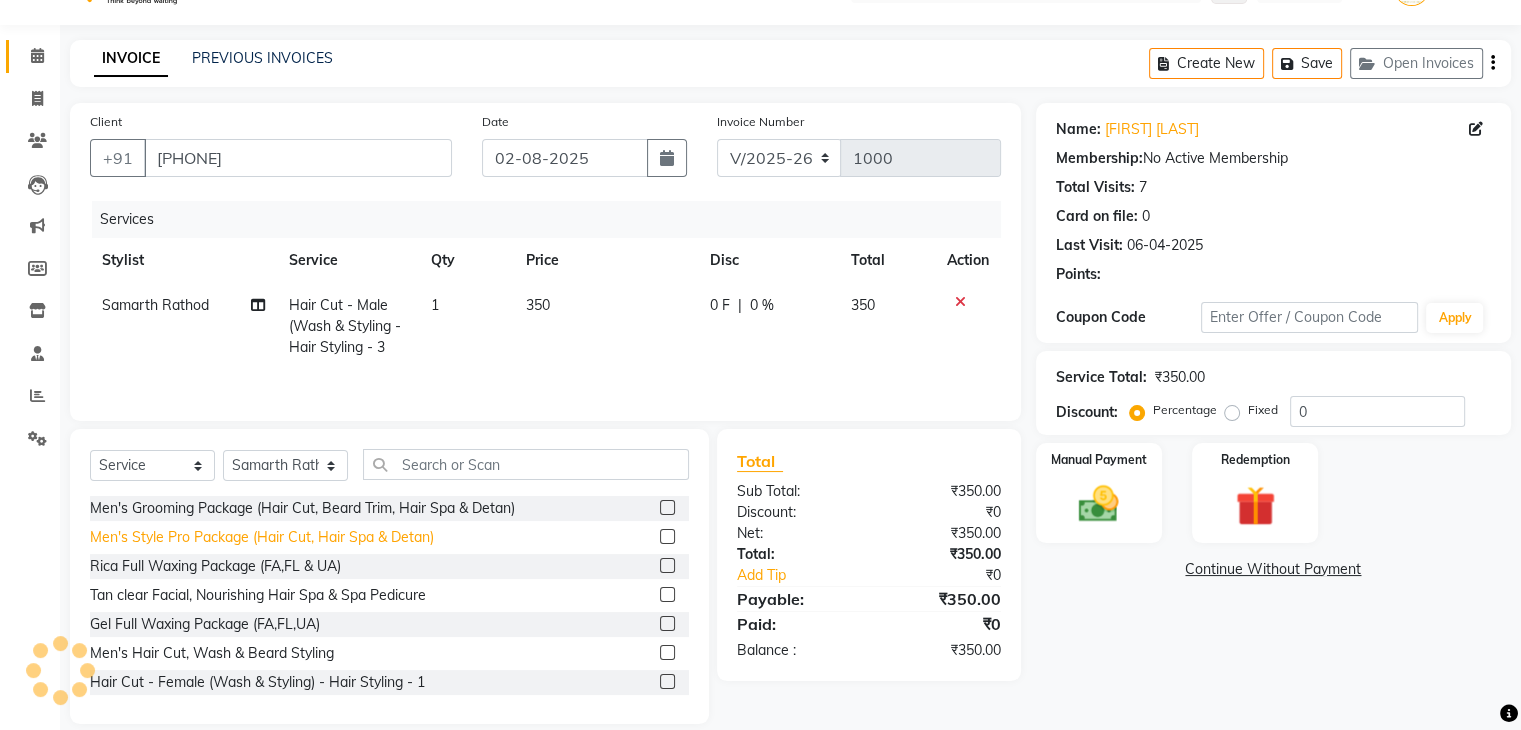 scroll, scrollTop: 72, scrollLeft: 0, axis: vertical 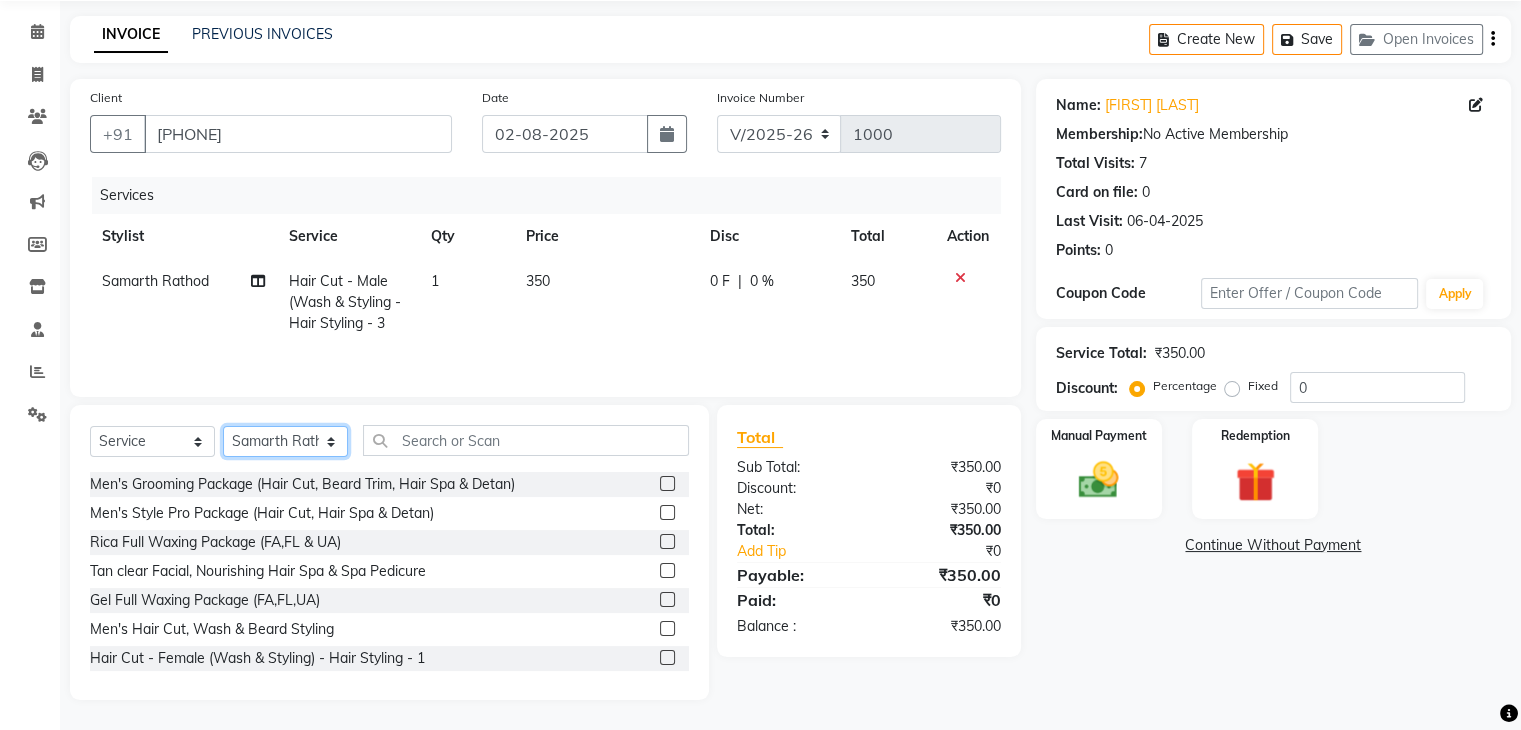 click on "Select Stylist [FIRST] [LAST] [FIRST] [LAST] [FIRST] [LAST] [FIRST] [LAST] [FIRST] [LAST] [FIRST] [LAST]" 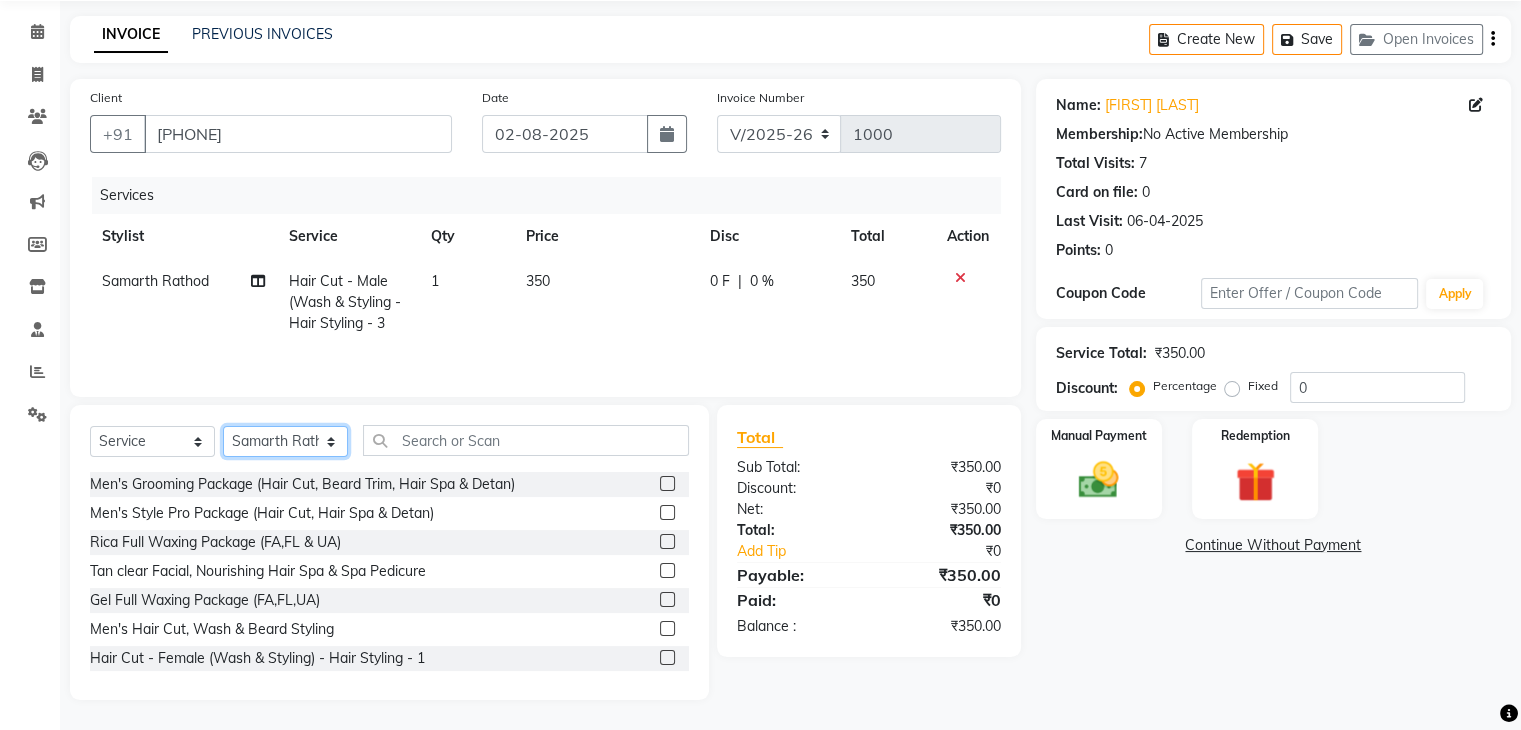 select on "82124" 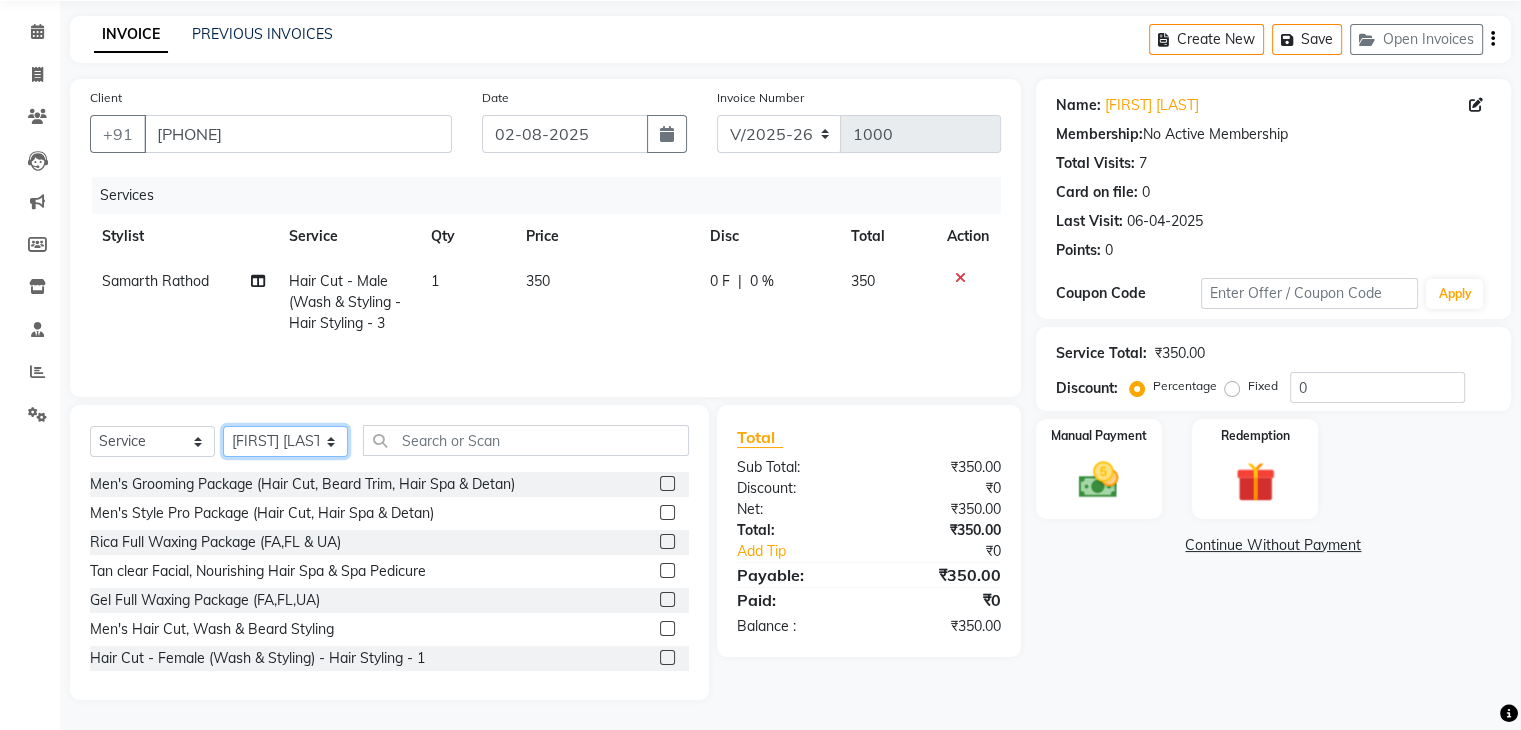 click on "Select Stylist [FIRST] [LAST] [FIRST] [LAST] [FIRST] [LAST] [FIRST] [LAST] [FIRST] [LAST] [FIRST] [LAST]" 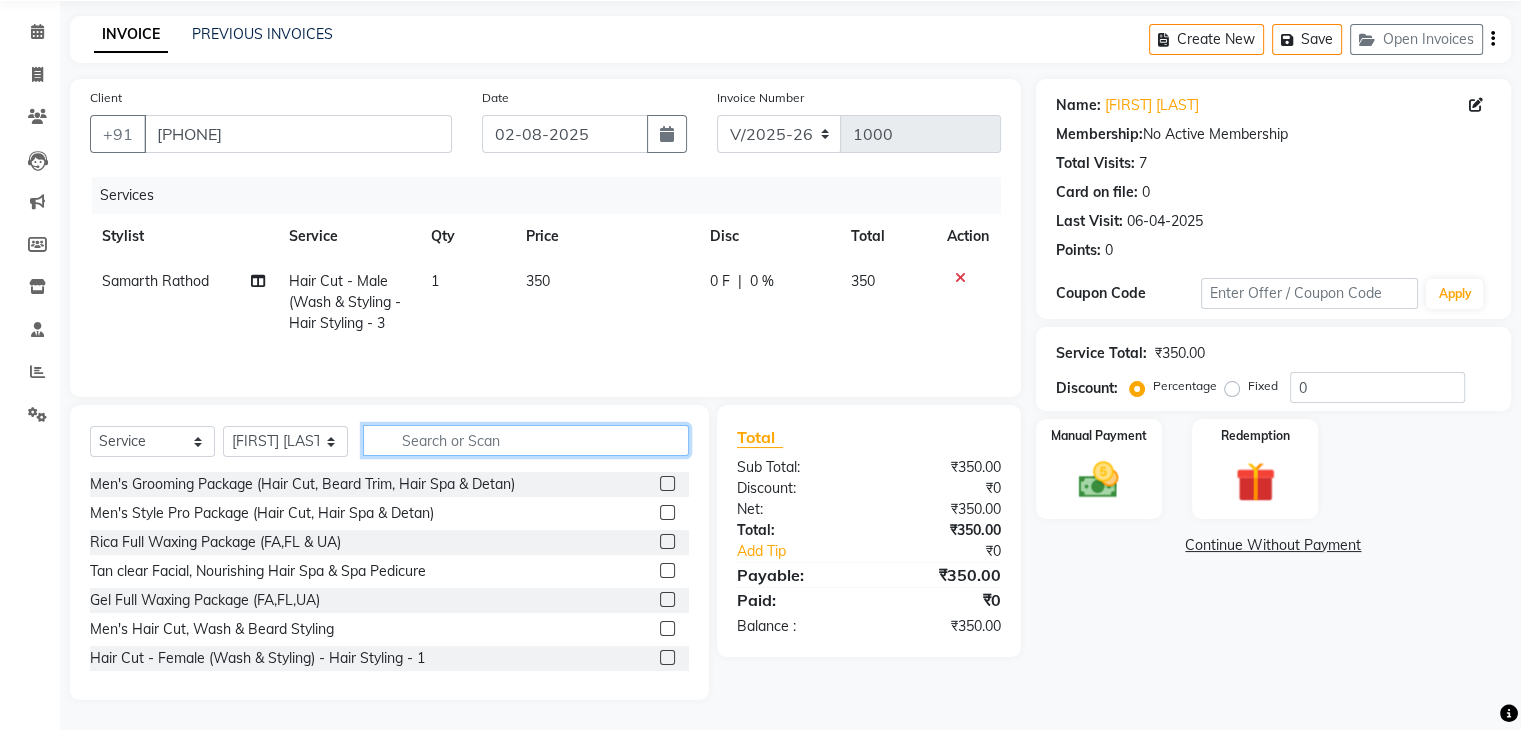 click 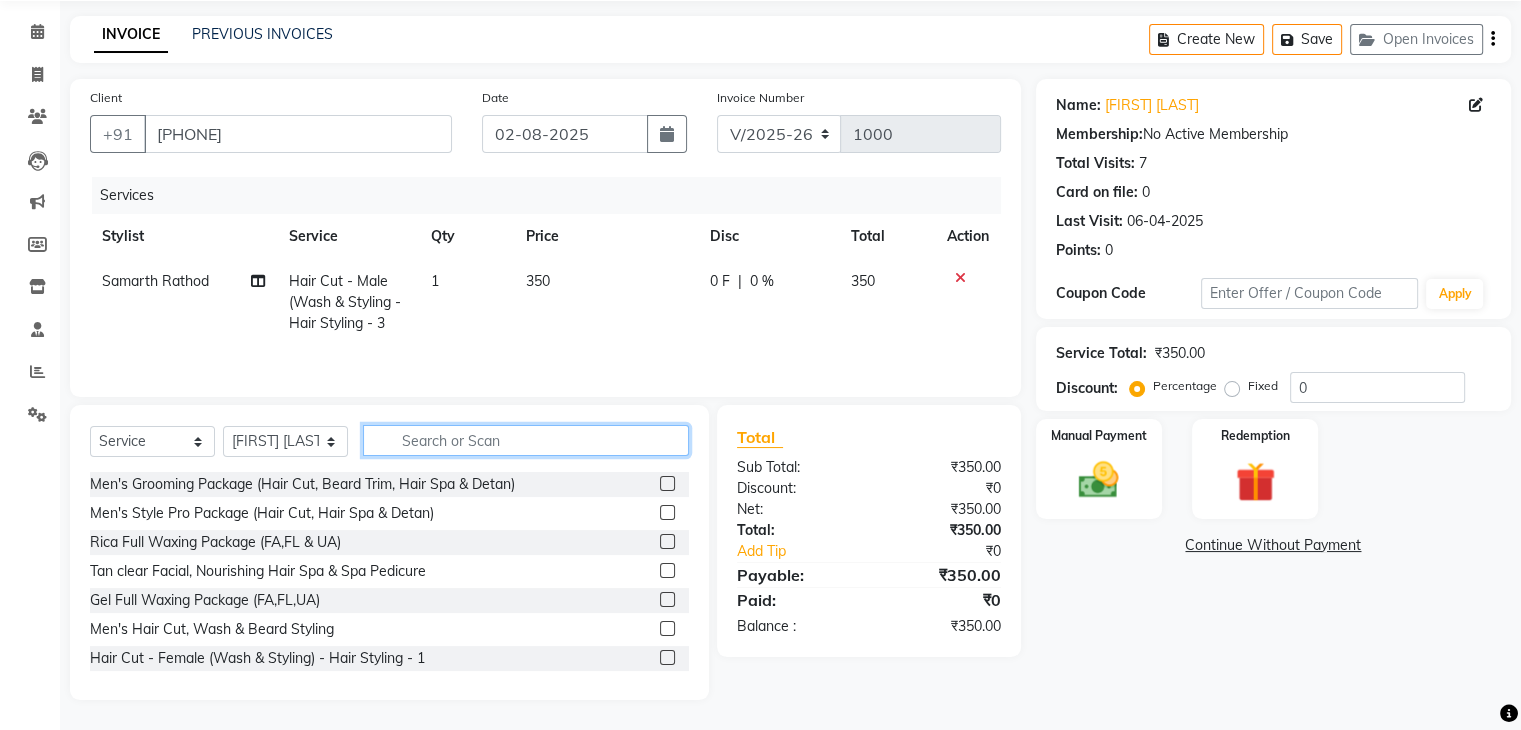 type on "n" 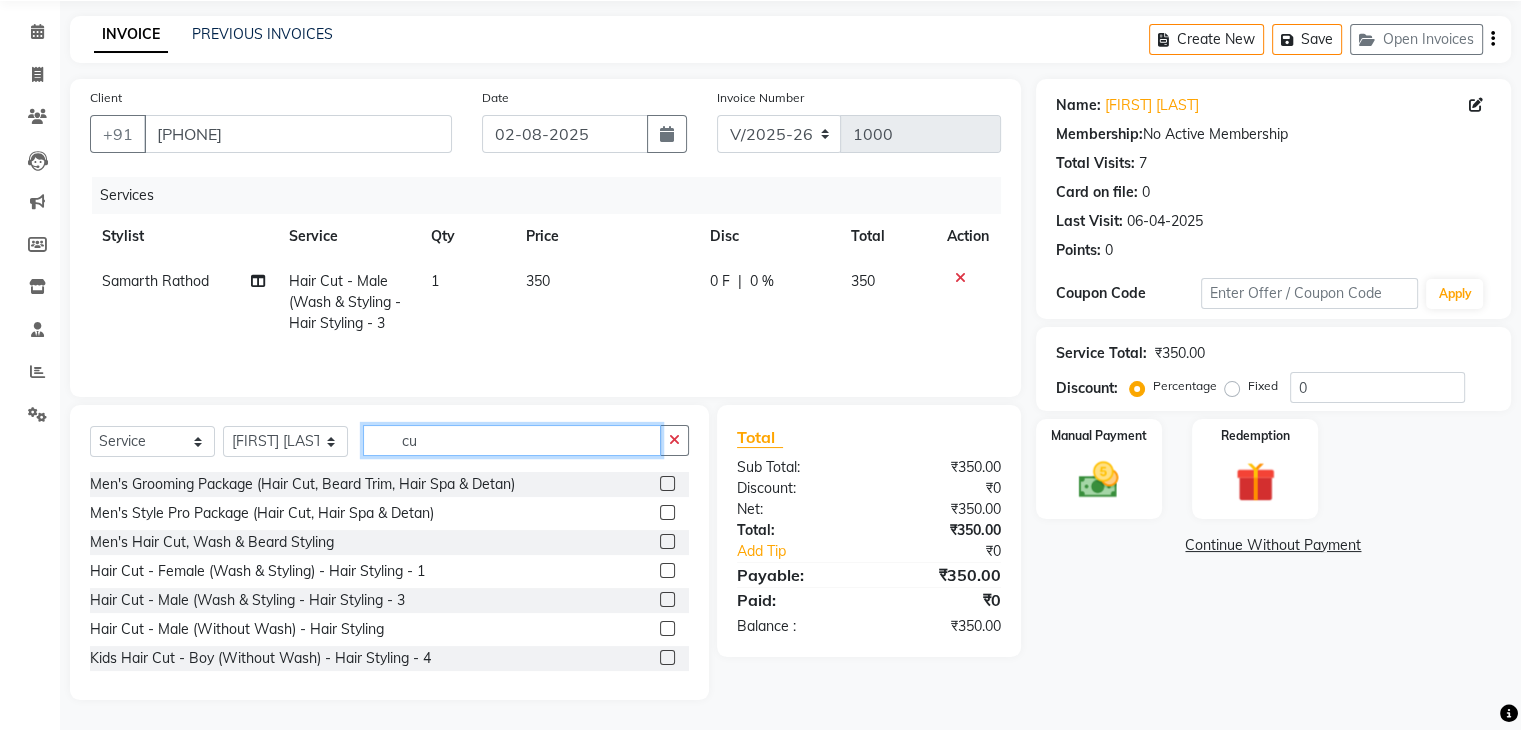 type on "c" 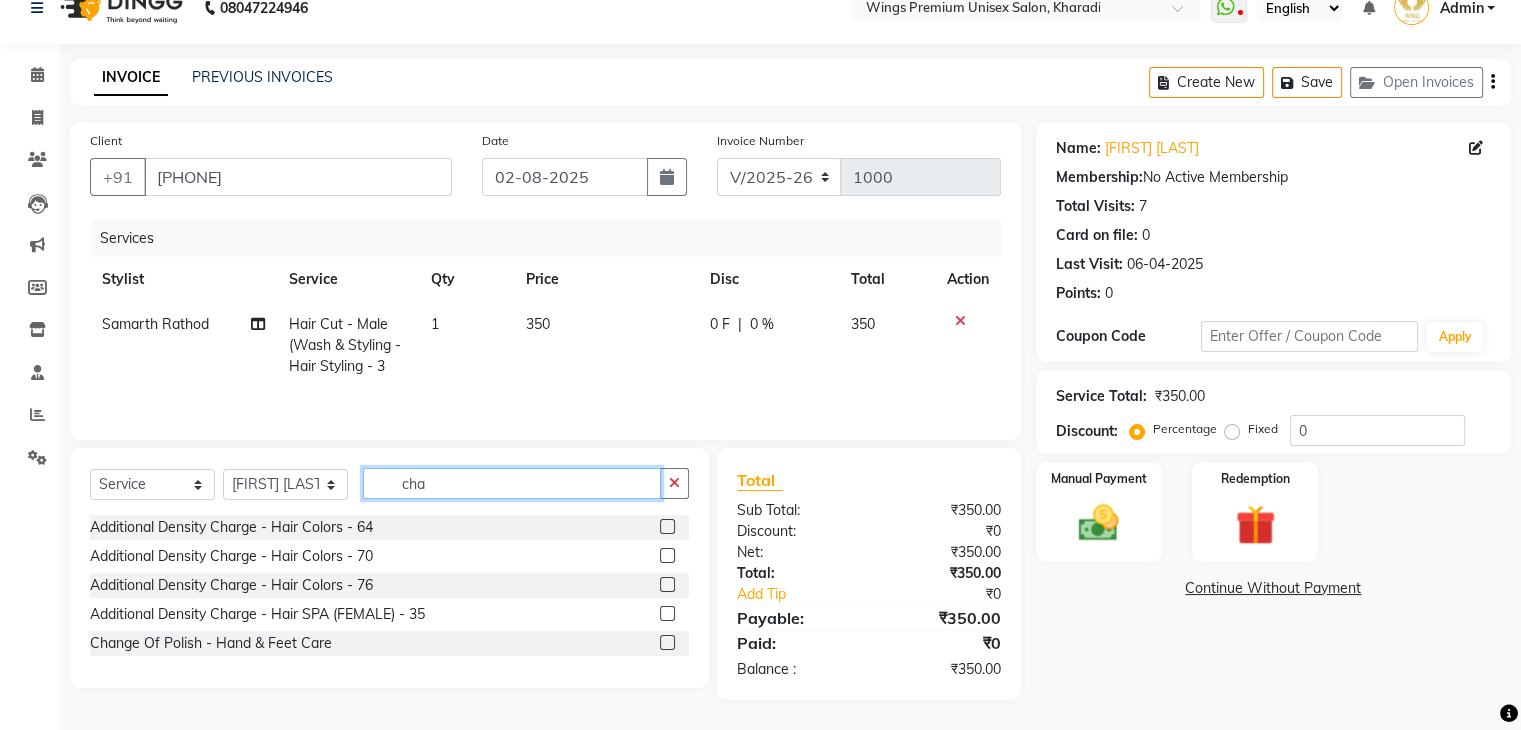 scroll, scrollTop: 28, scrollLeft: 0, axis: vertical 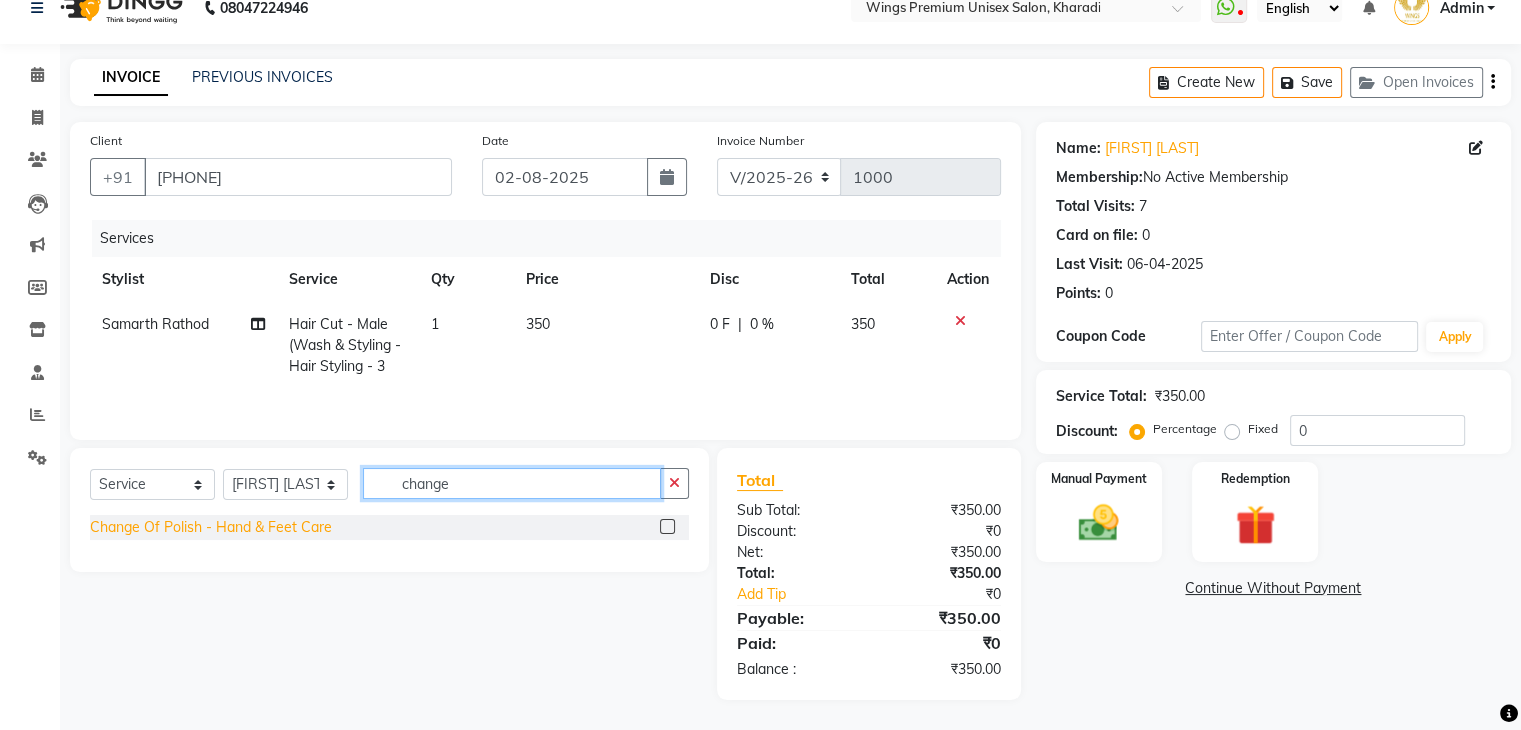 type on "change" 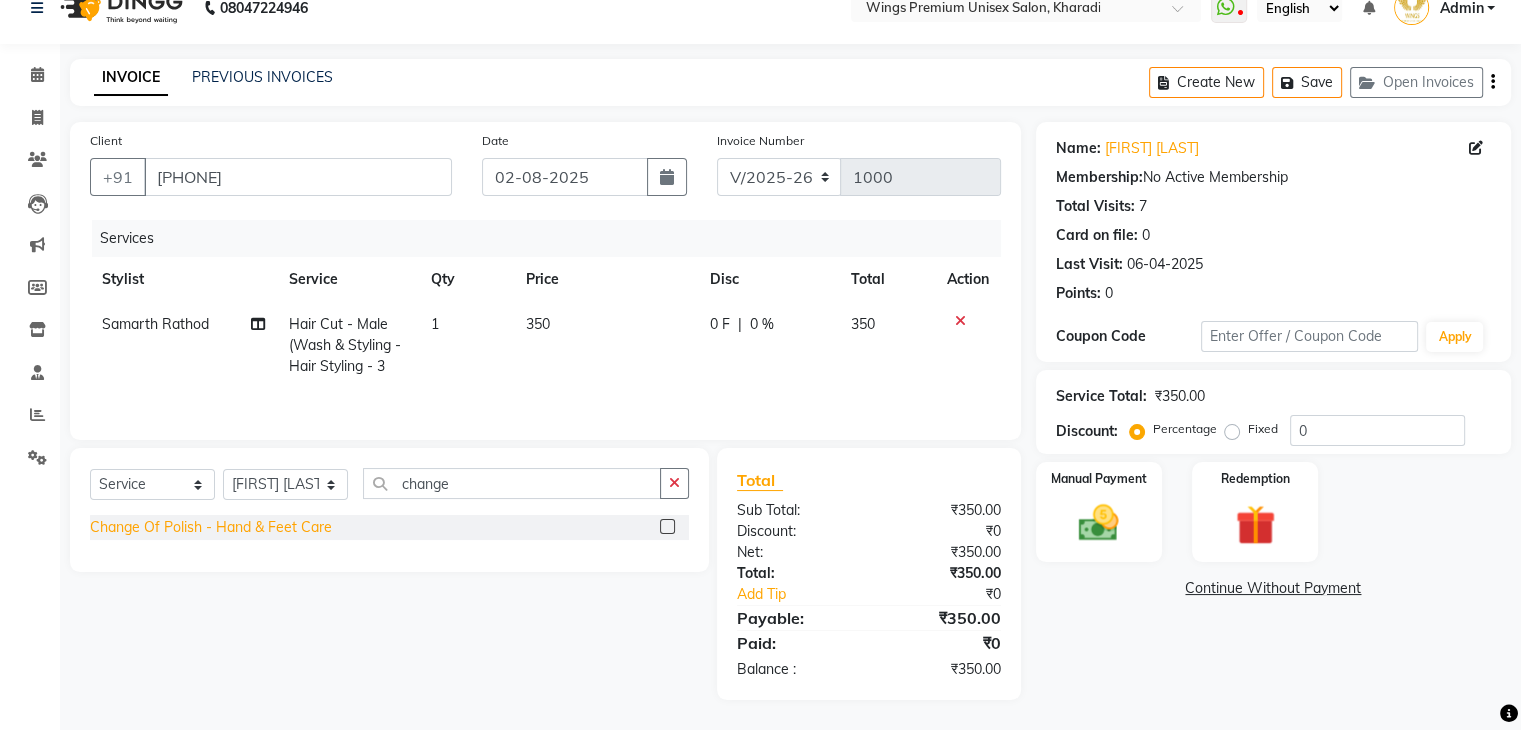 click on "Change Of Polish - Hand & Feet Care" 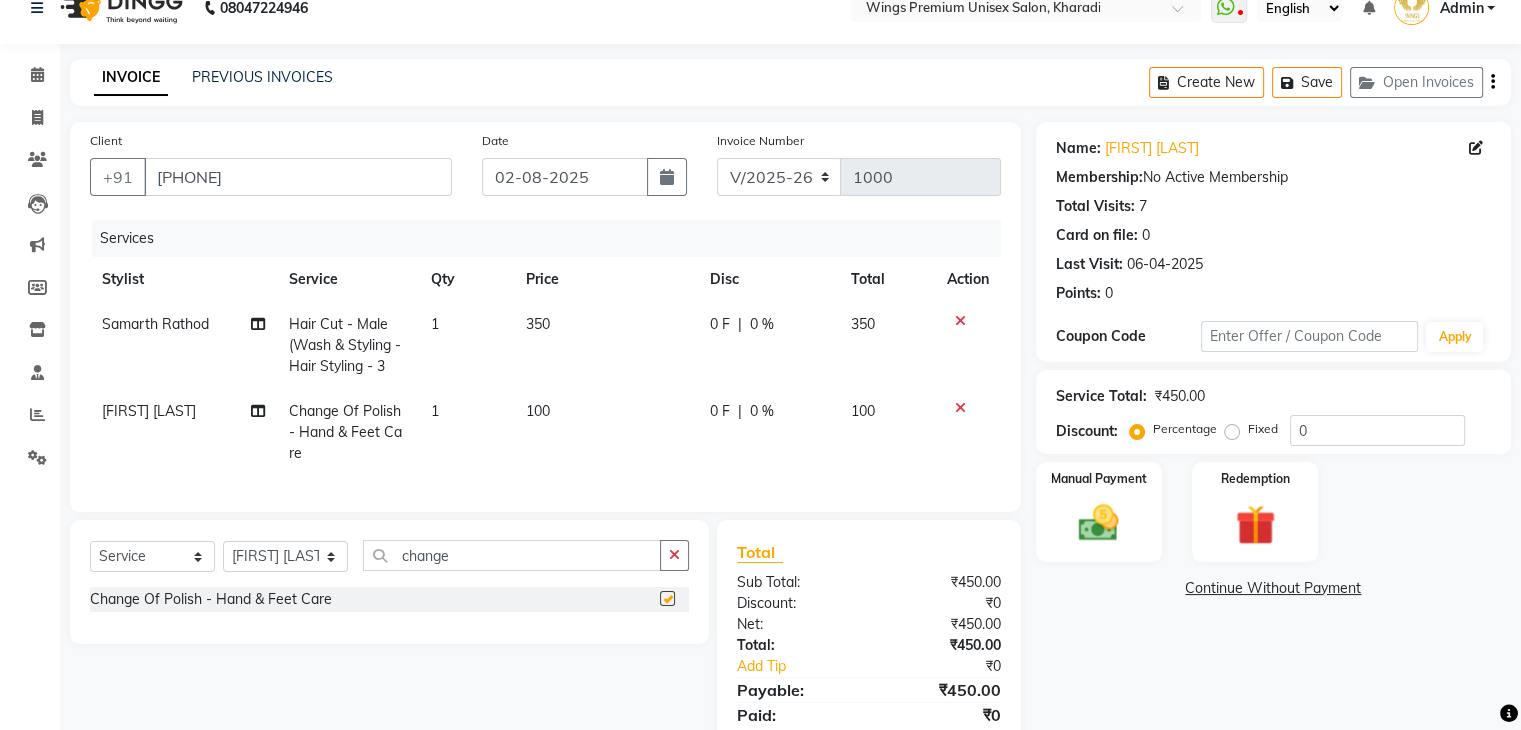 checkbox on "false" 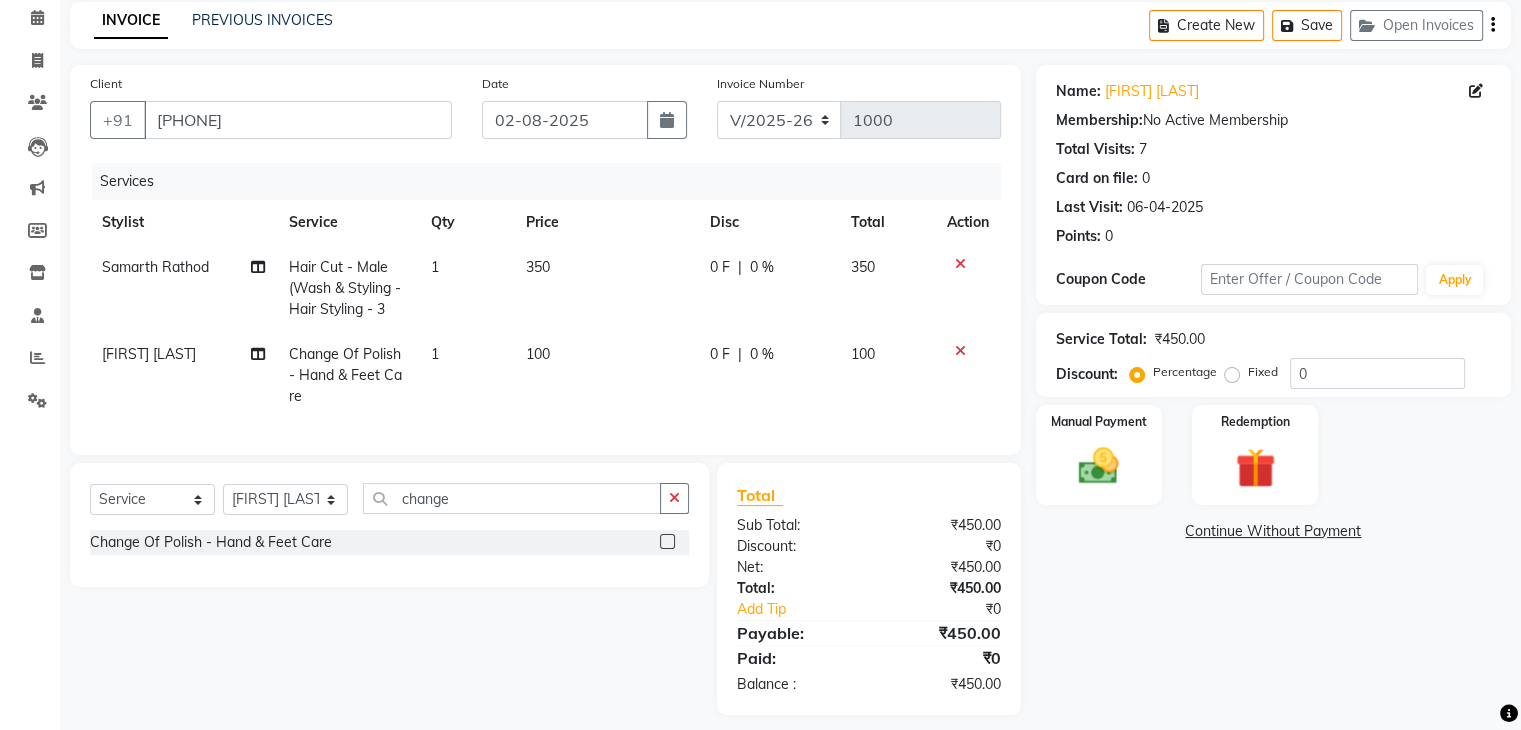 scroll, scrollTop: 116, scrollLeft: 0, axis: vertical 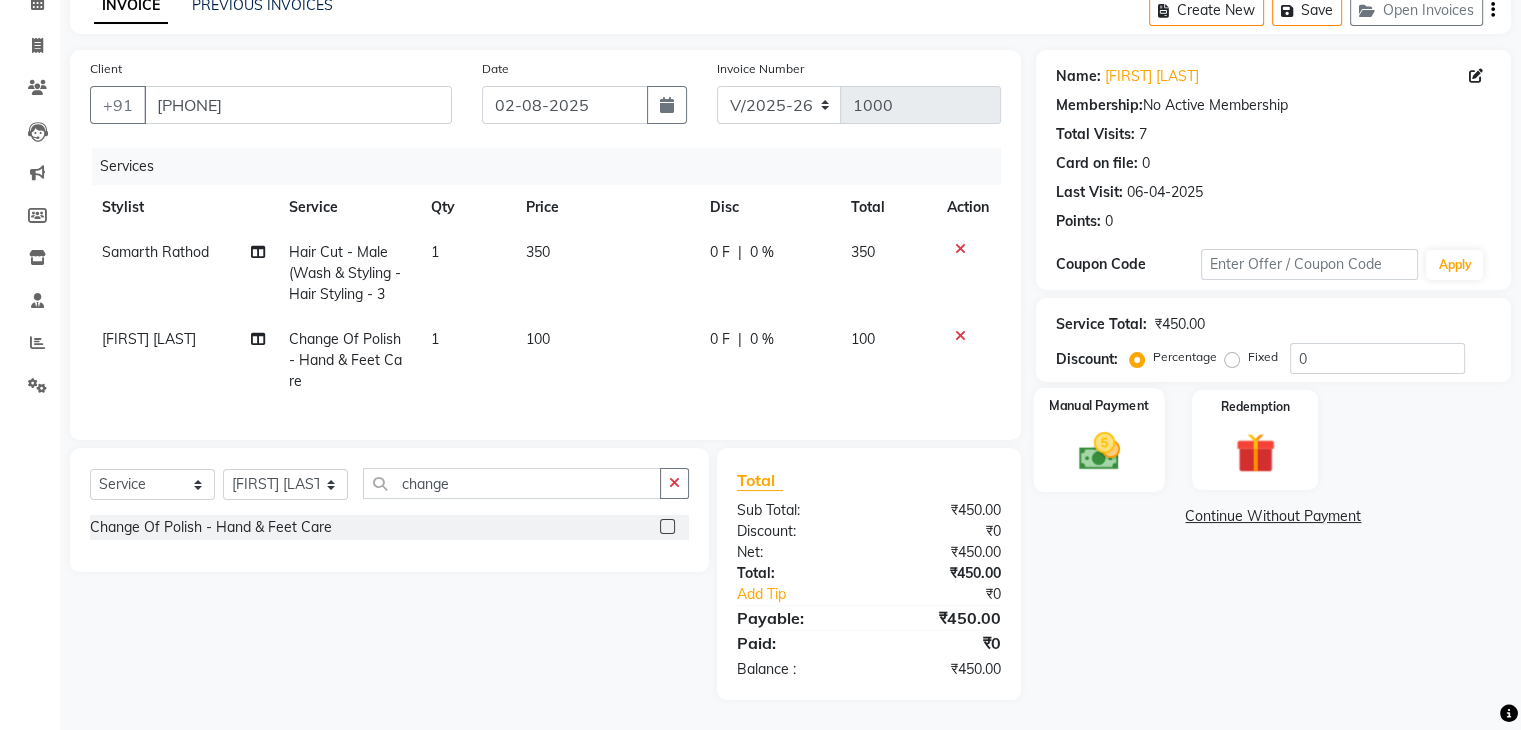 click 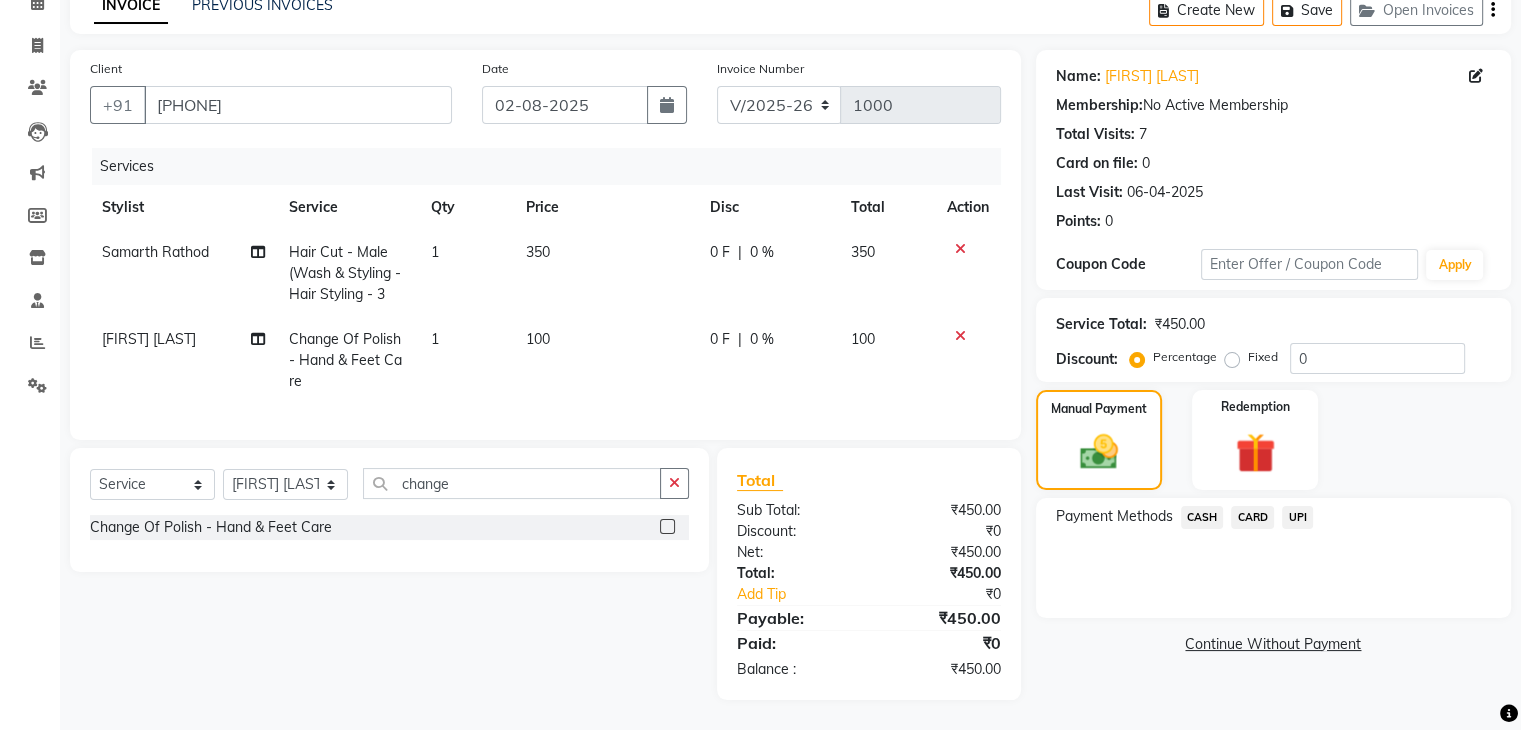 click on "CASH" 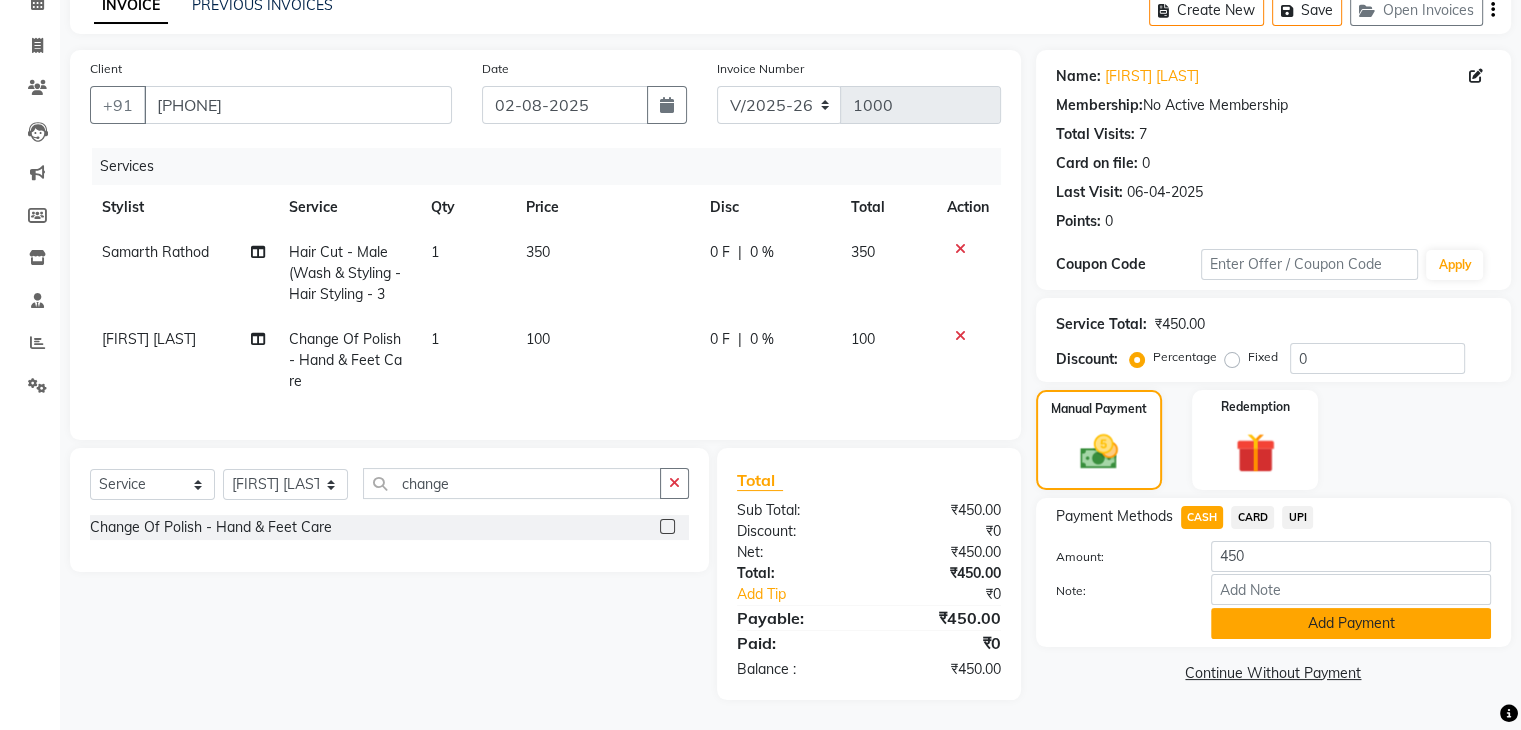 click on "Add Payment" 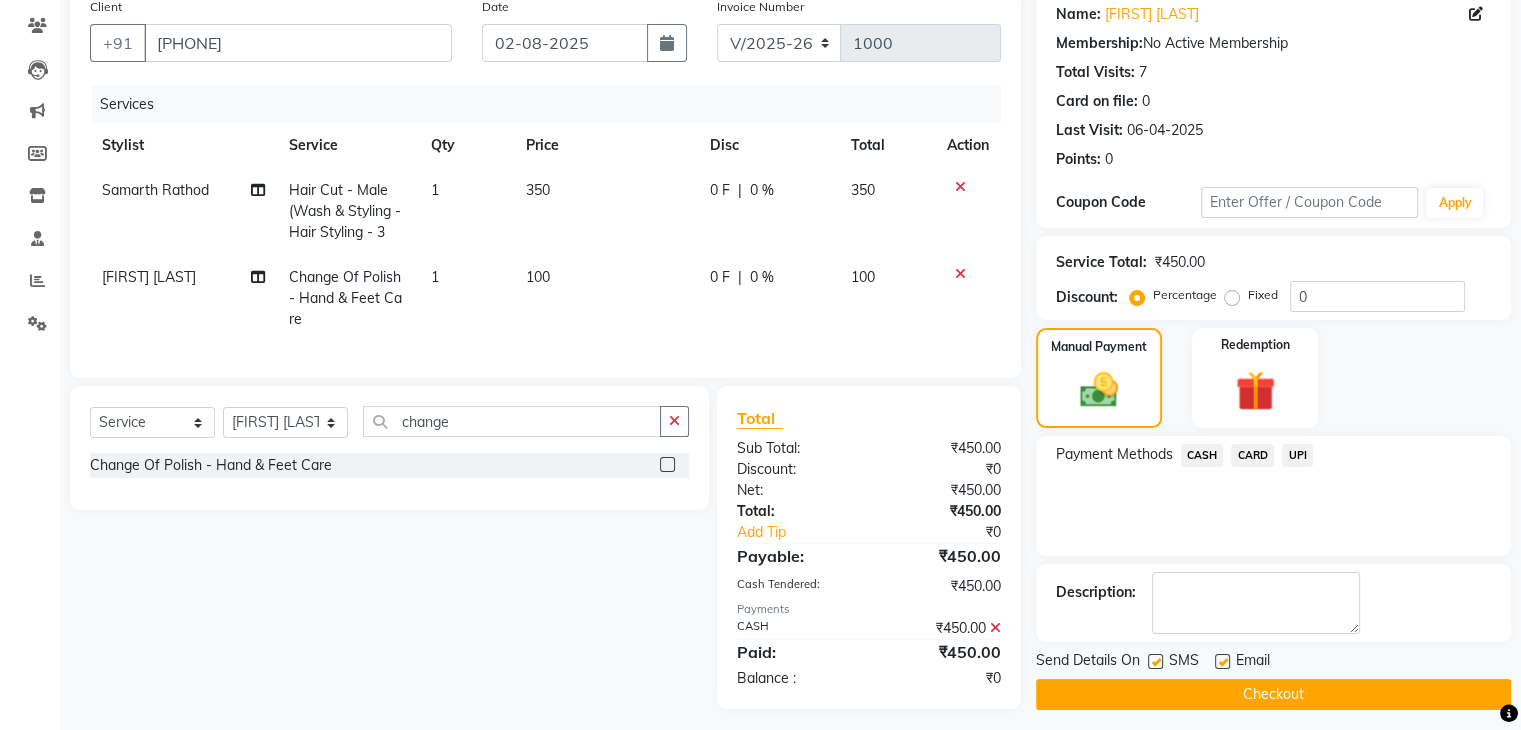 scroll, scrollTop: 187, scrollLeft: 0, axis: vertical 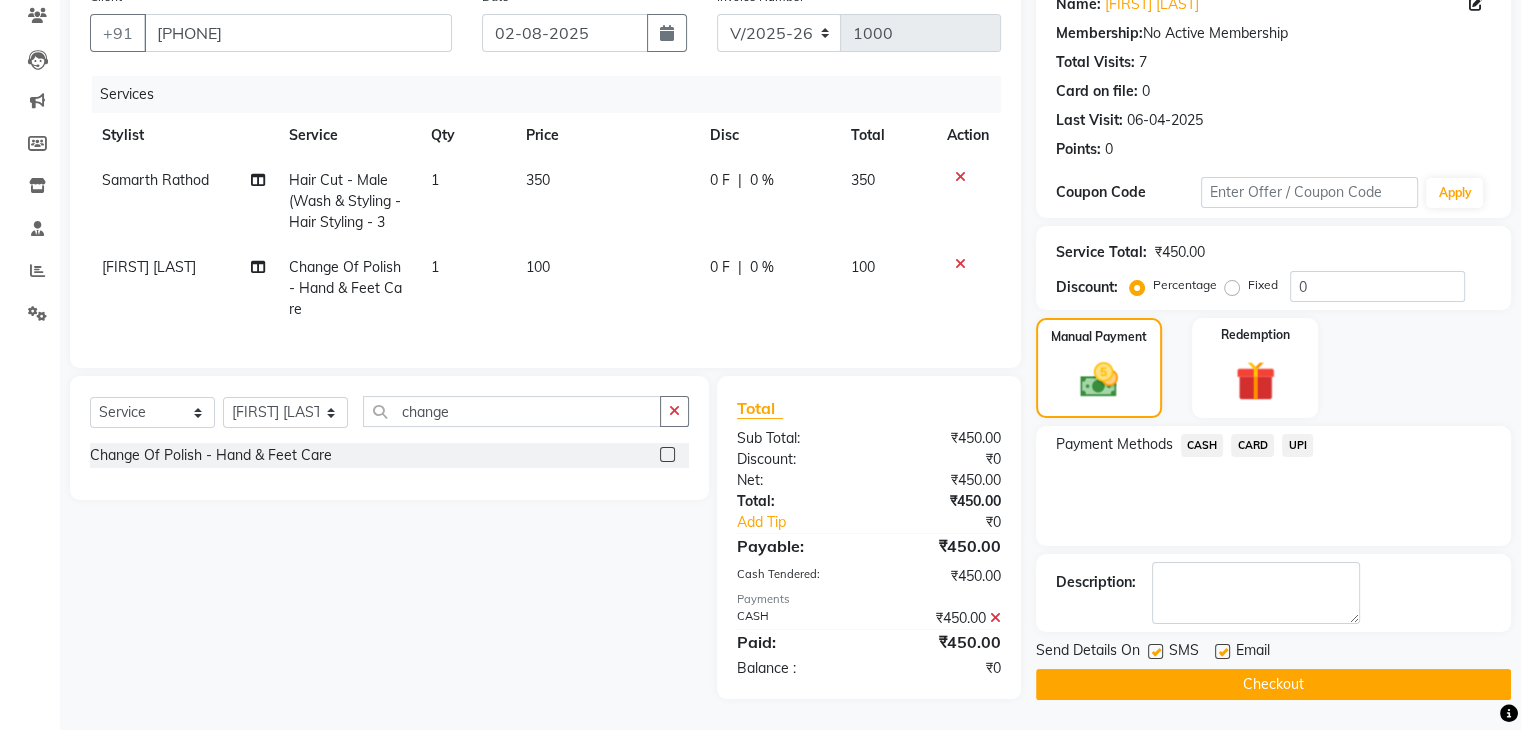 click on "Checkout" 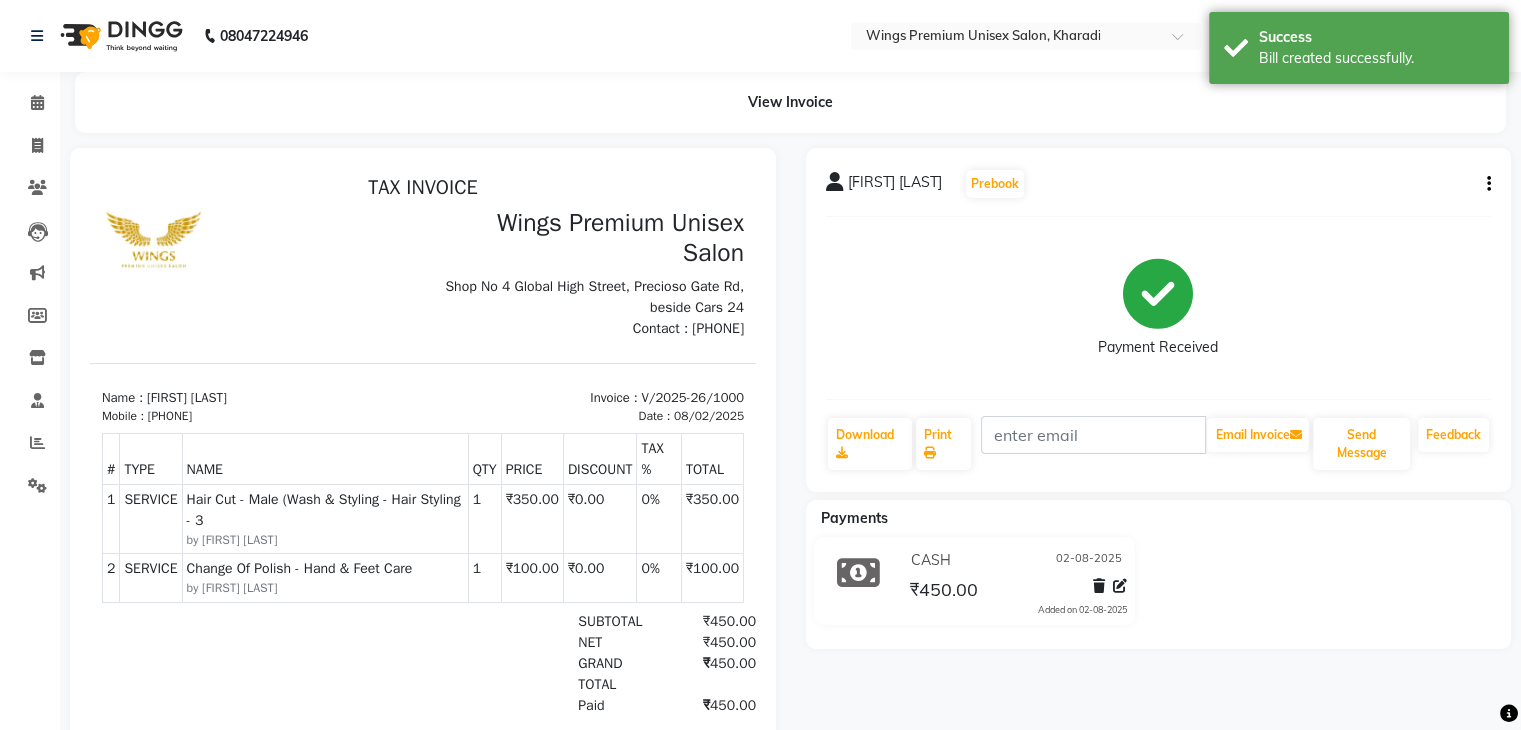 scroll, scrollTop: 0, scrollLeft: 0, axis: both 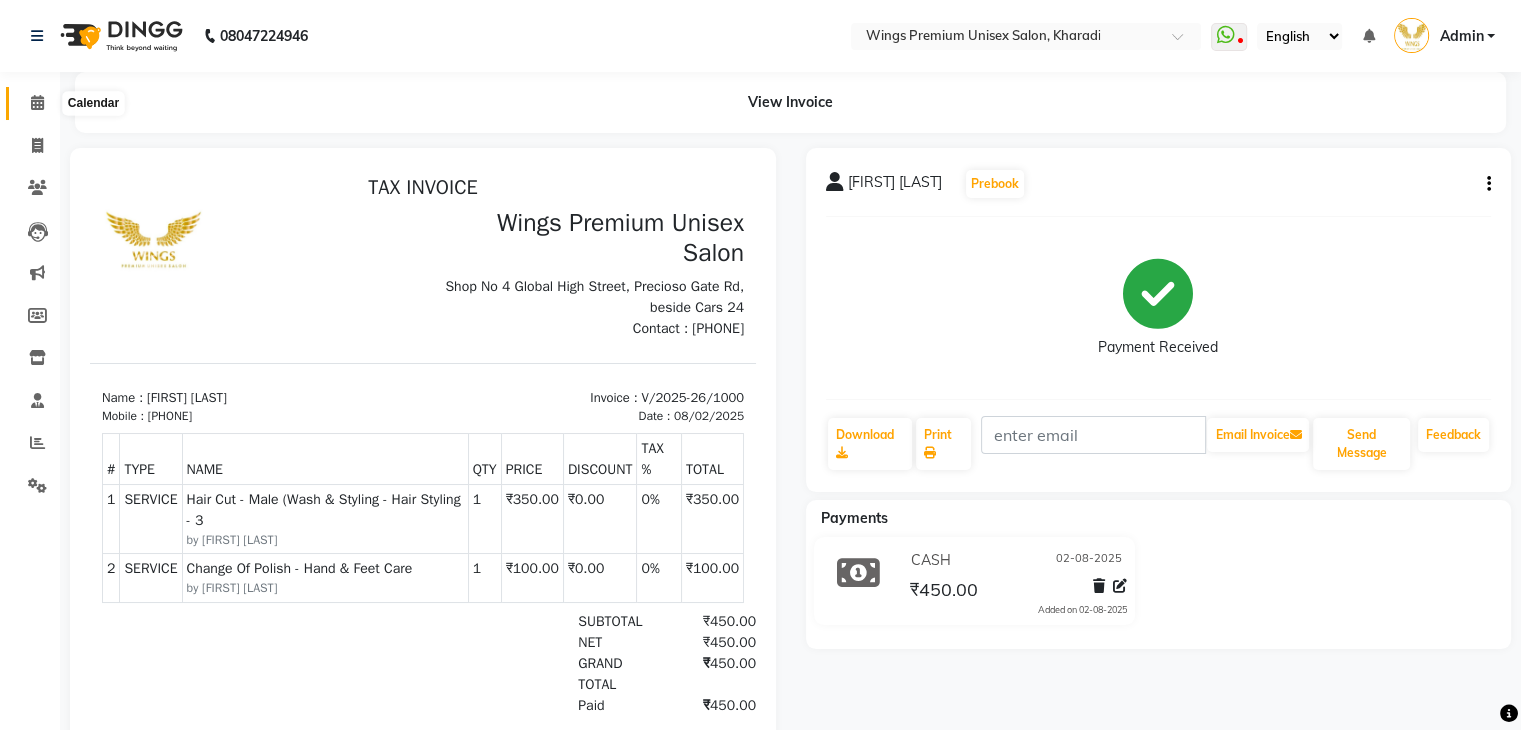 click 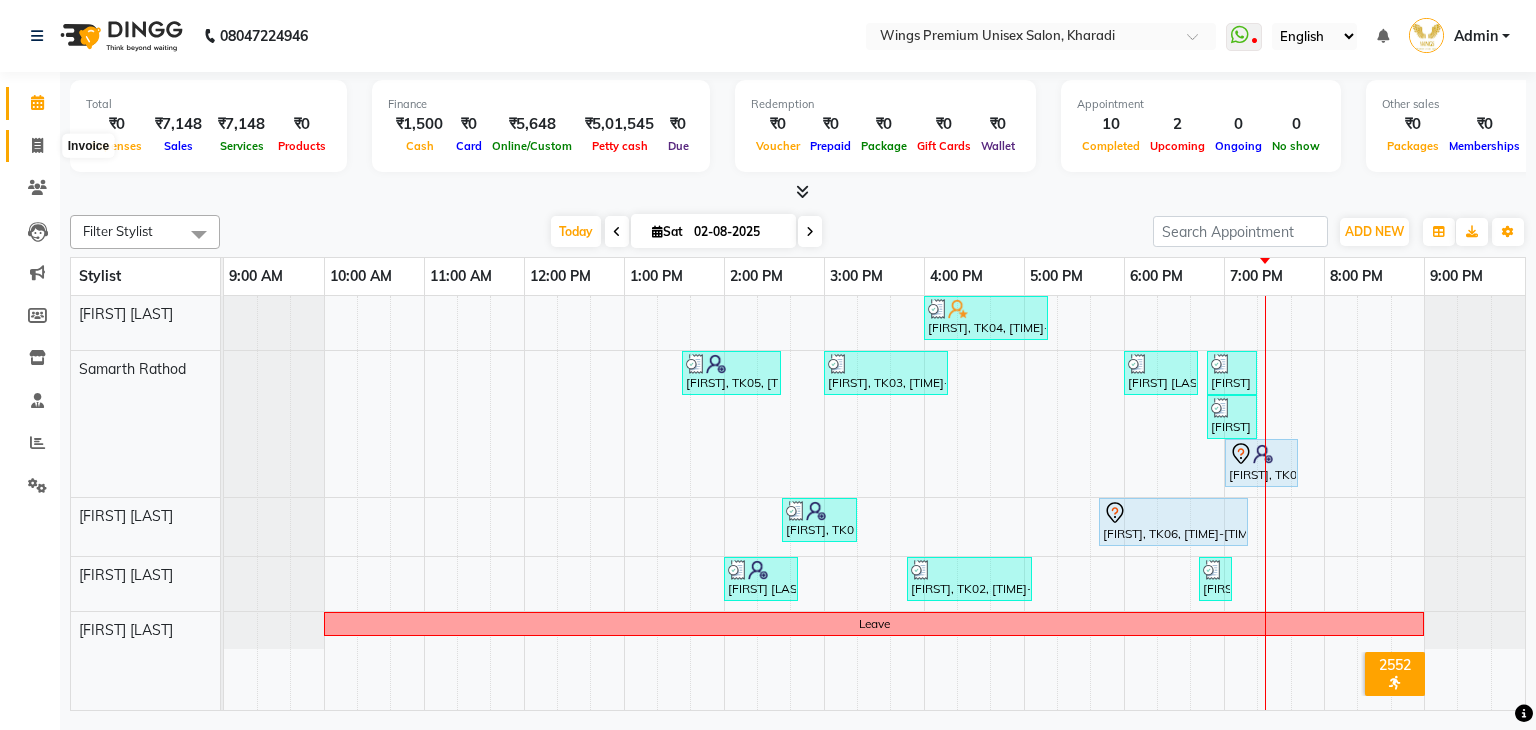 click 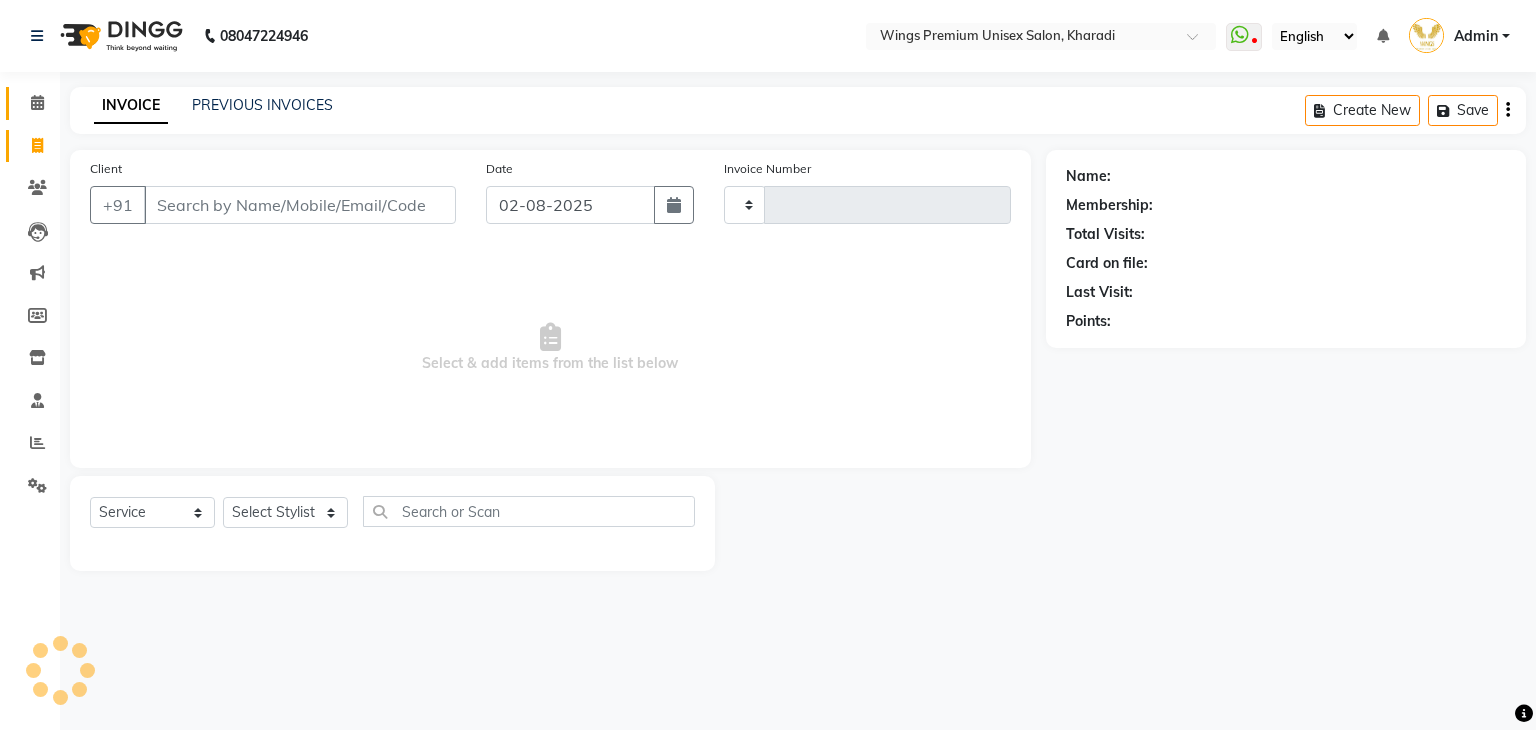 type on "1001" 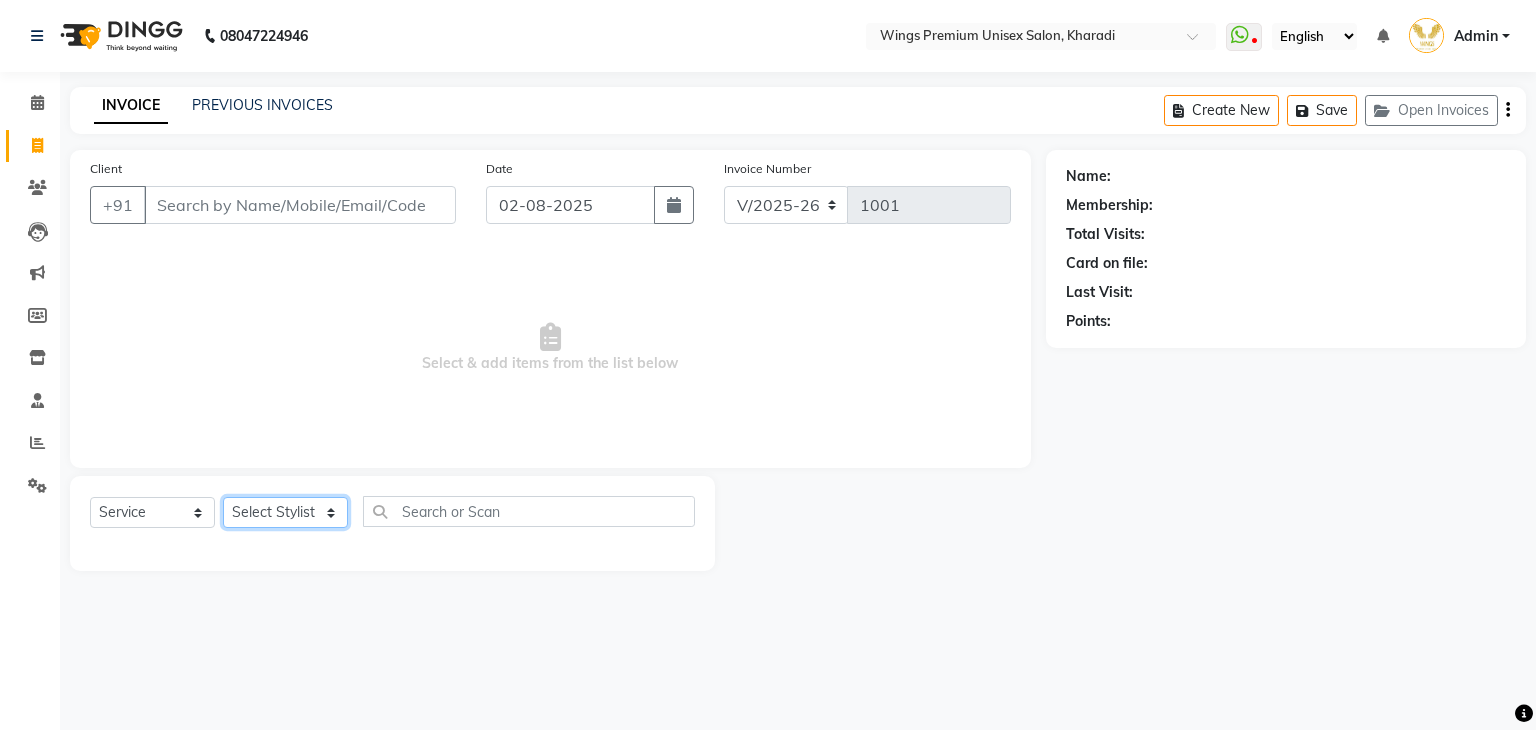 click on "Select Stylist [FIRST] [LAST] [FIRST] [LAST] [FIRST] [LAST] [FIRST] [LAST] [FIRST] [LAST] [FIRST] [LAST]" 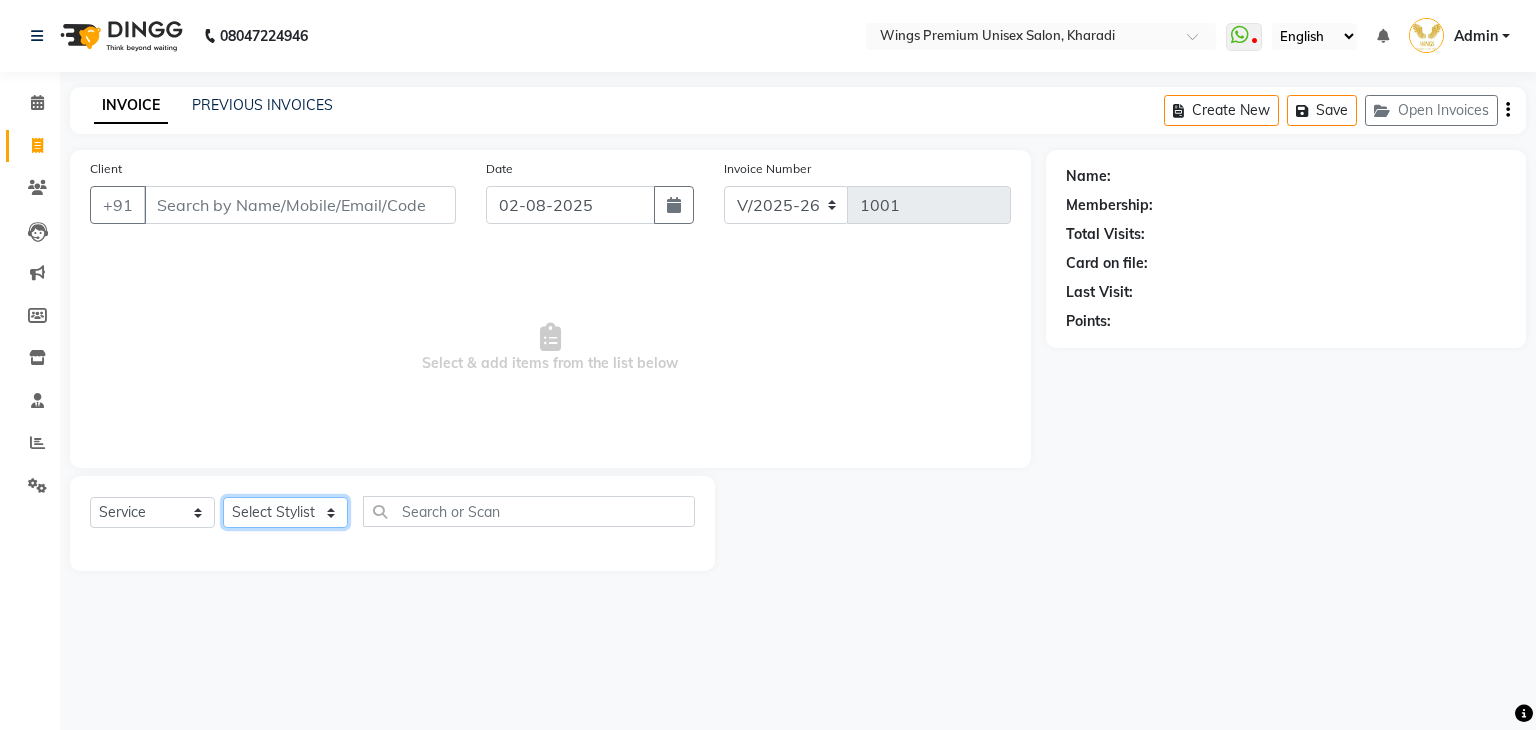 select on "82124" 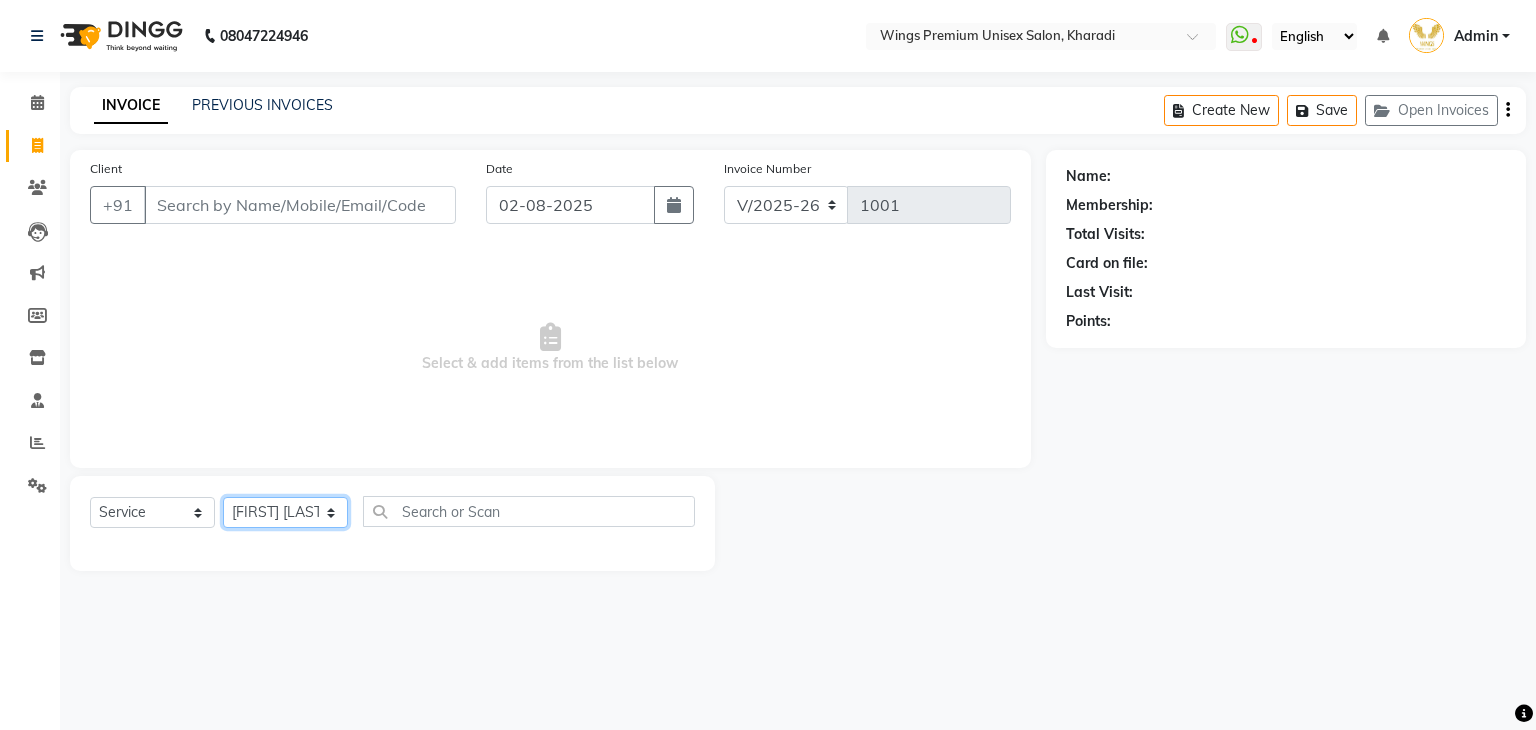 click on "Select Stylist [FIRST] [LAST] [FIRST] [LAST] [FIRST] [LAST] [FIRST] [LAST] [FIRST] [LAST] [FIRST] [LAST]" 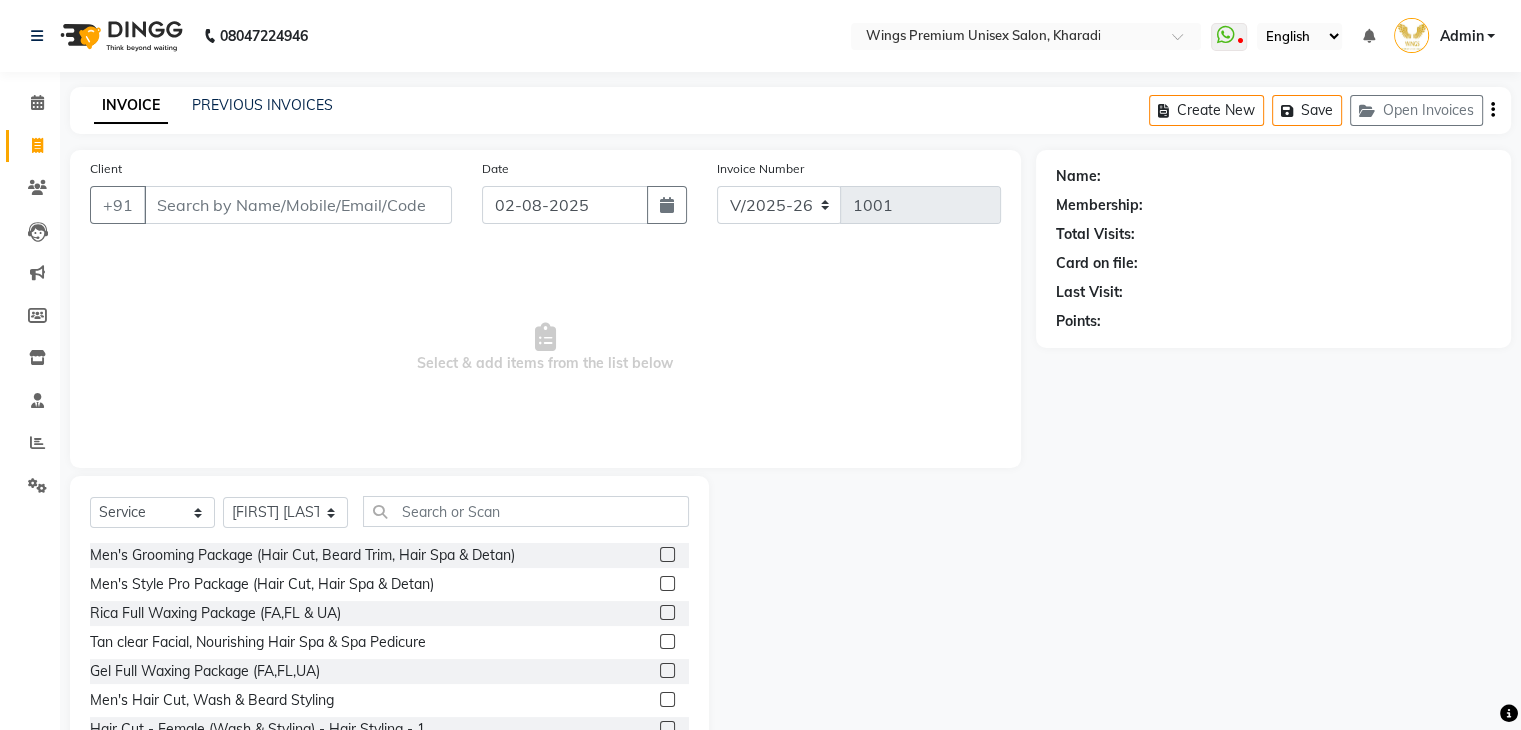 click on "Select  Service  Product  Membership  Package Voucher Prepaid Gift Card  Select Stylist [FIRST] [LAST] [FIRST] [LAST] [FIRST] [LAST] [FIRST] [LAST] [FIRST] [LAST] [FIRST] [LAST]" 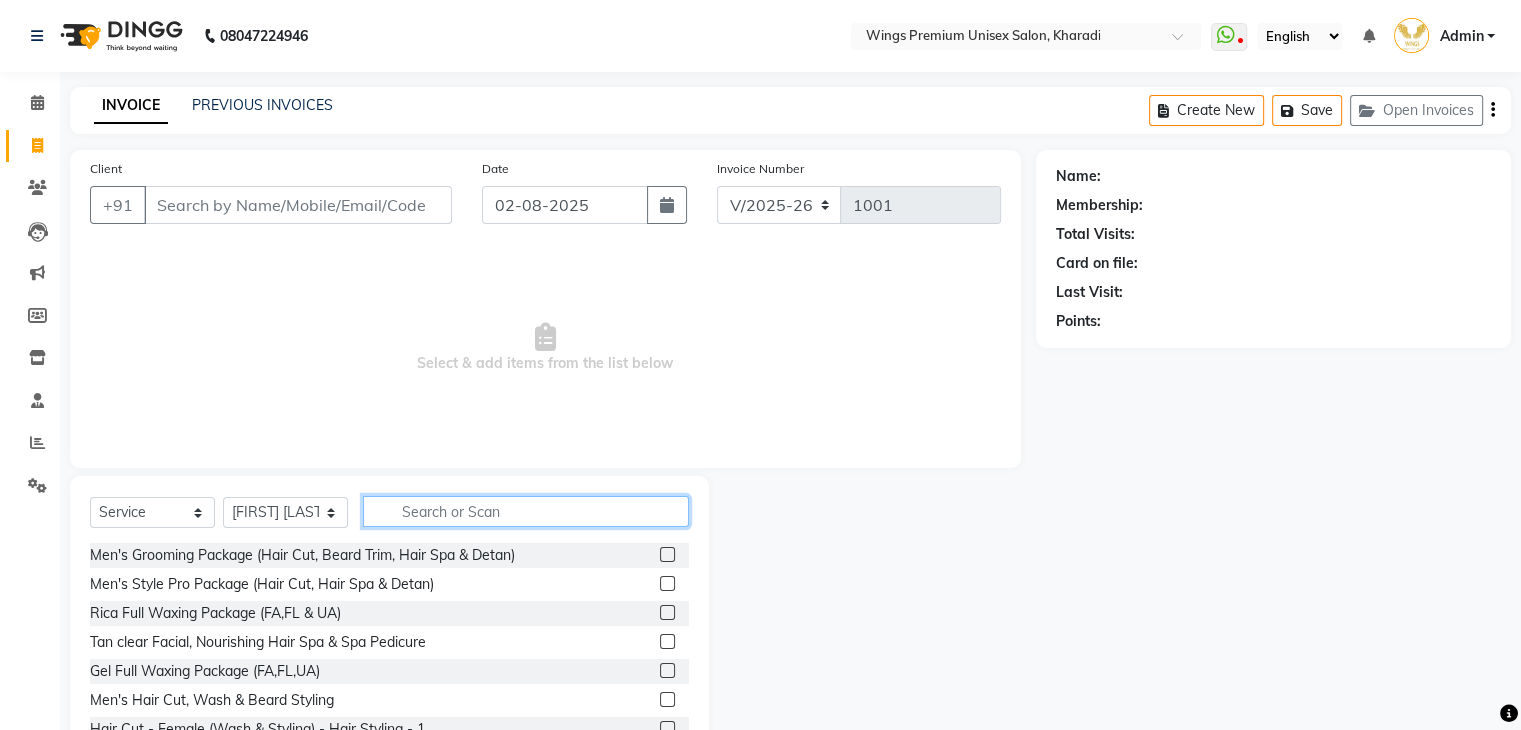 click 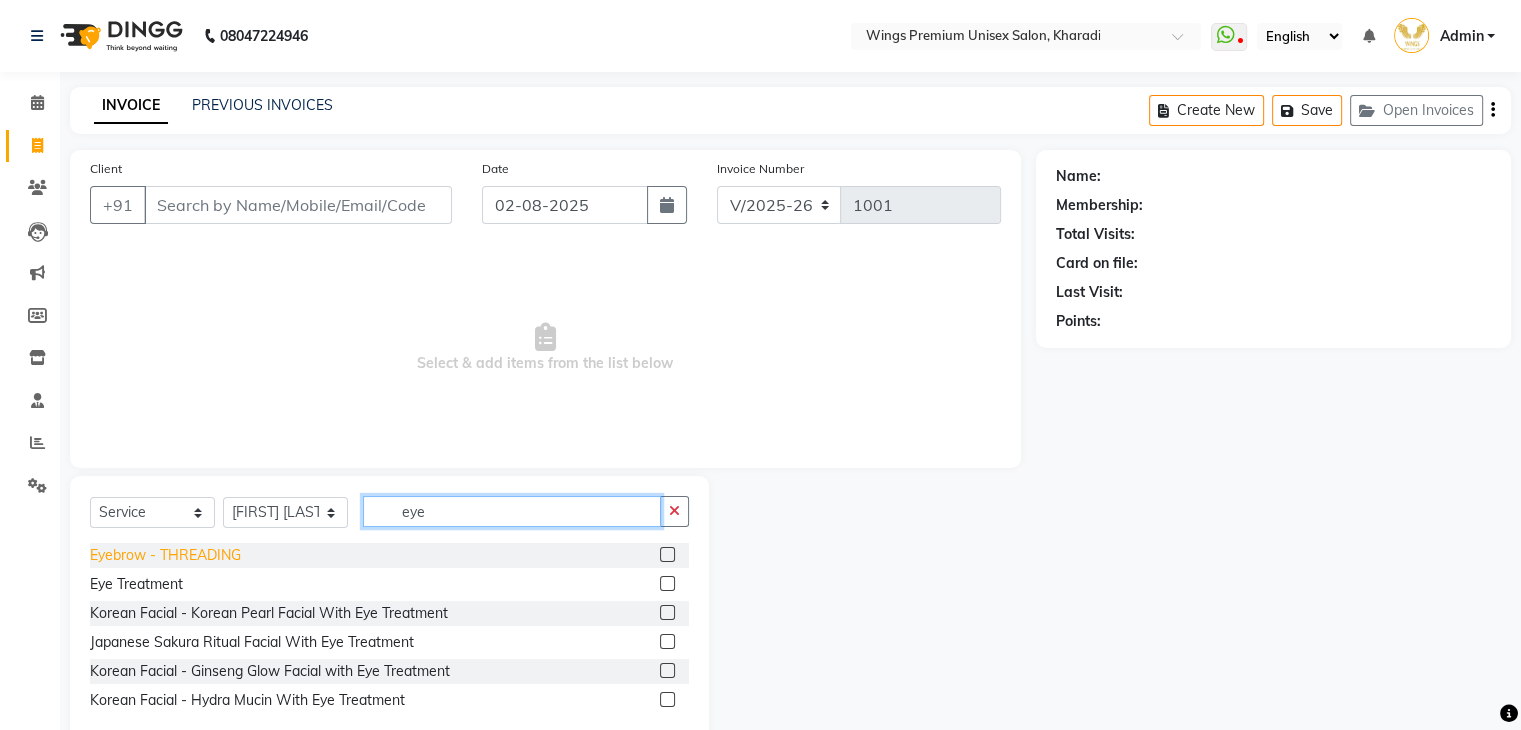 type on "eye" 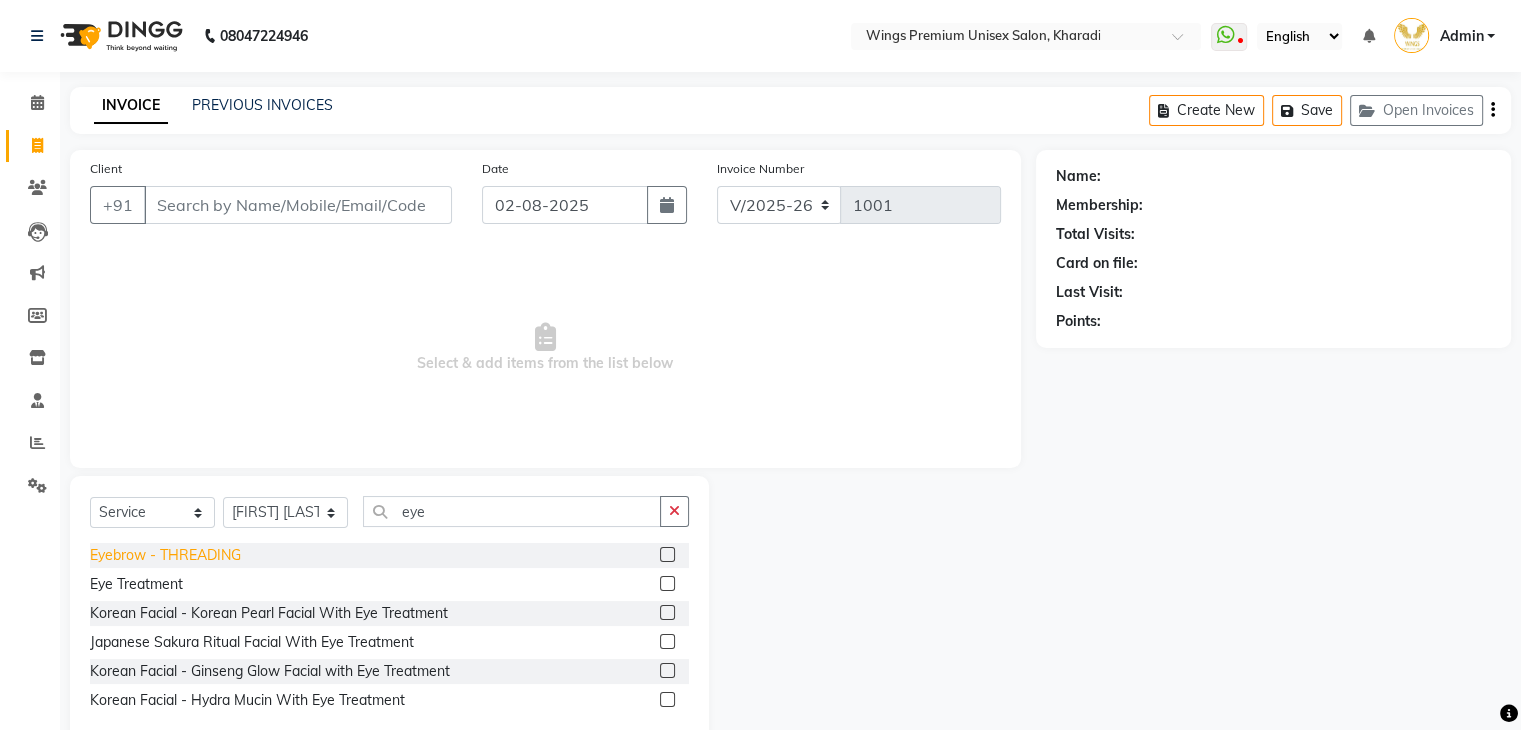 drag, startPoint x: 188, startPoint y: 561, endPoint x: 199, endPoint y: 561, distance: 11 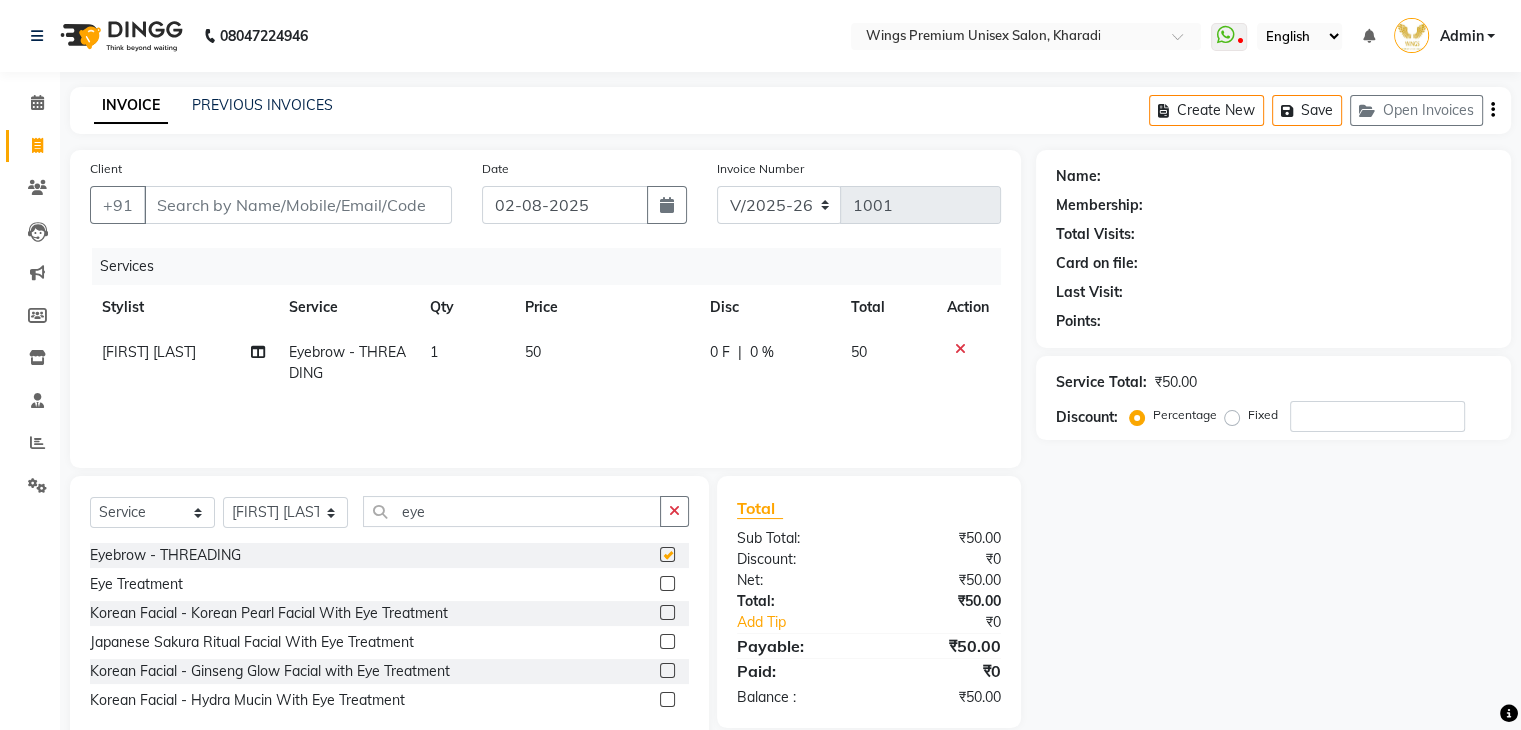 checkbox on "false" 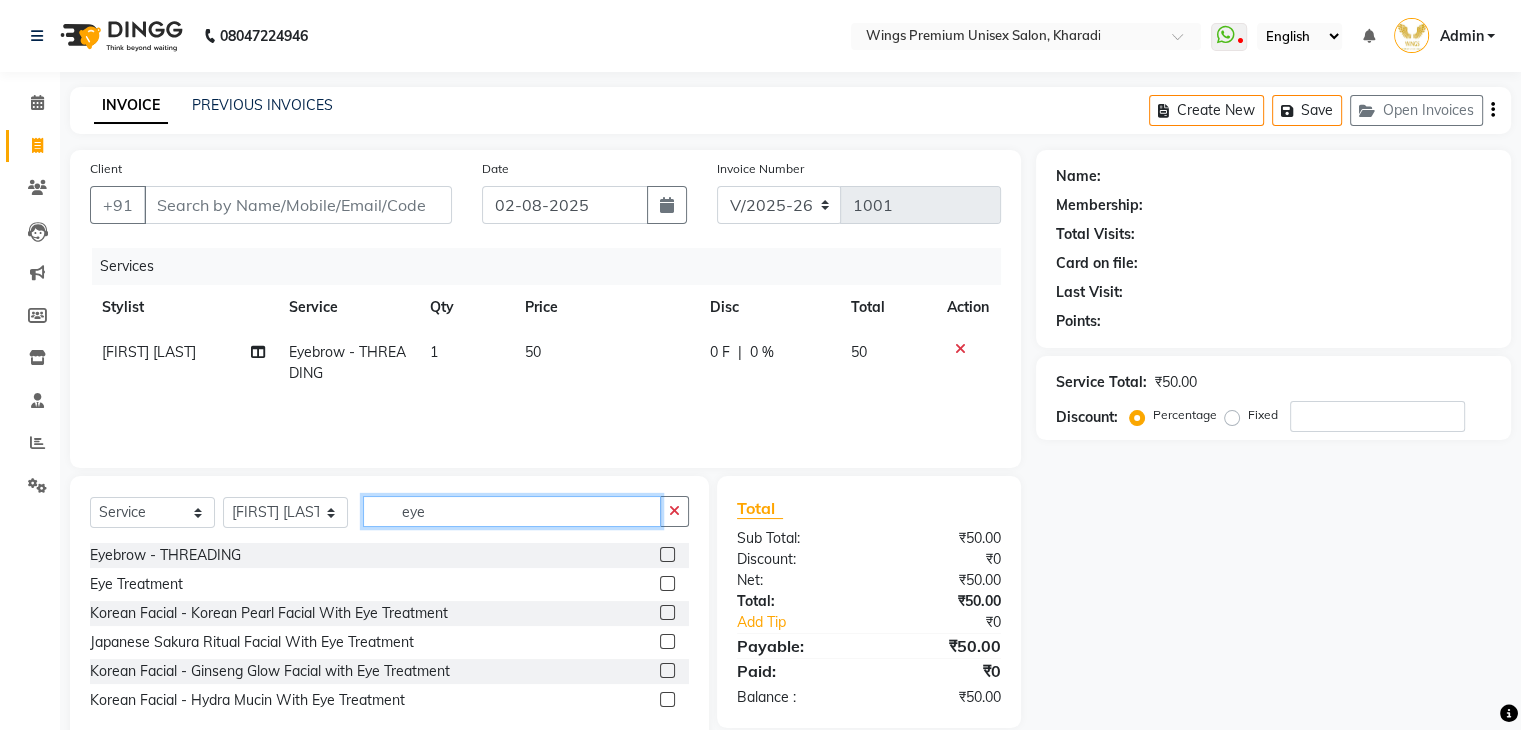click on "eye" 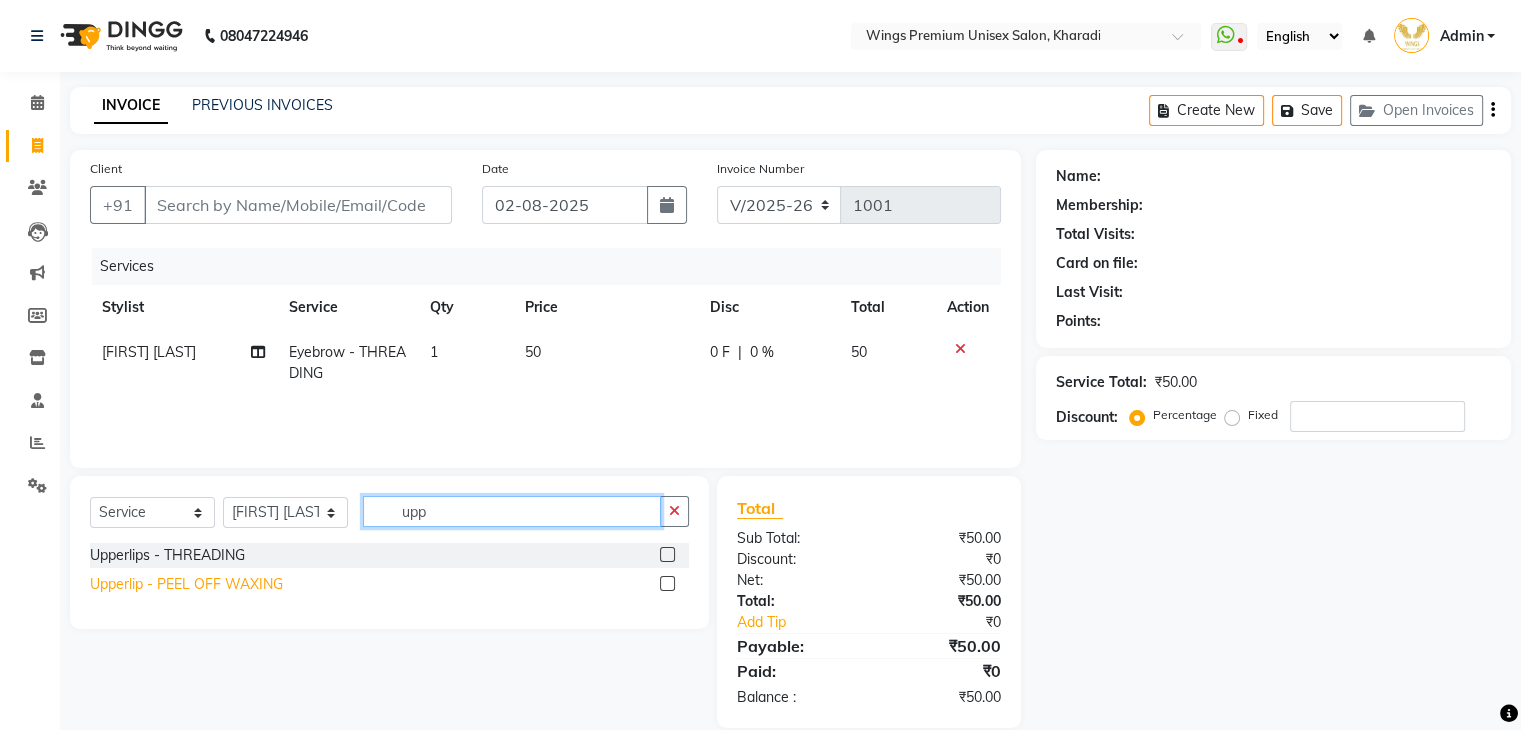 type on "upp" 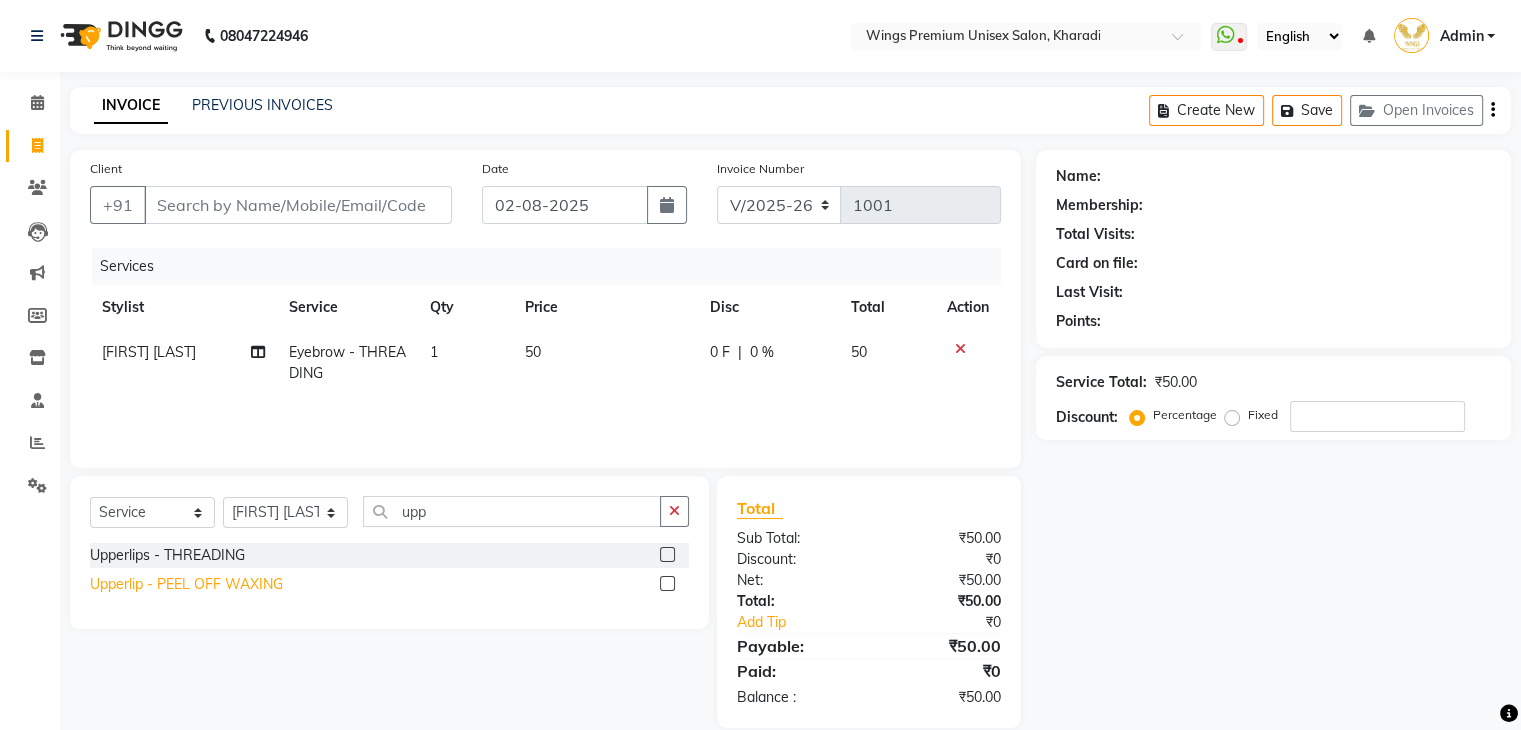 click on "Upperlip - PEEL OFF WAXING" 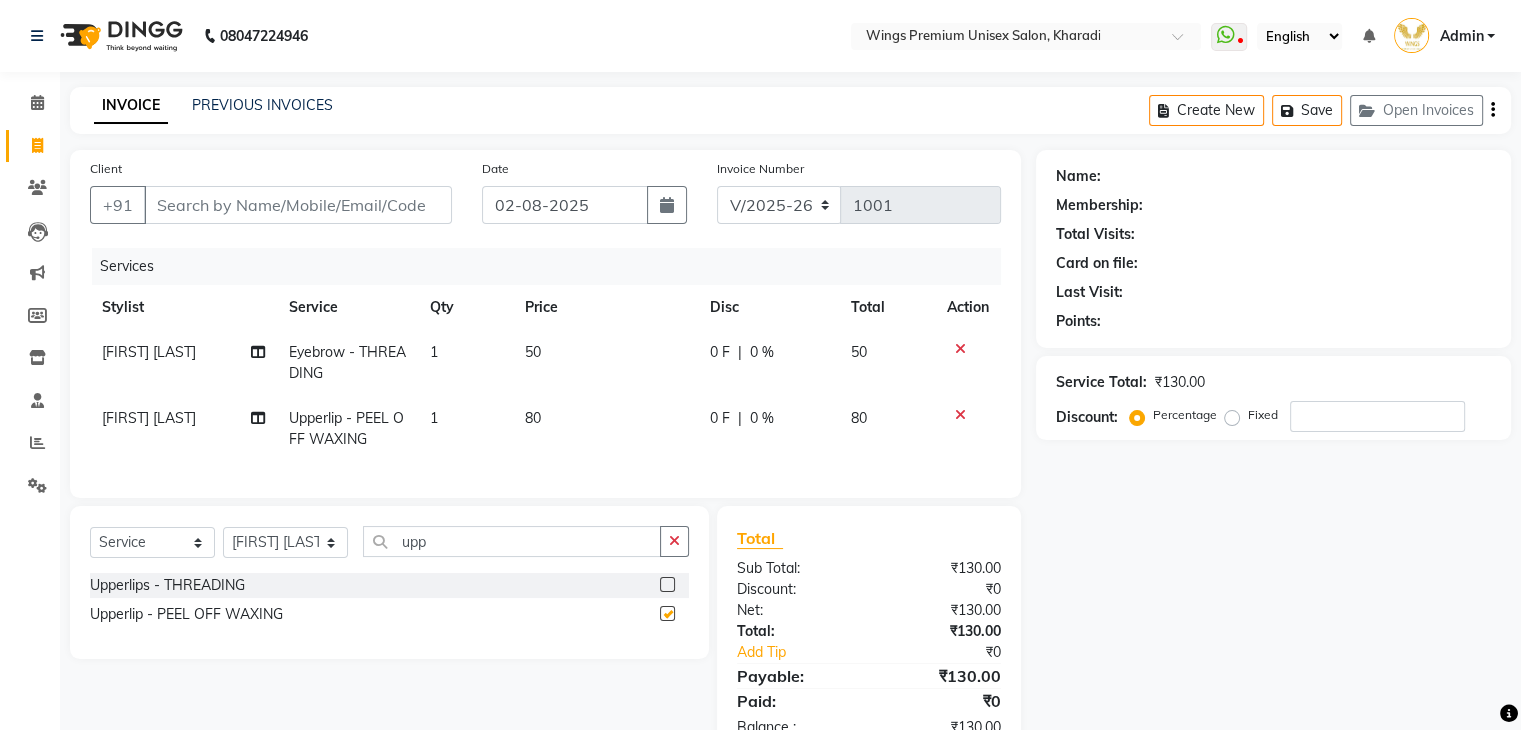 checkbox on "false" 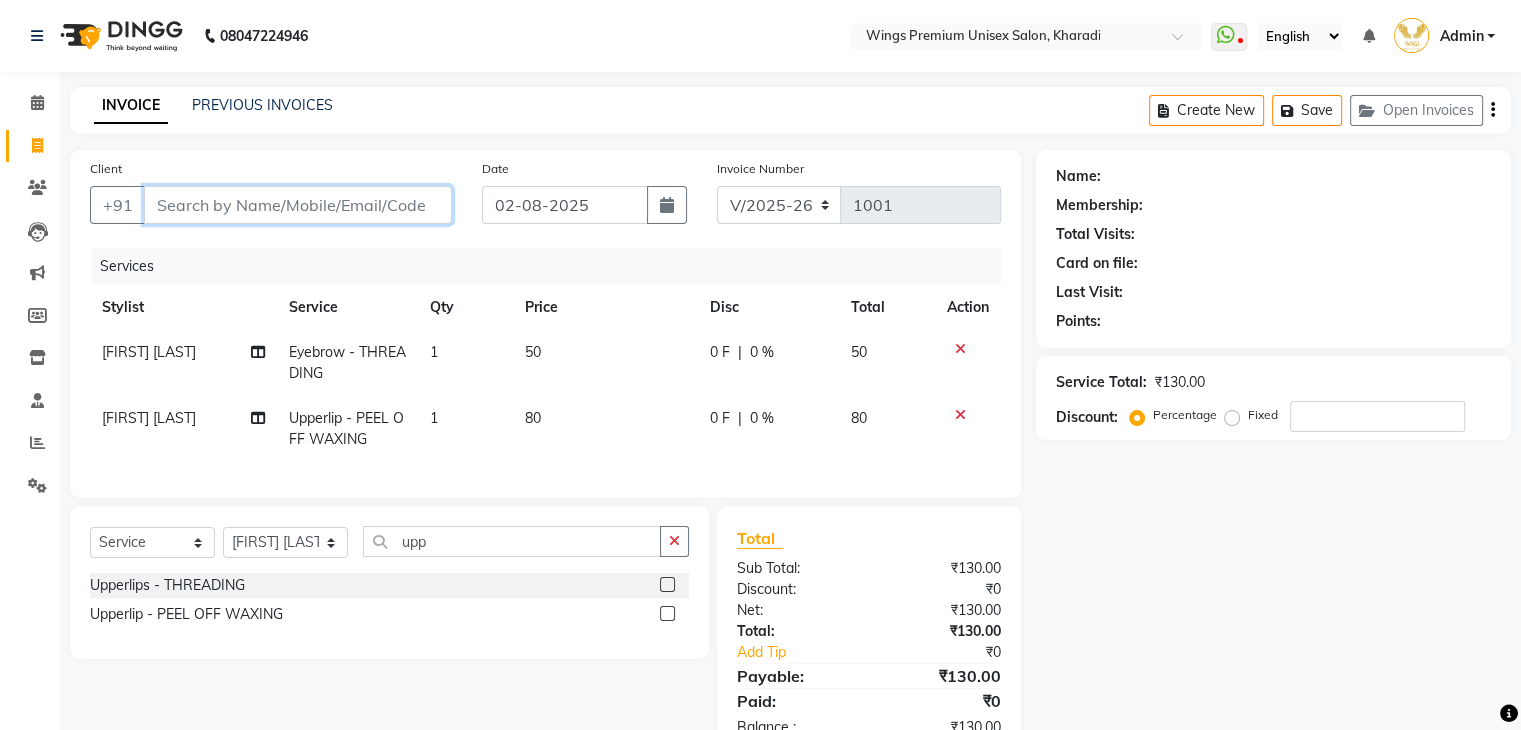 click on "Client" at bounding box center (298, 205) 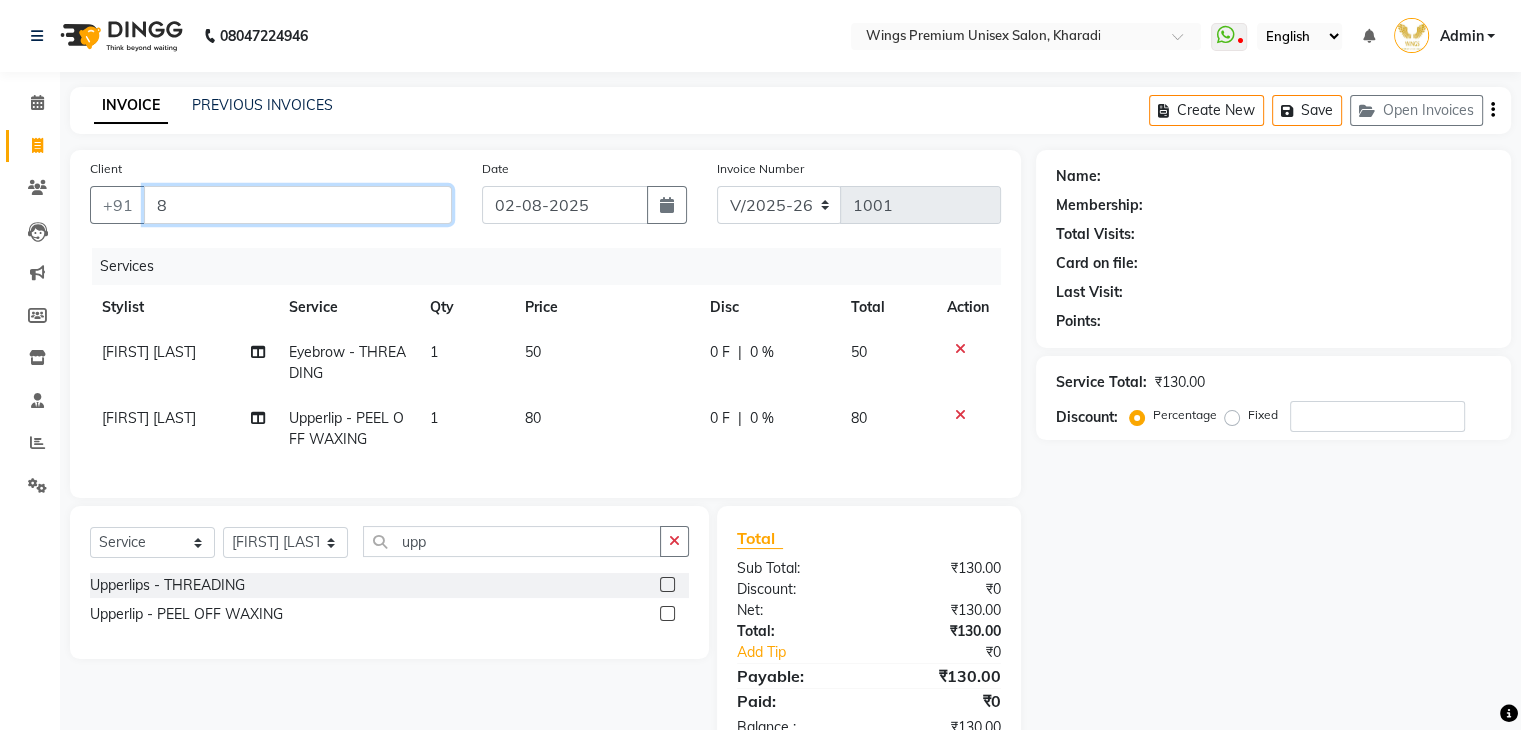 type on "0" 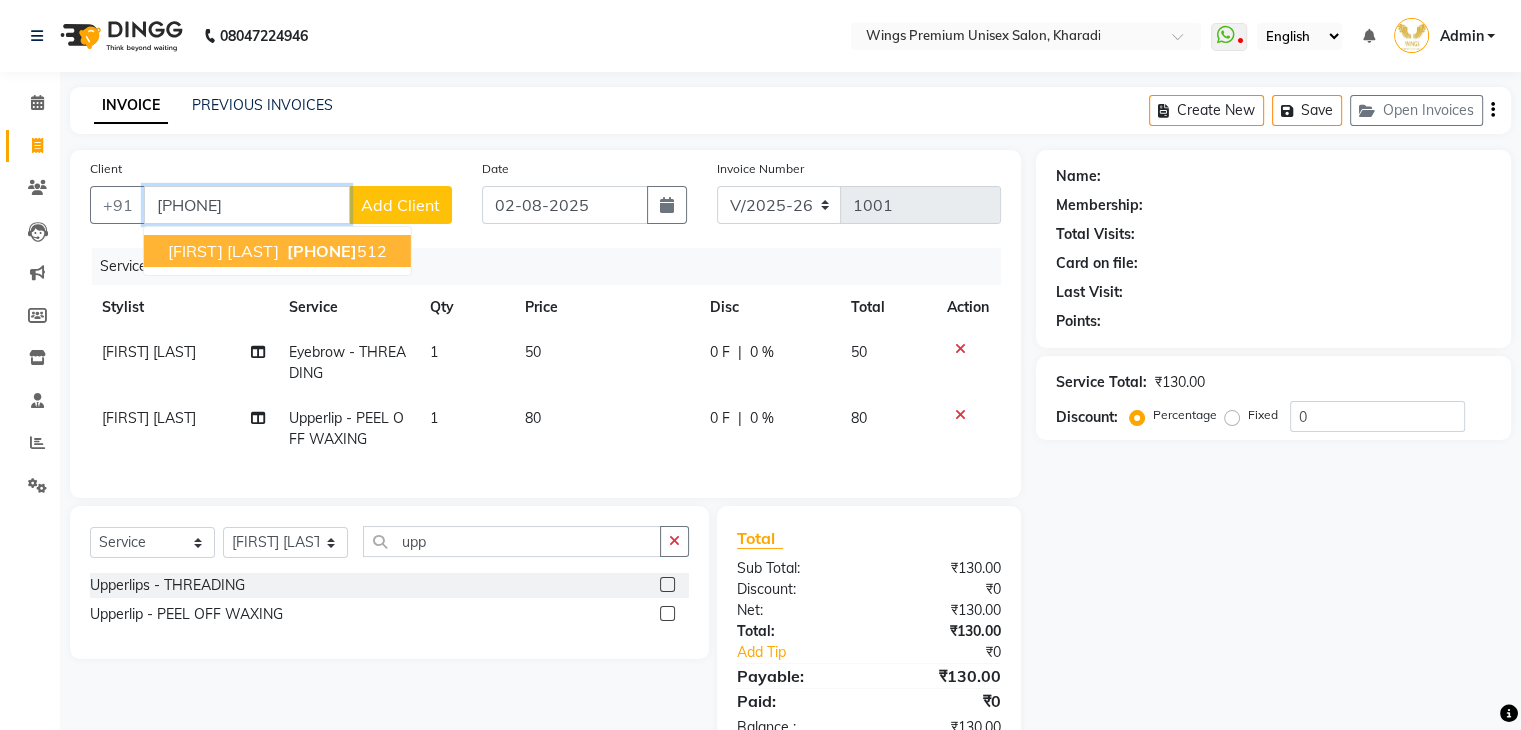 click on "[PHONE]" at bounding box center (322, 251) 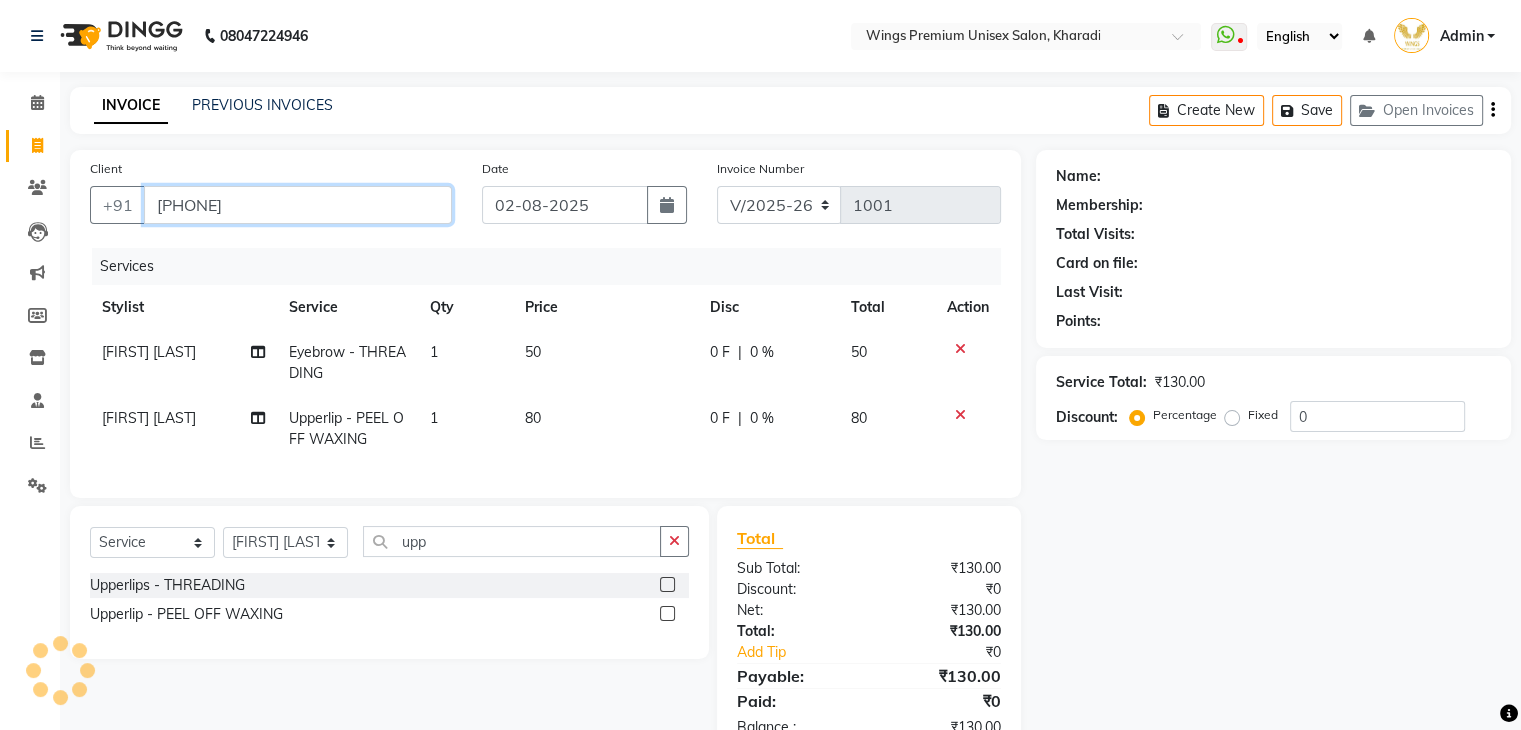 type on "[PHONE]" 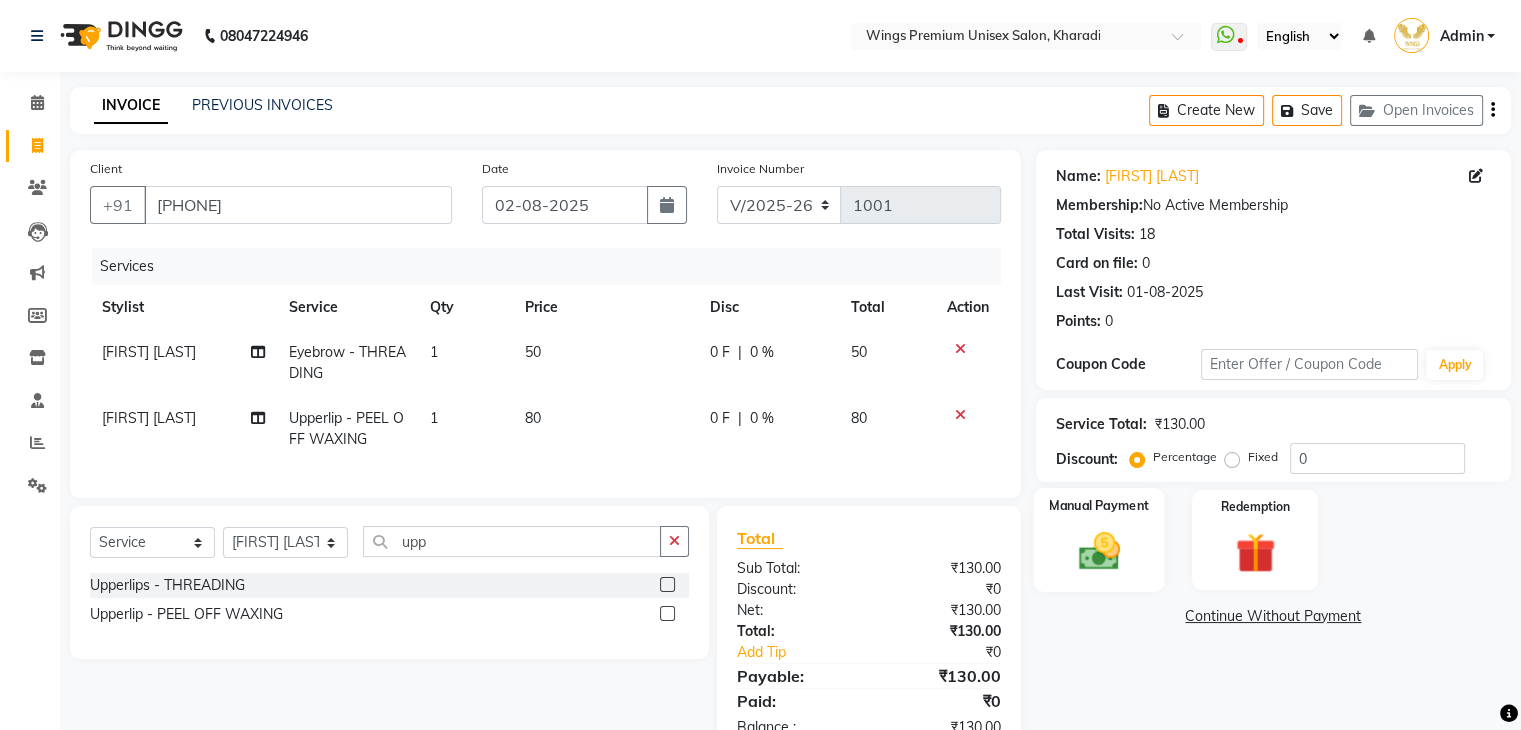 click 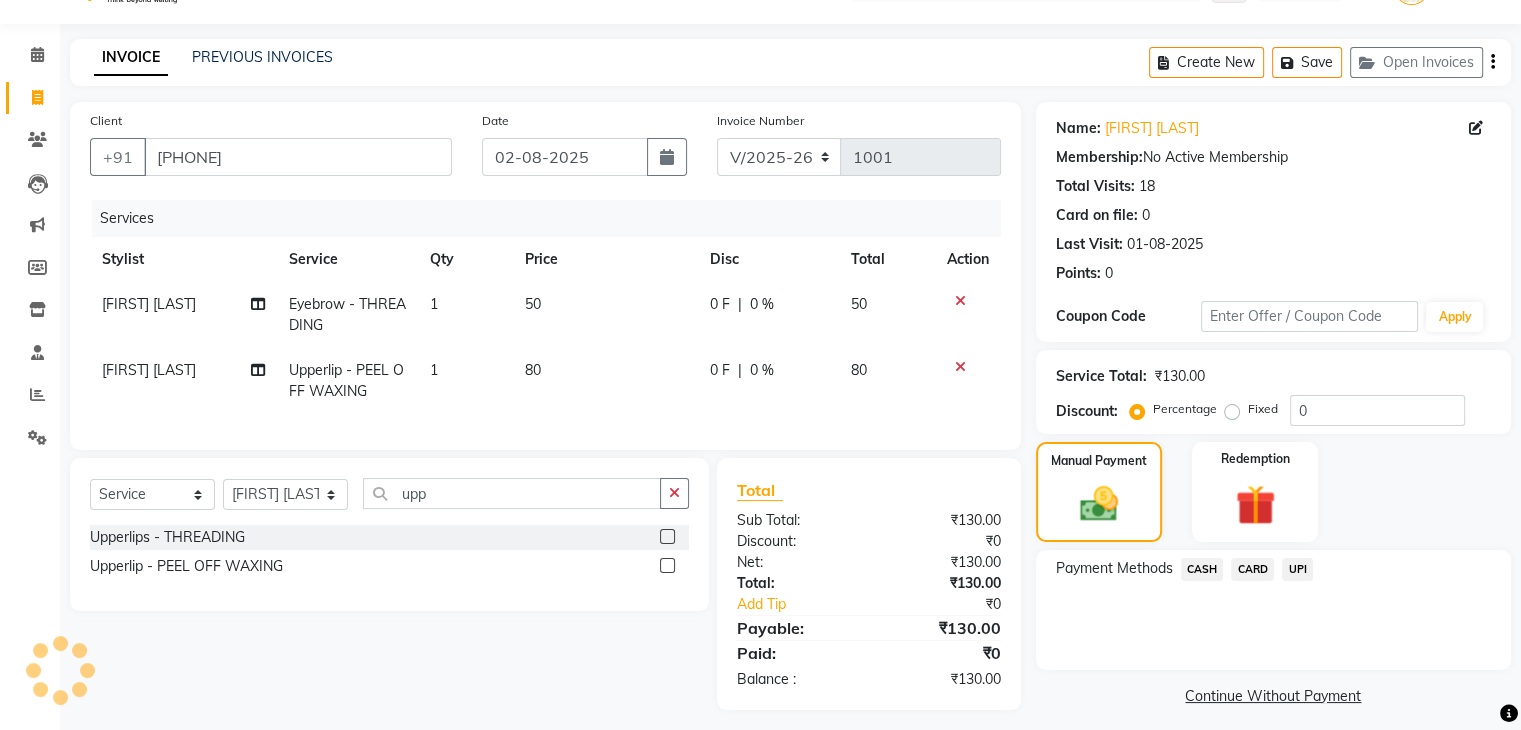 scroll, scrollTop: 74, scrollLeft: 0, axis: vertical 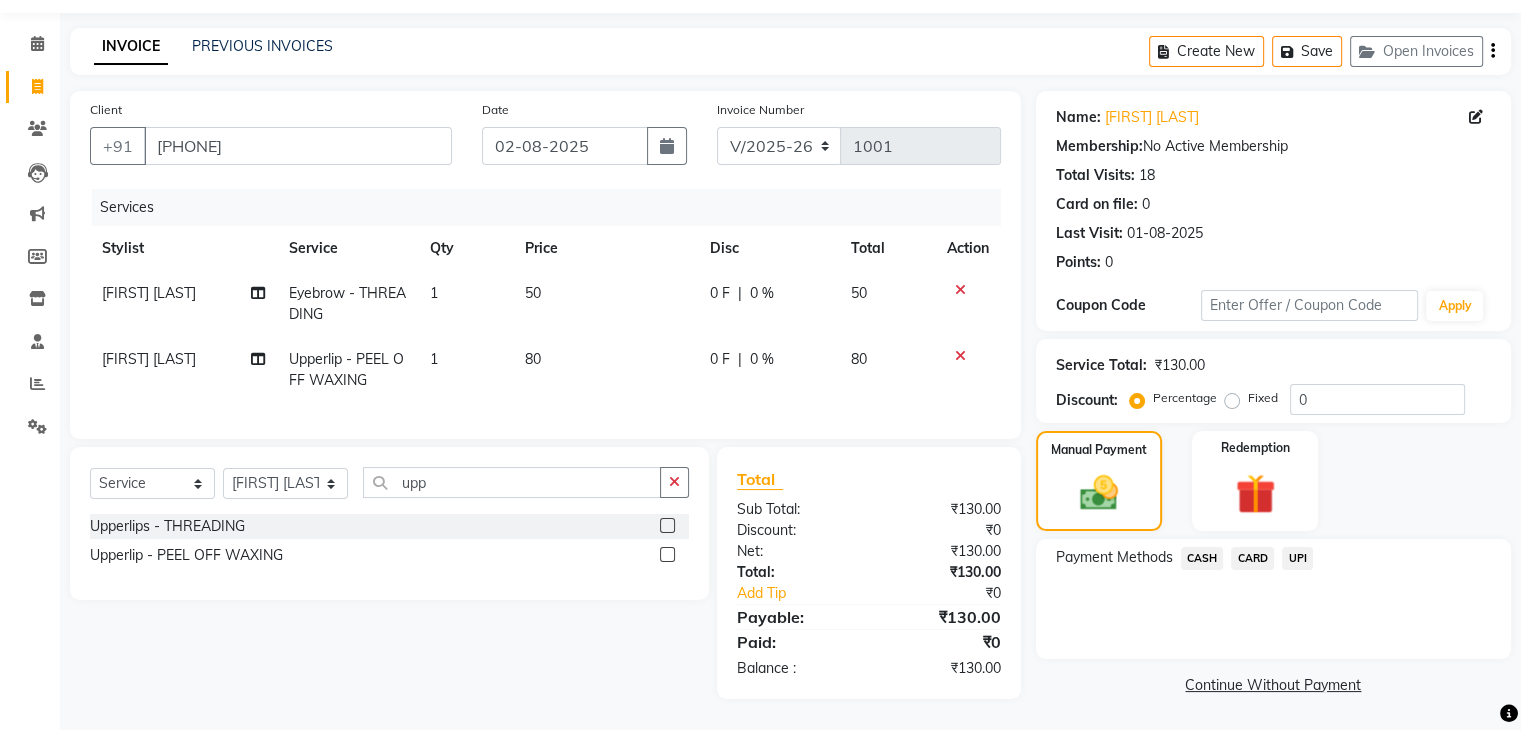 click 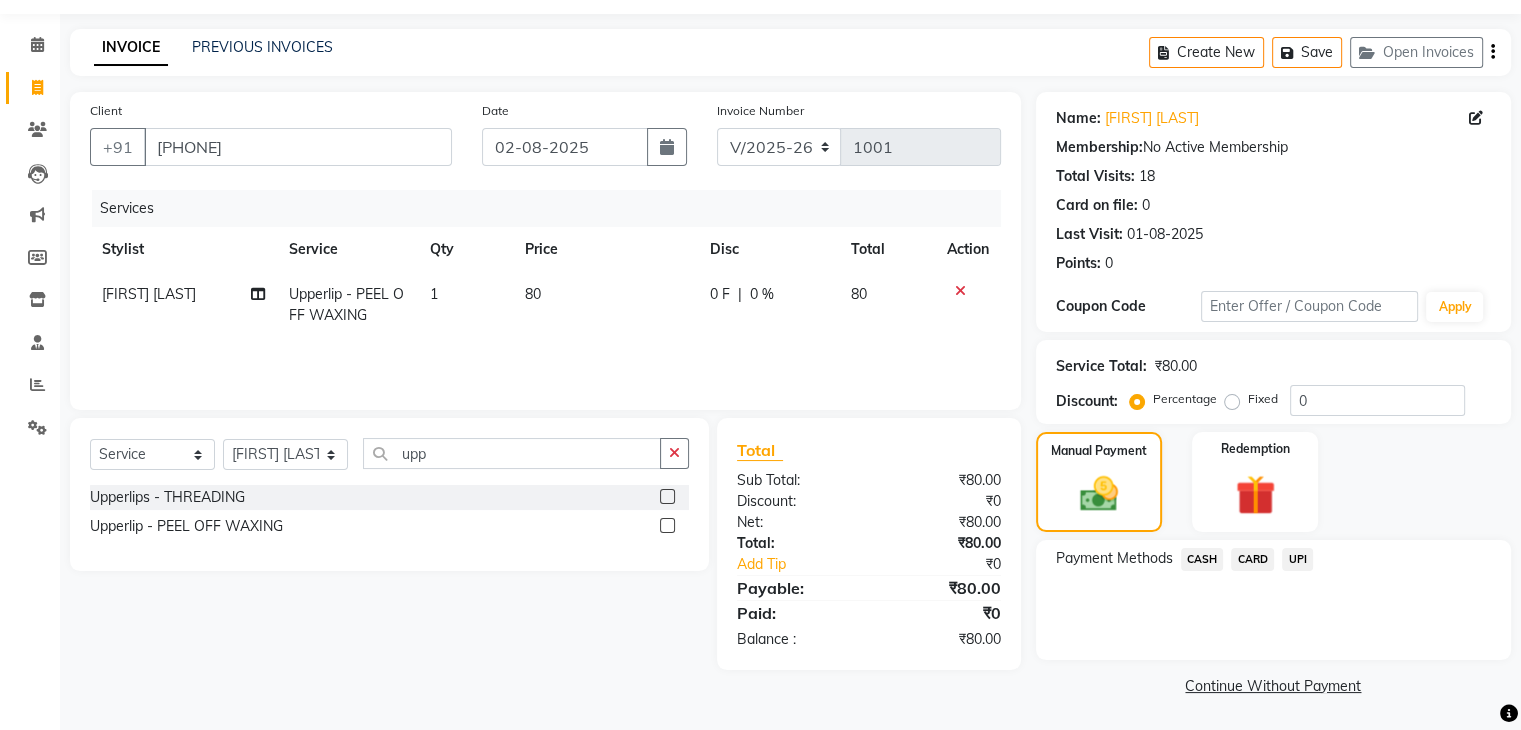 click 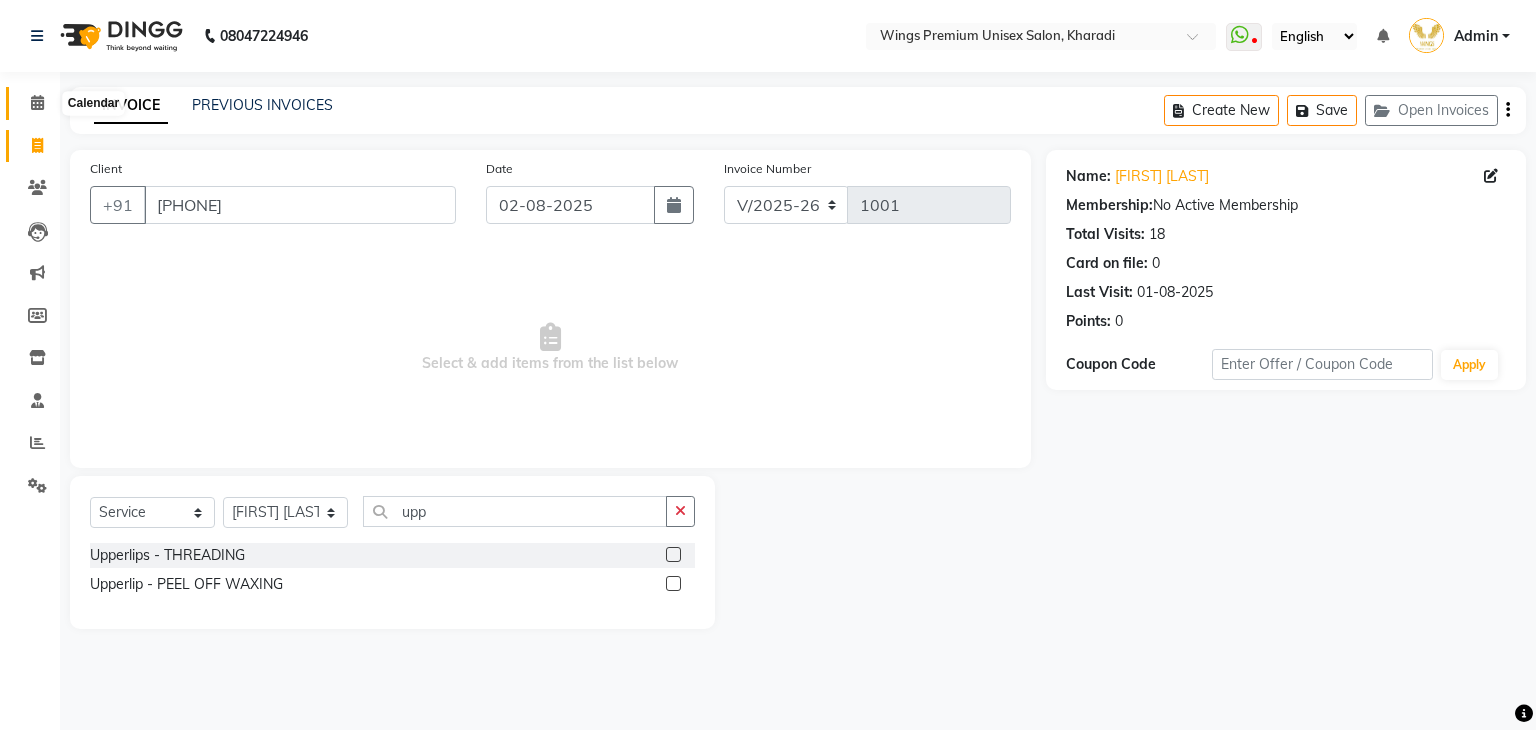 click 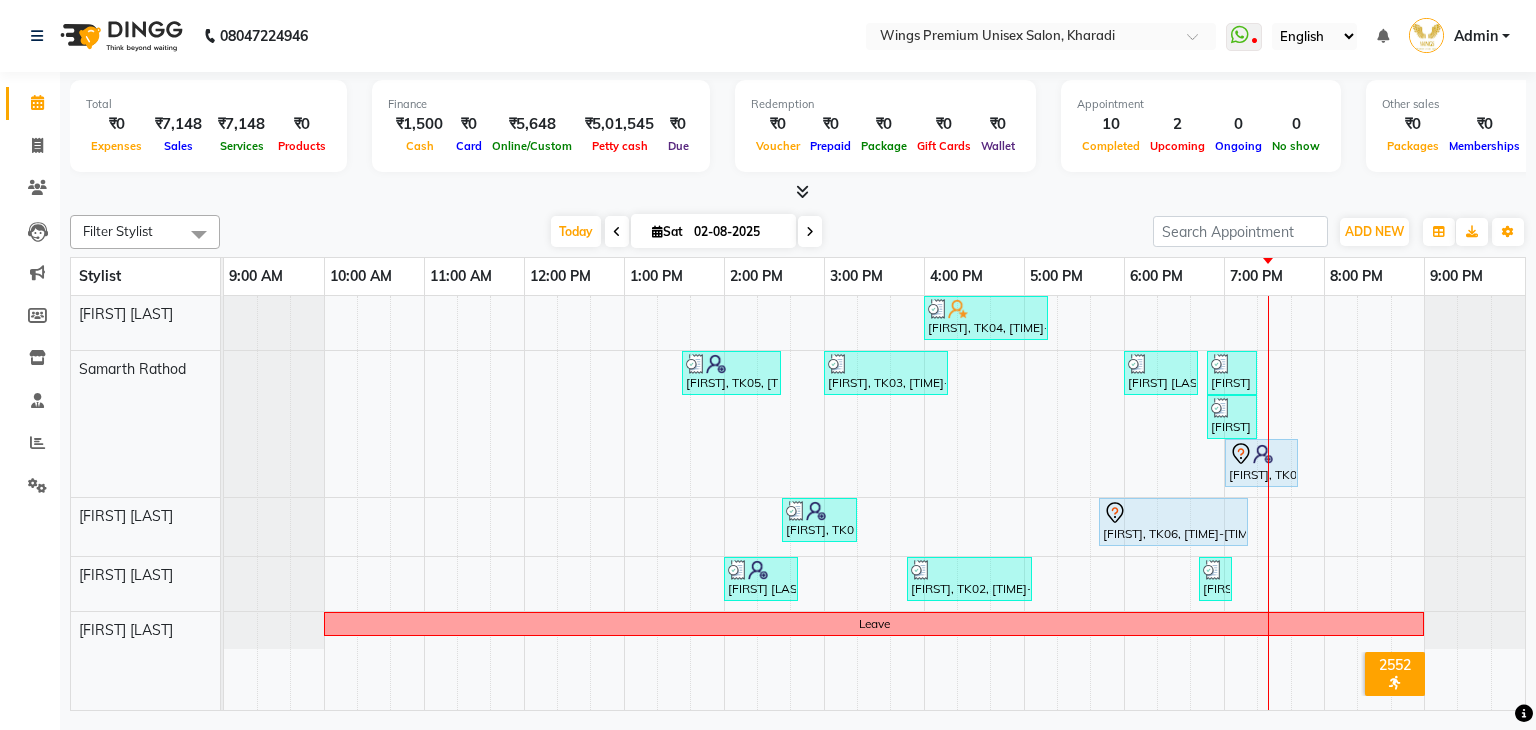 click at bounding box center [810, 231] 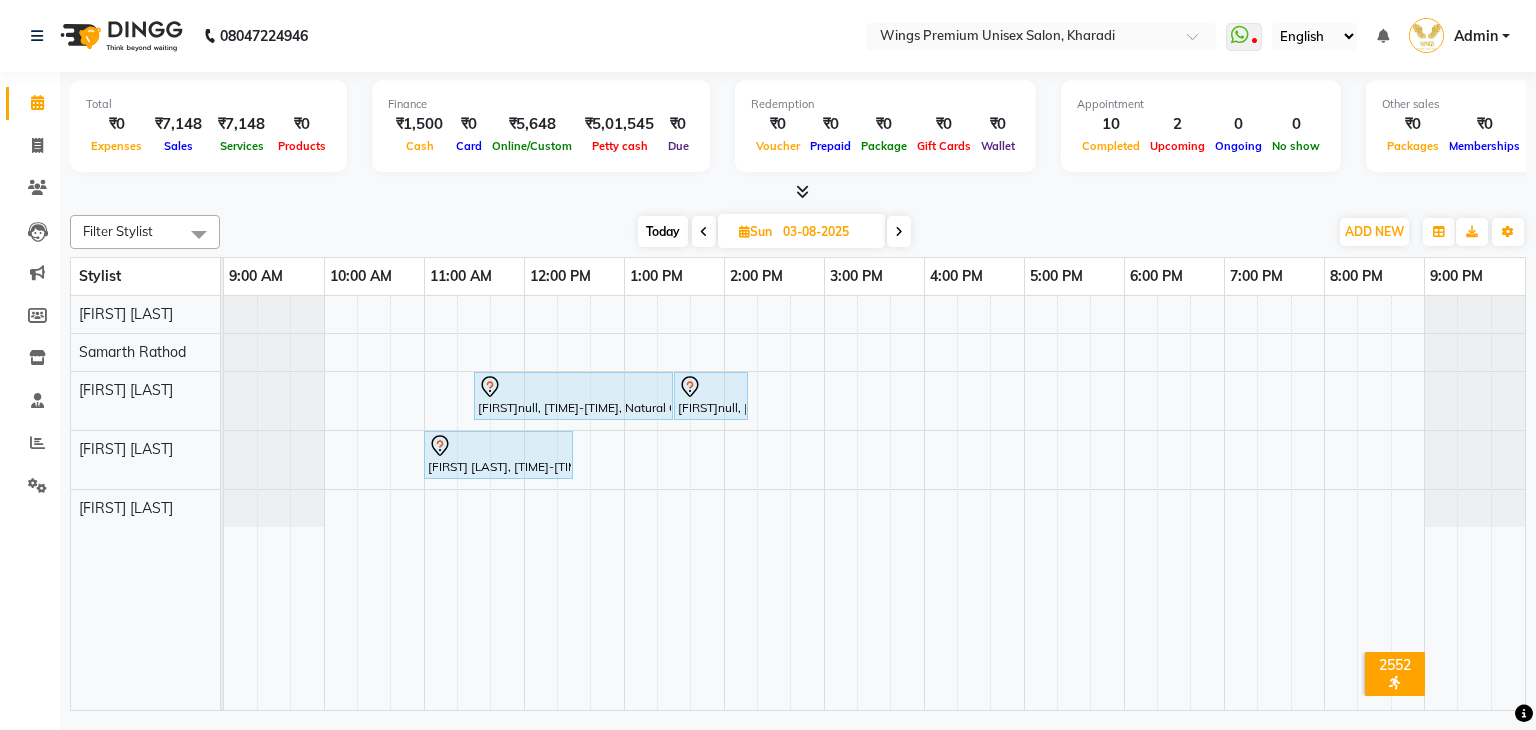 click on "Today" at bounding box center [663, 231] 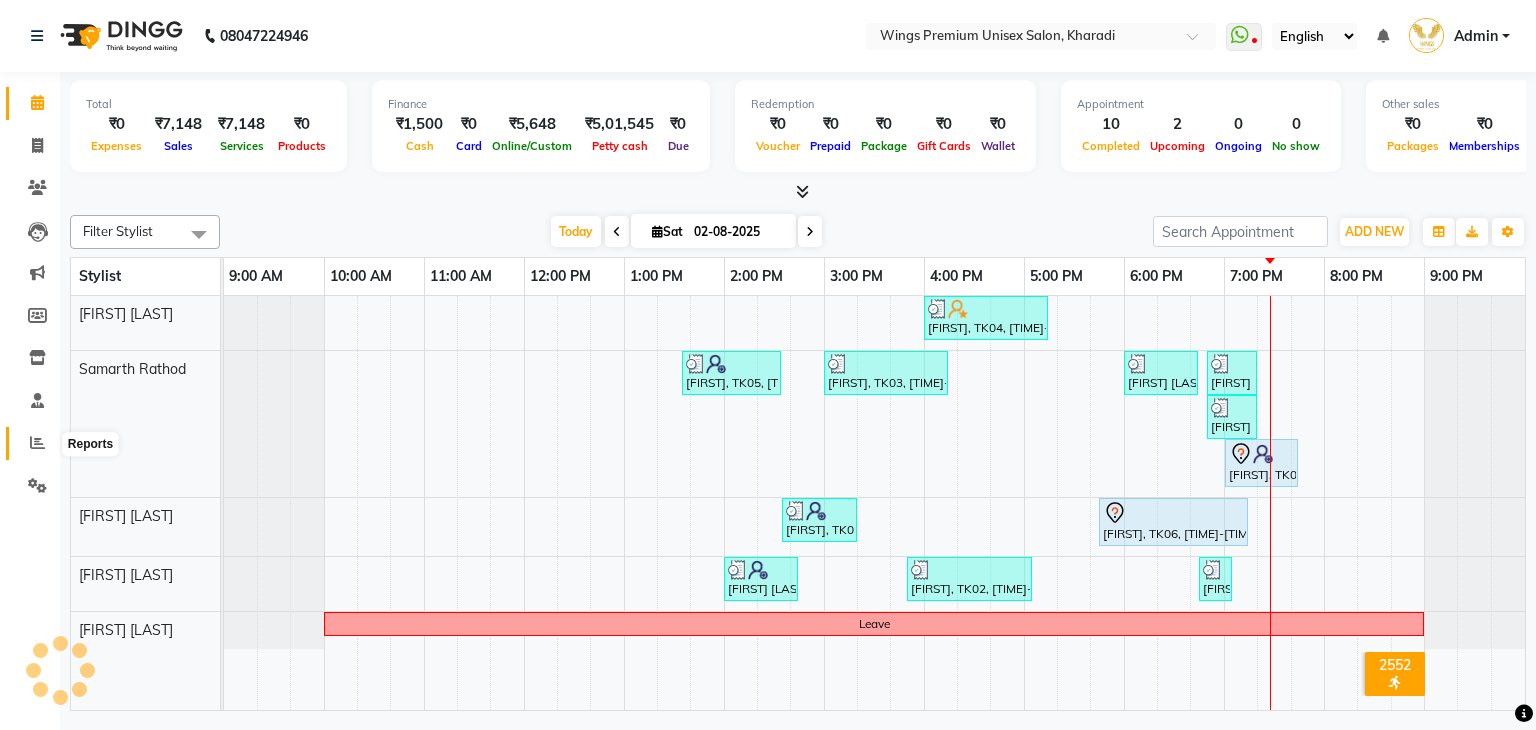click 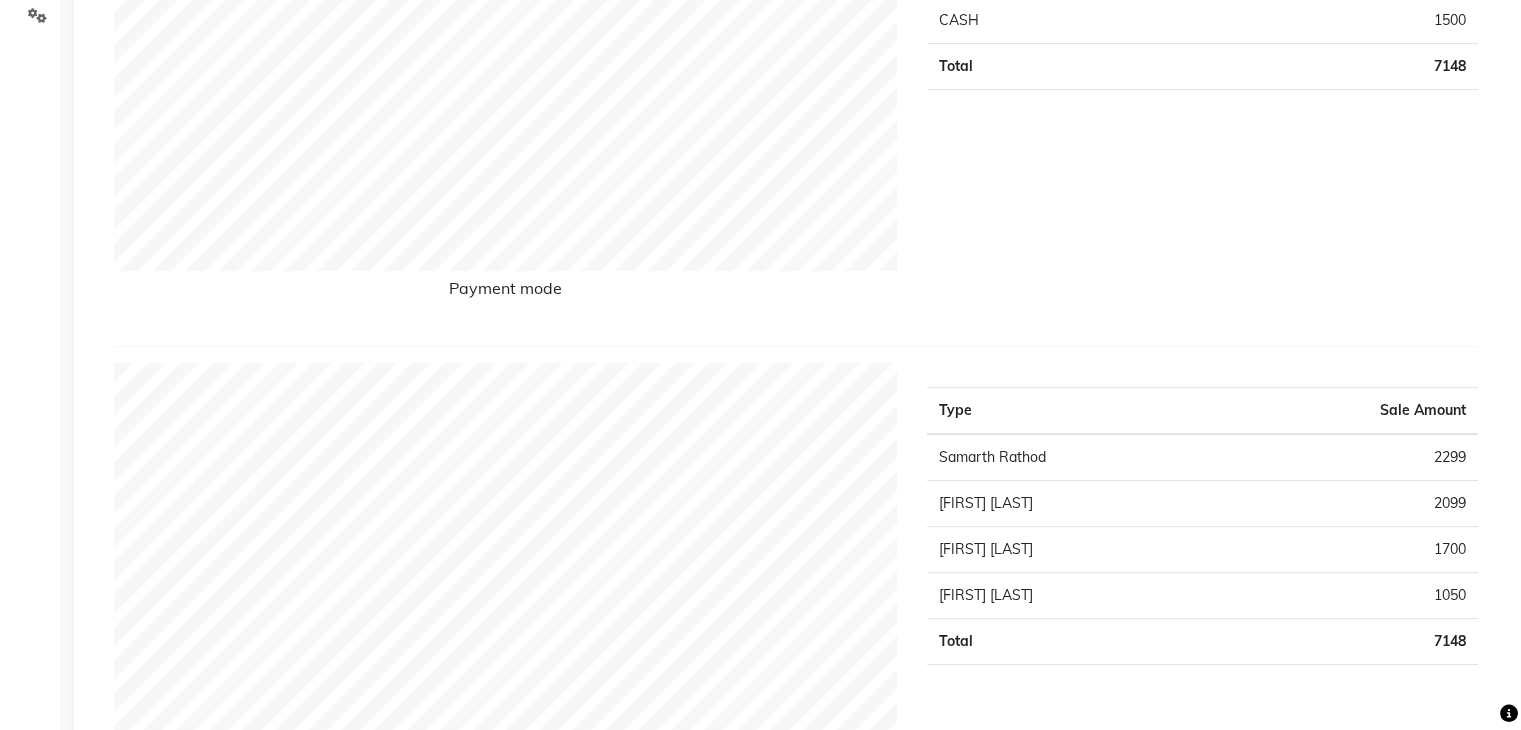 scroll, scrollTop: 600, scrollLeft: 0, axis: vertical 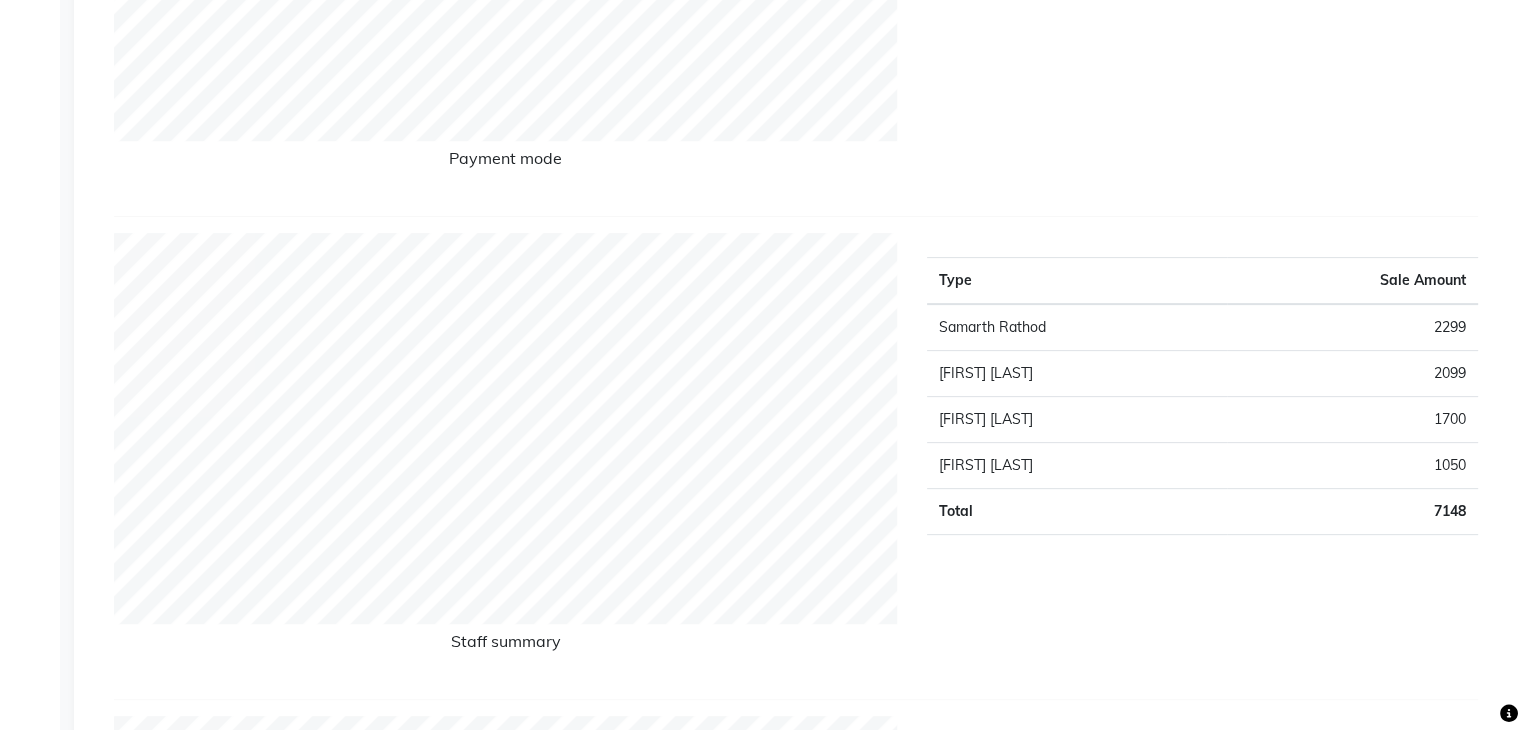 click on "2099" 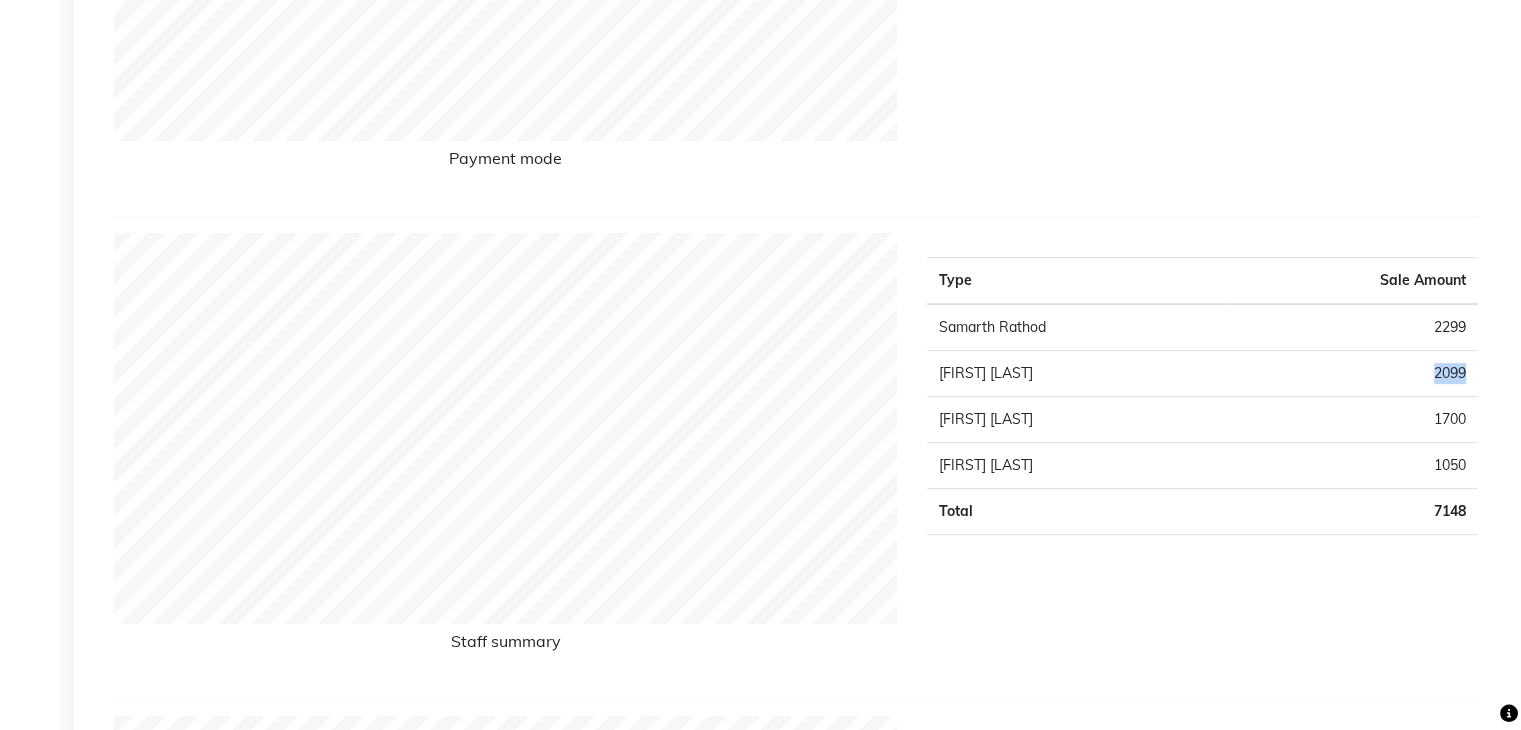 click on "2099" 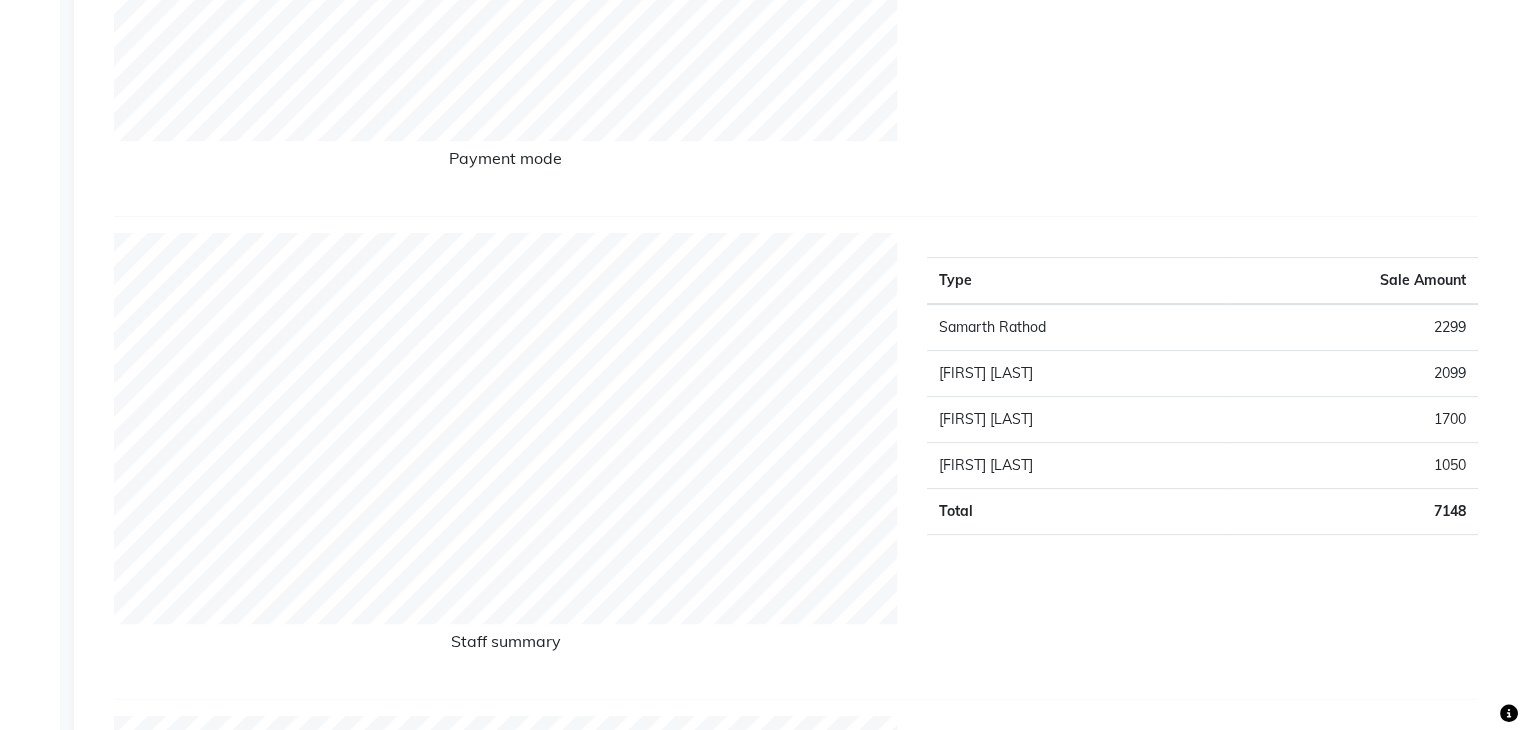 click on "Type Sale Amount [FIRST] [LAST] [PRICE] [FIRST] [LAST] [PRICE] [FIRST] [LAST]  [PRICE] [FIRST] [LAST] [PRICE] Total [PRICE]" 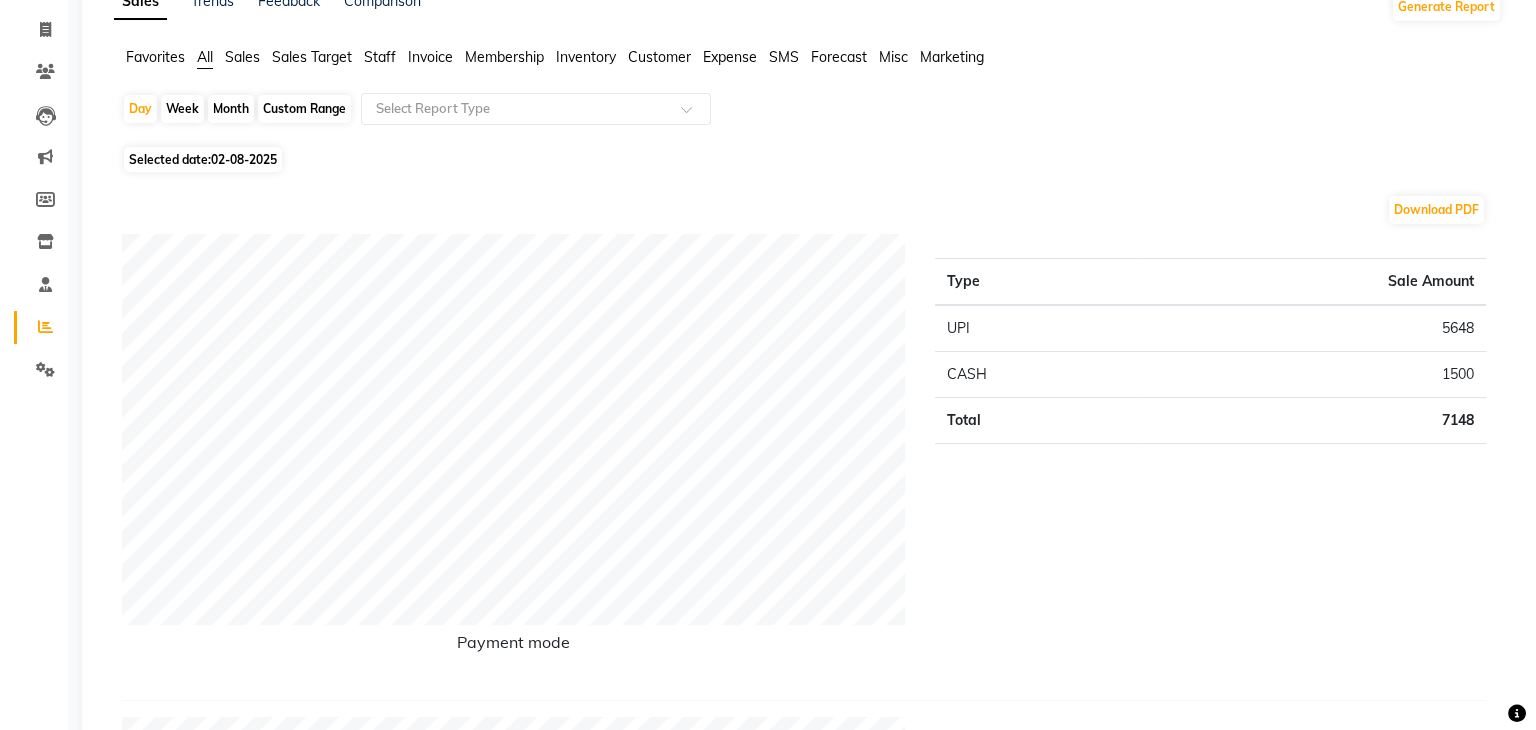 scroll, scrollTop: 0, scrollLeft: 0, axis: both 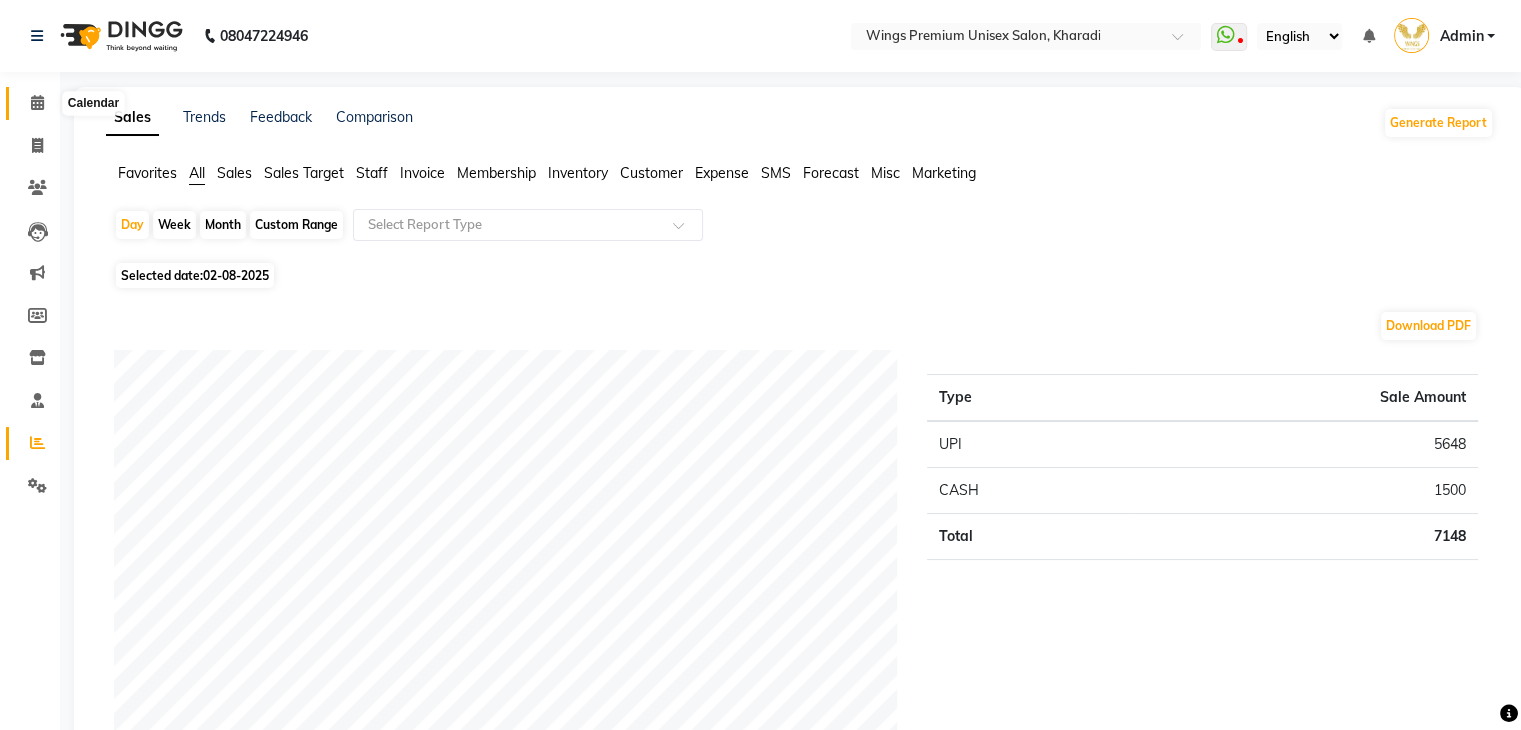 click 